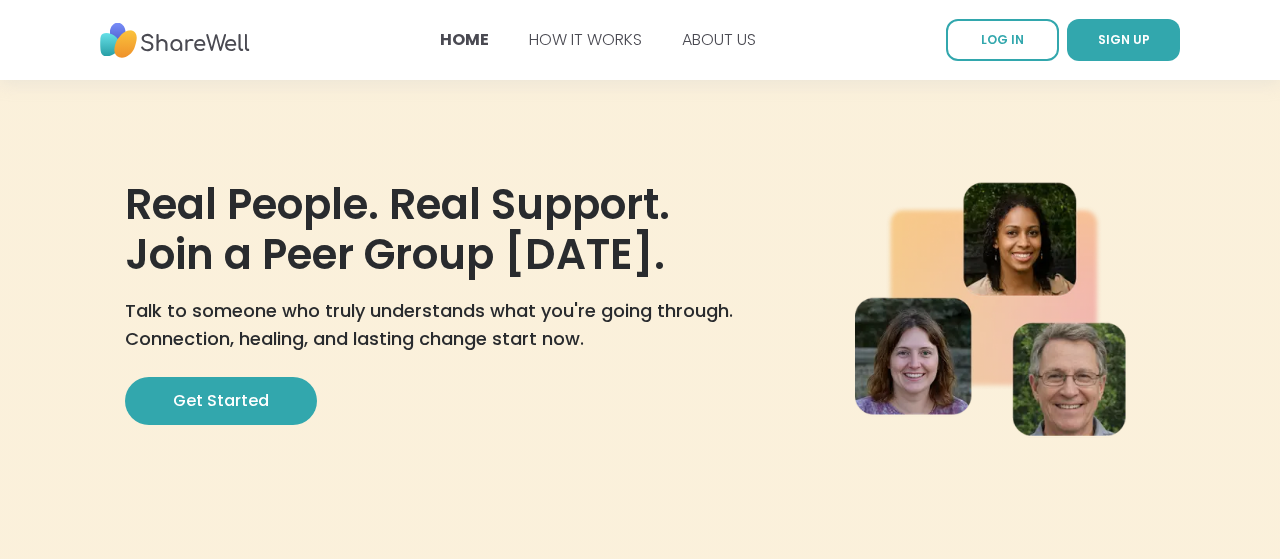 scroll, scrollTop: 0, scrollLeft: 0, axis: both 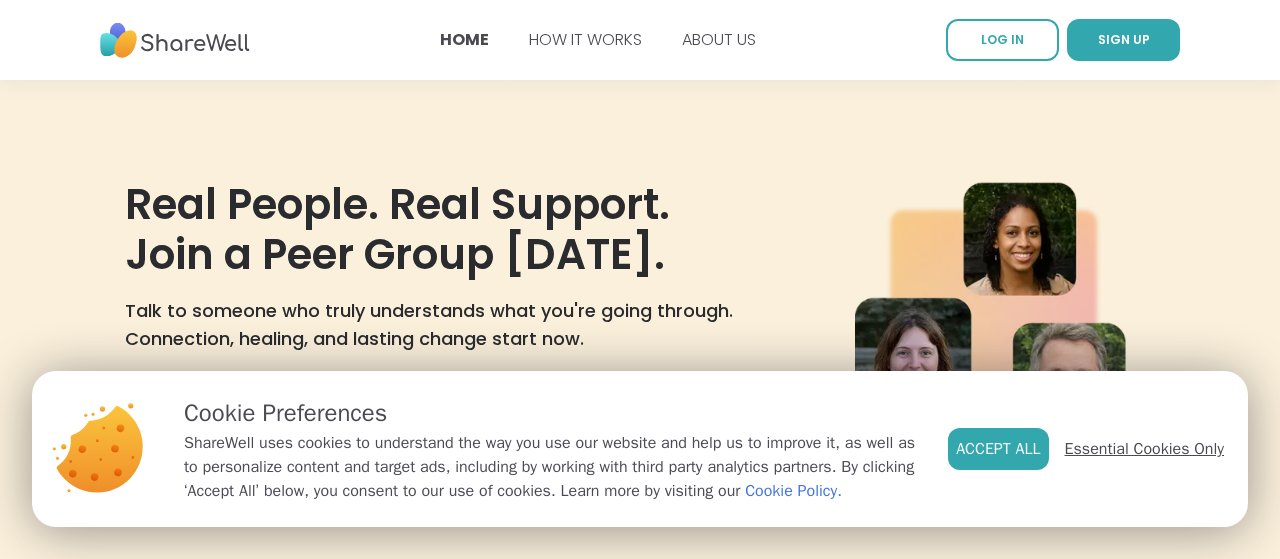 click on "Essential Cookies Only" at bounding box center (1144, 449) 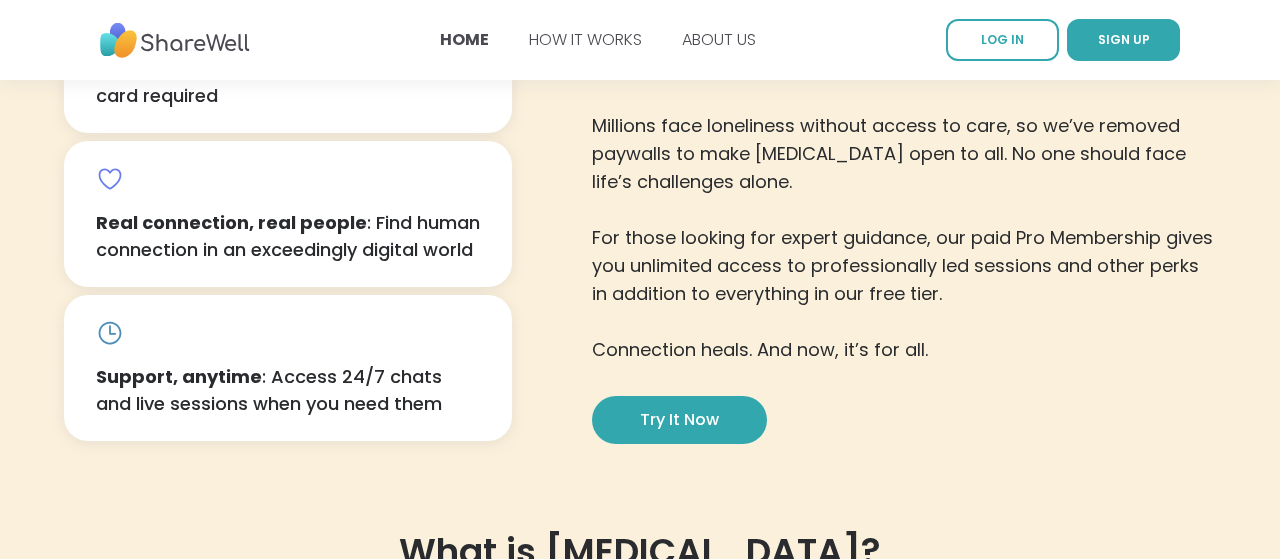 scroll, scrollTop: 1158, scrollLeft: 0, axis: vertical 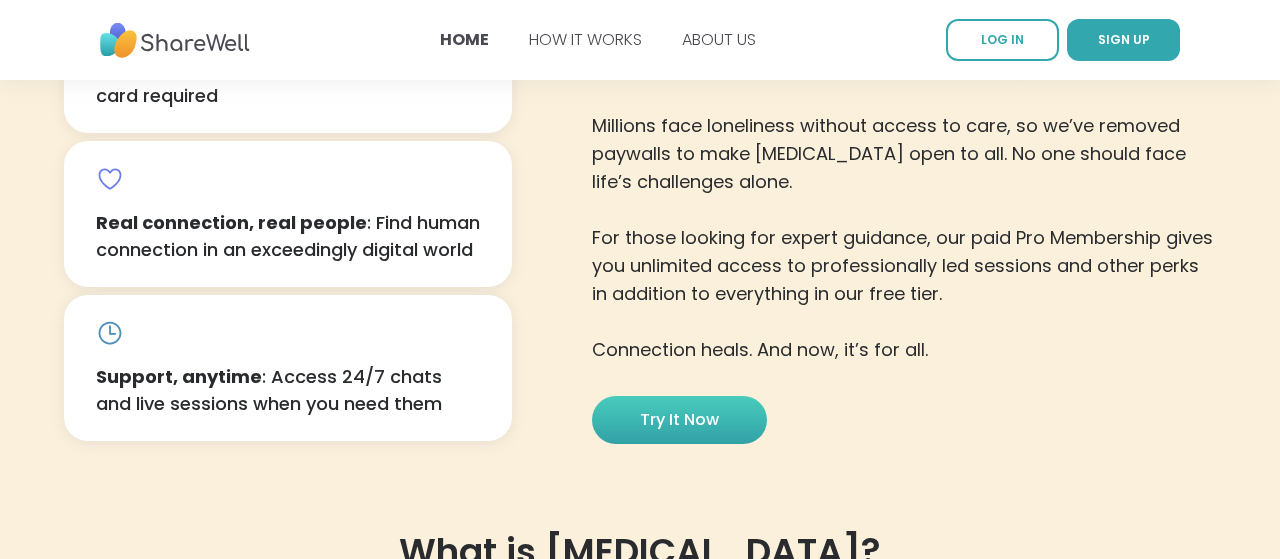 click on "Try it now" at bounding box center [679, 420] 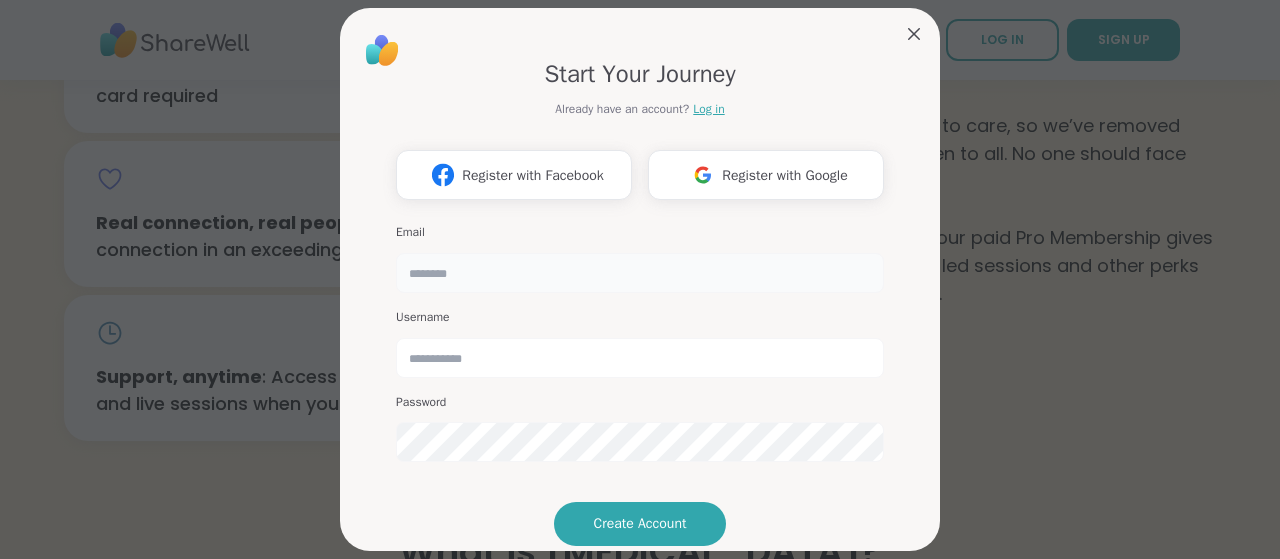 click at bounding box center (640, 273) 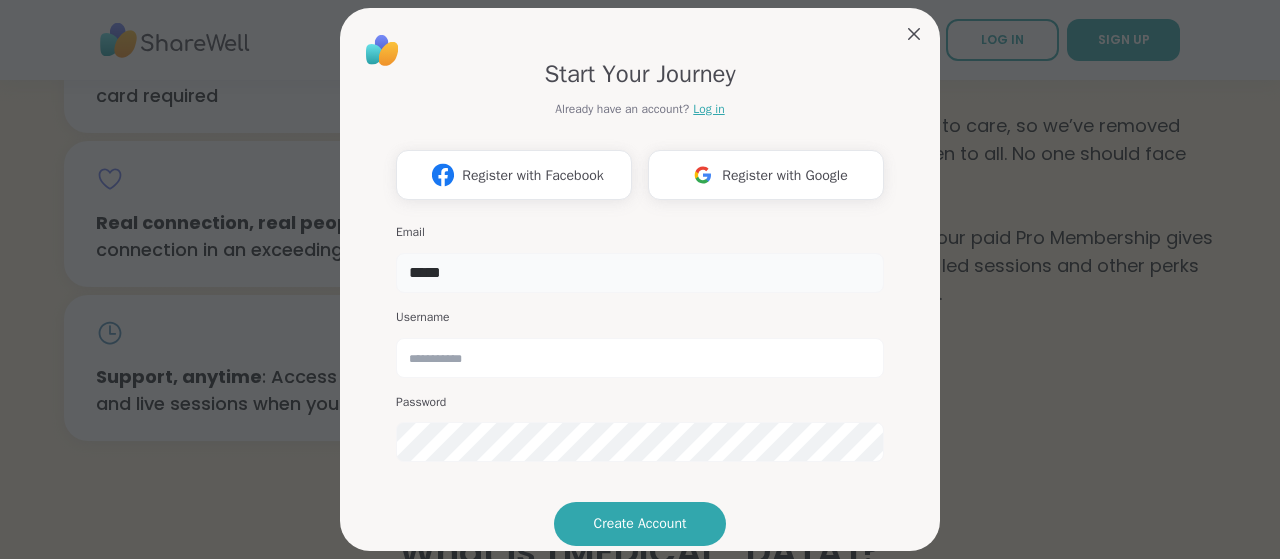 drag, startPoint x: 624, startPoint y: 279, endPoint x: 532, endPoint y: 265, distance: 93.05912 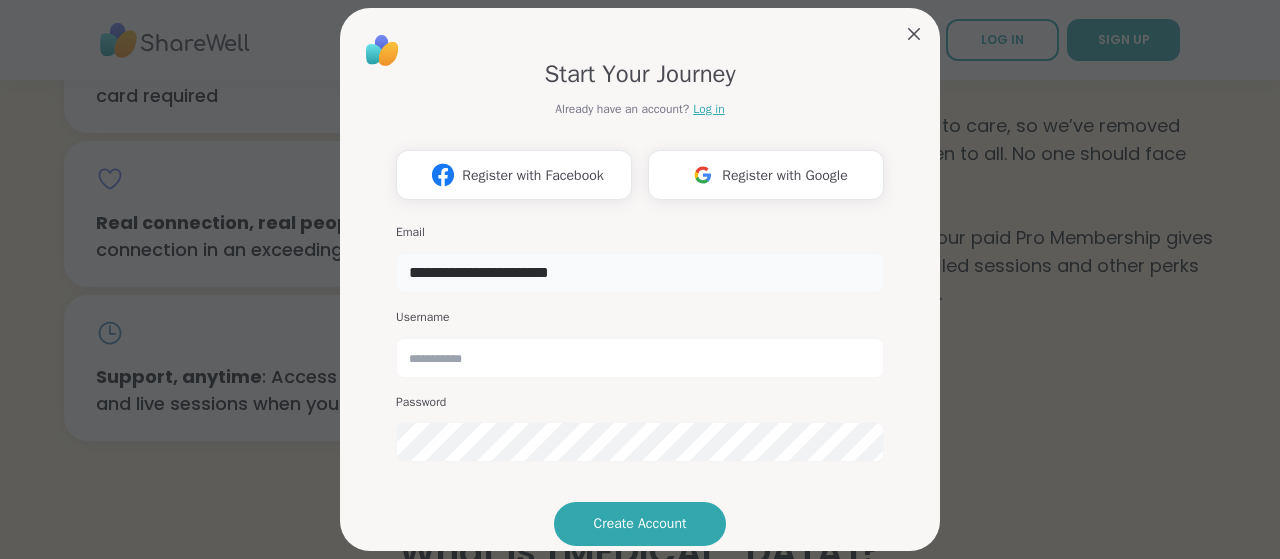 type on "**********" 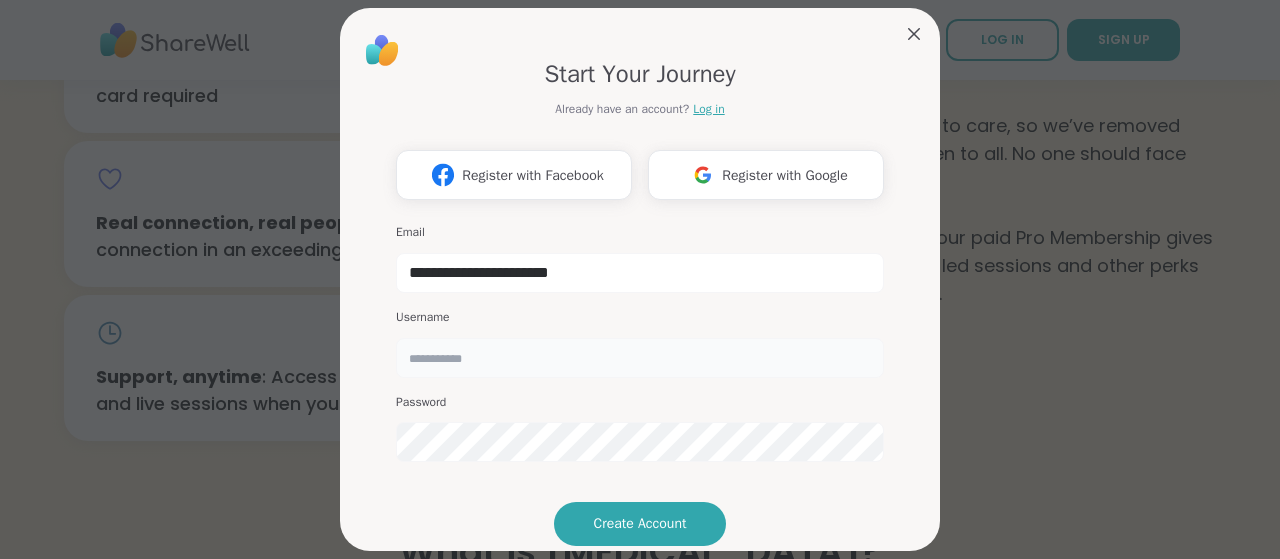 click at bounding box center [640, 358] 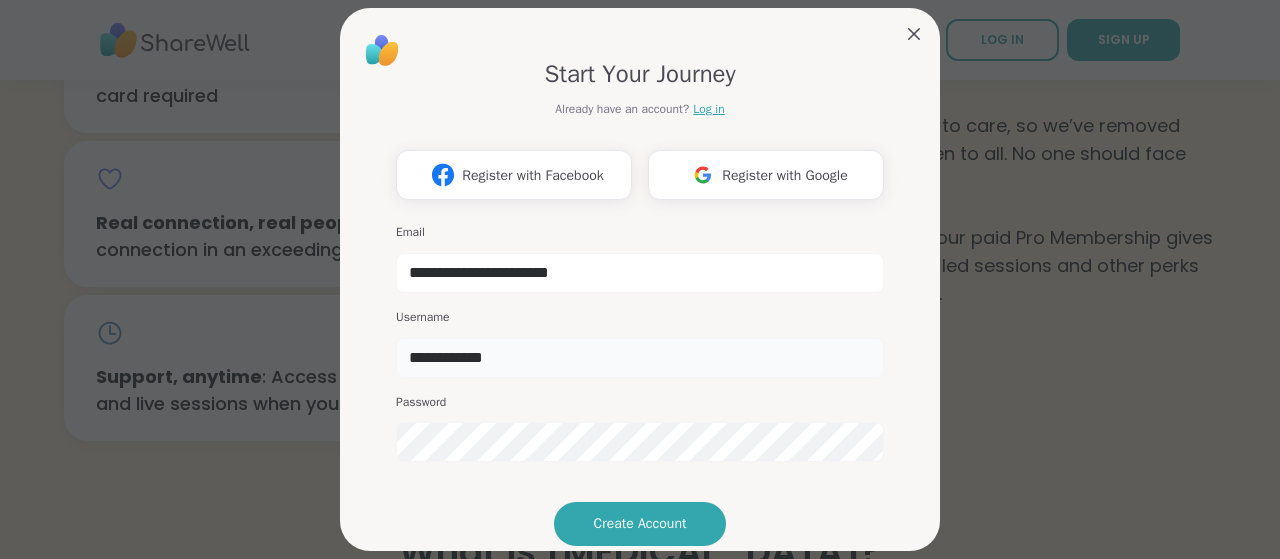 type on "**********" 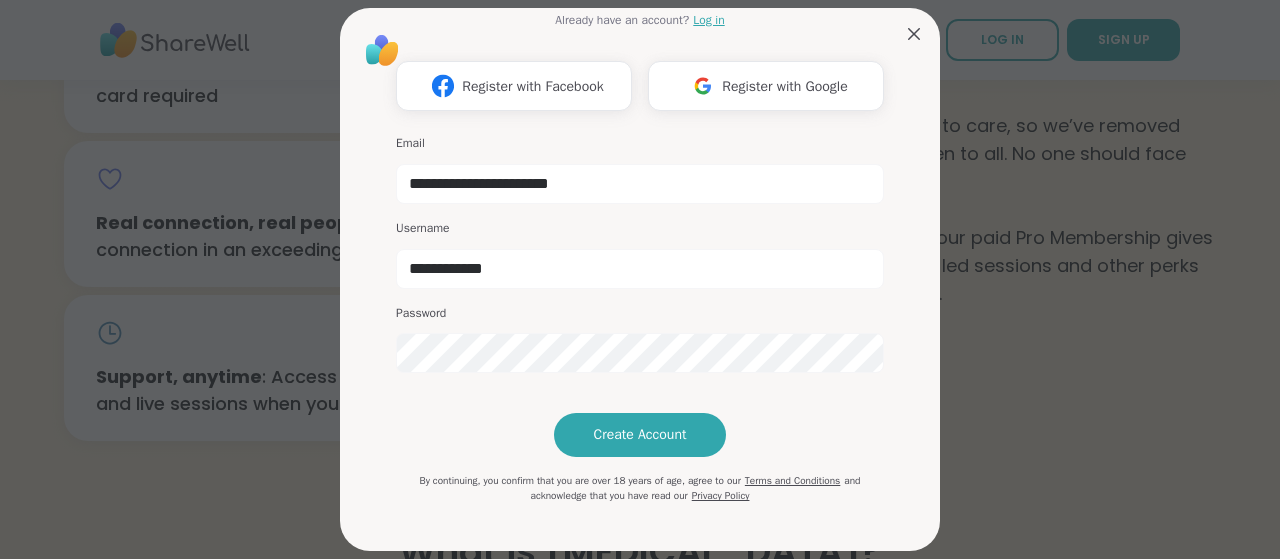 scroll, scrollTop: 160, scrollLeft: 0, axis: vertical 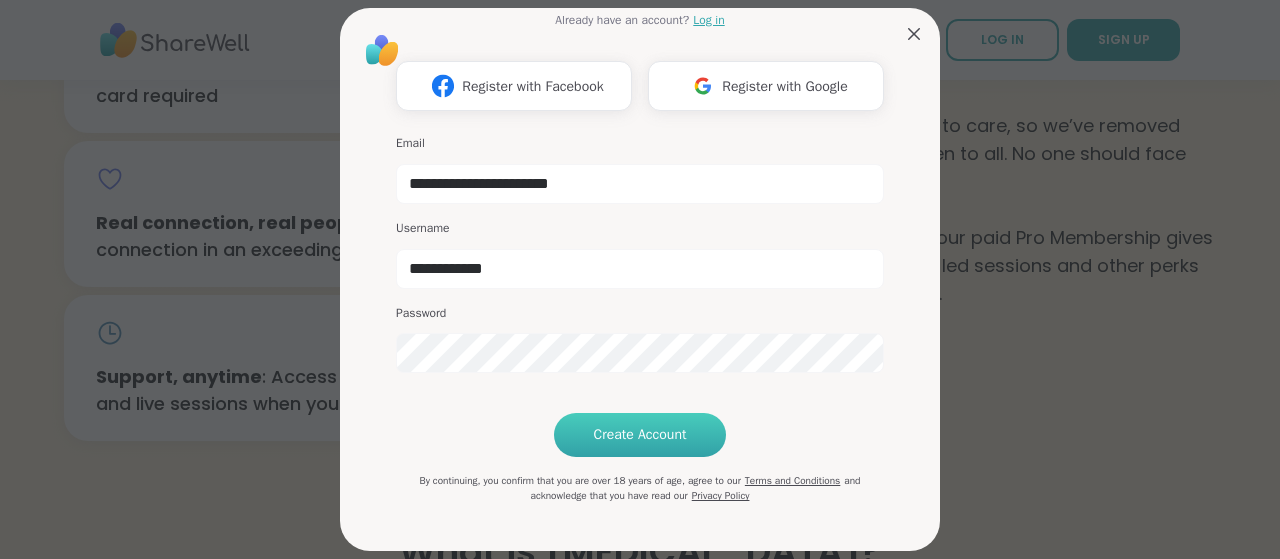click on "Create Account" at bounding box center [640, 435] 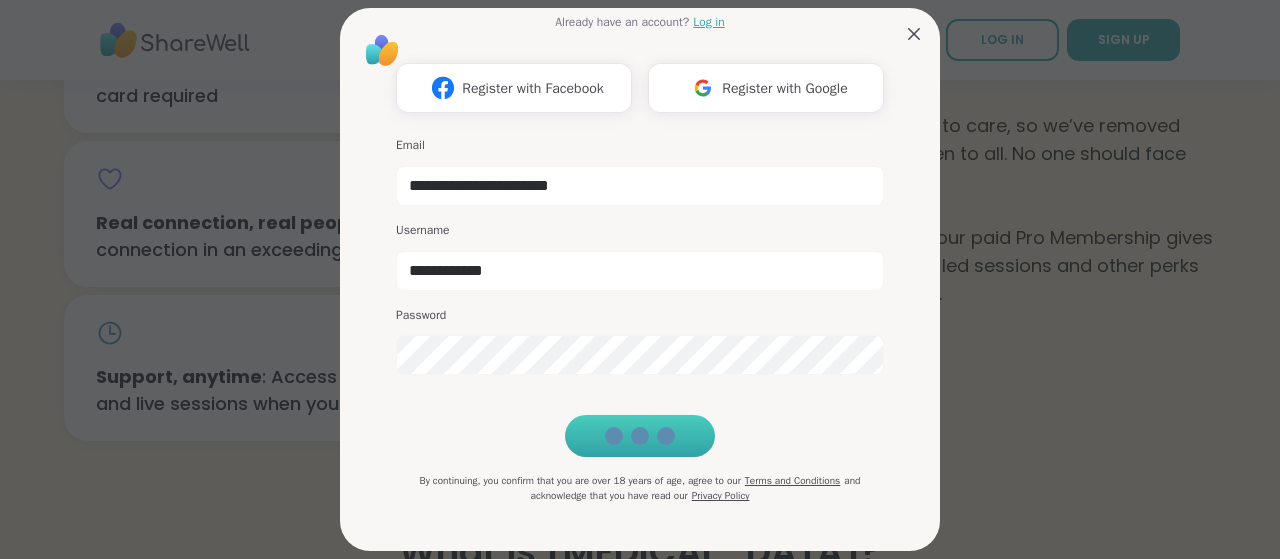 scroll, scrollTop: 158, scrollLeft: 0, axis: vertical 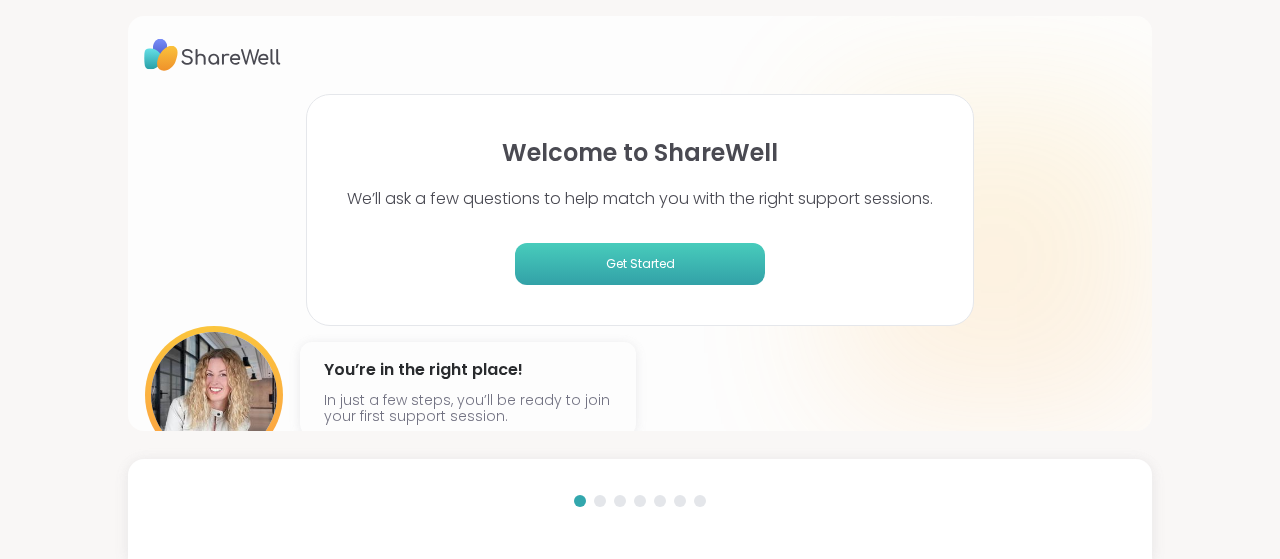 click on "Get Started" at bounding box center [640, 264] 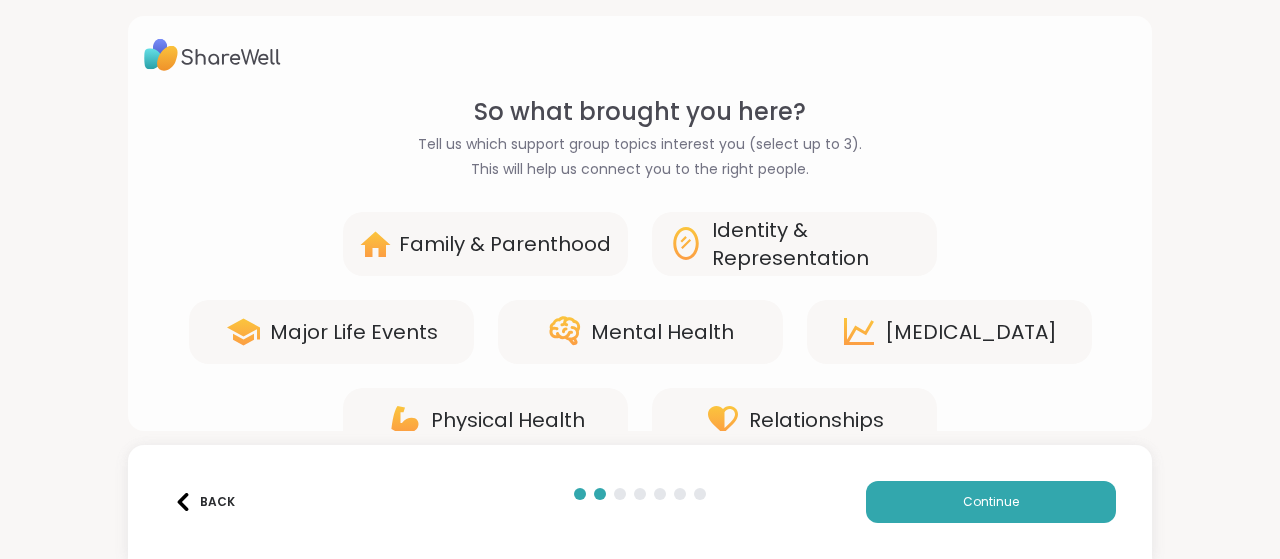 scroll, scrollTop: 37, scrollLeft: 0, axis: vertical 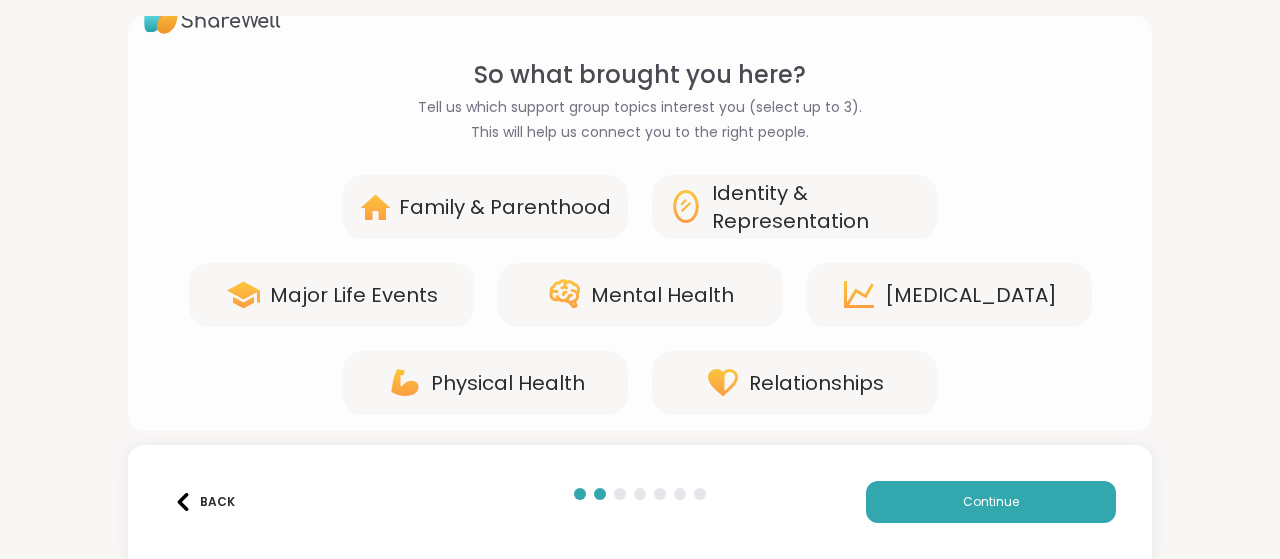 click on "[MEDICAL_DATA]" at bounding box center [971, 295] 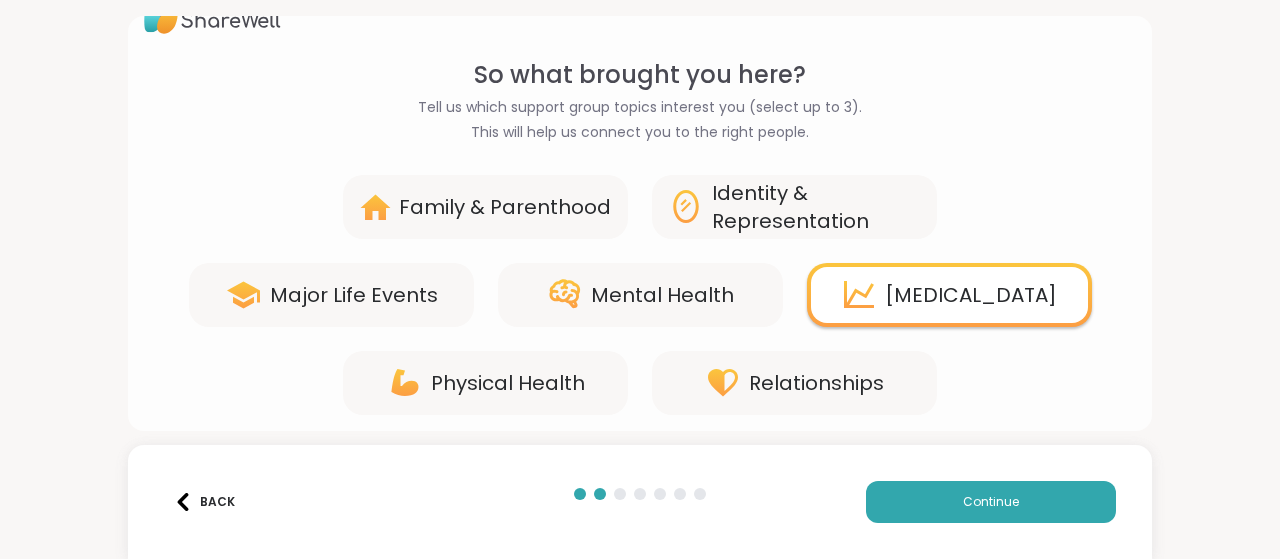 click on "Relationships" at bounding box center [794, 383] 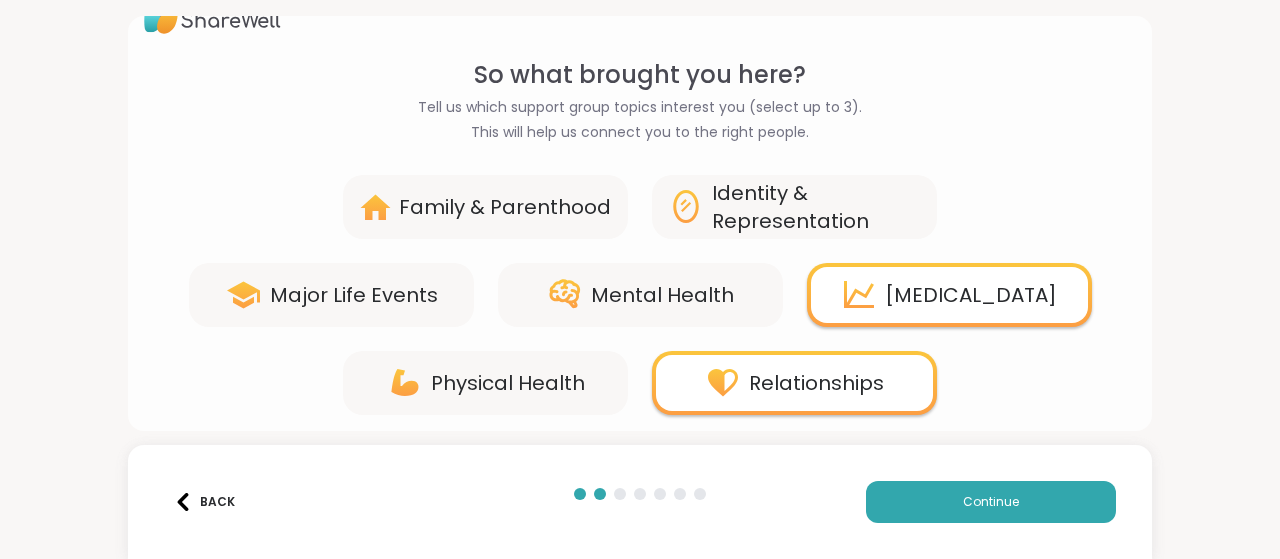 click on "Mental Health" at bounding box center [662, 295] 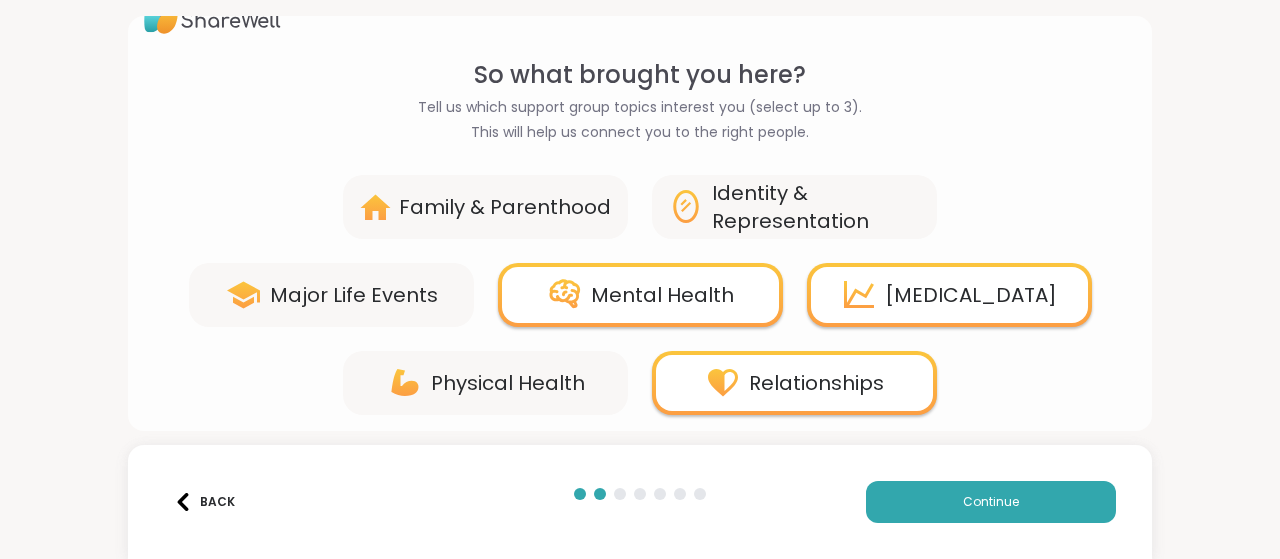 click on "Back Continue" at bounding box center (640, 502) 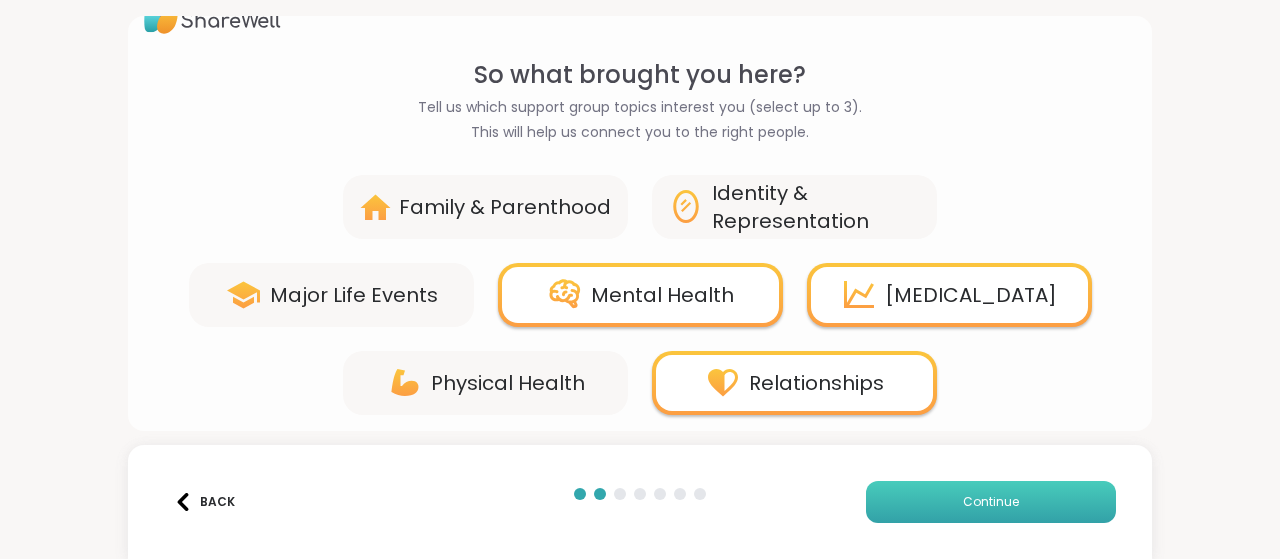 click on "Continue" at bounding box center [991, 502] 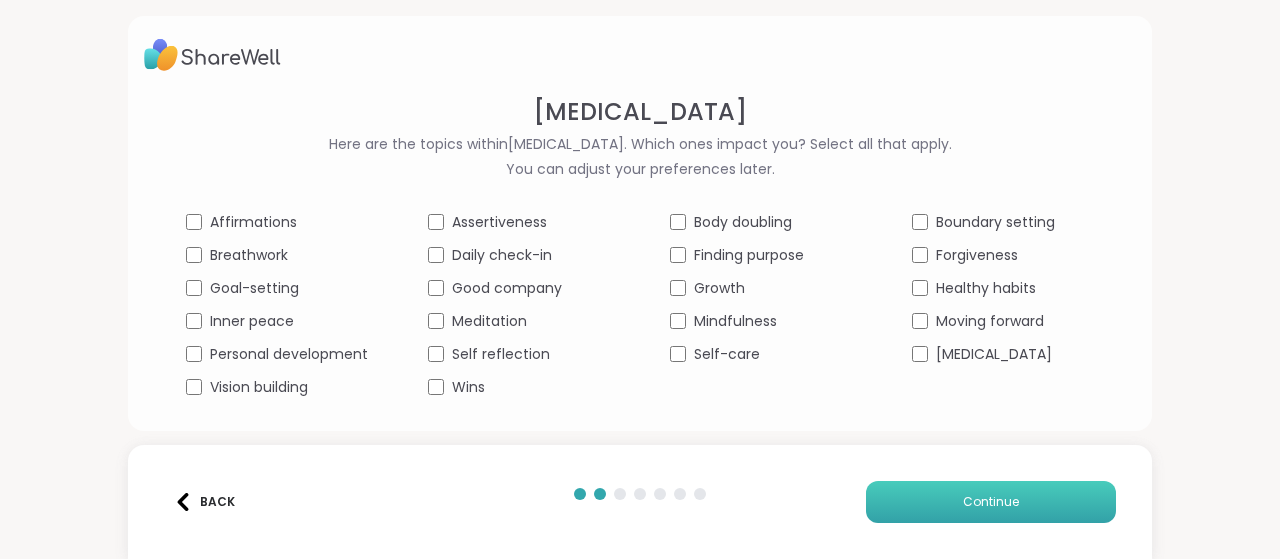 click on "Continue" at bounding box center [991, 502] 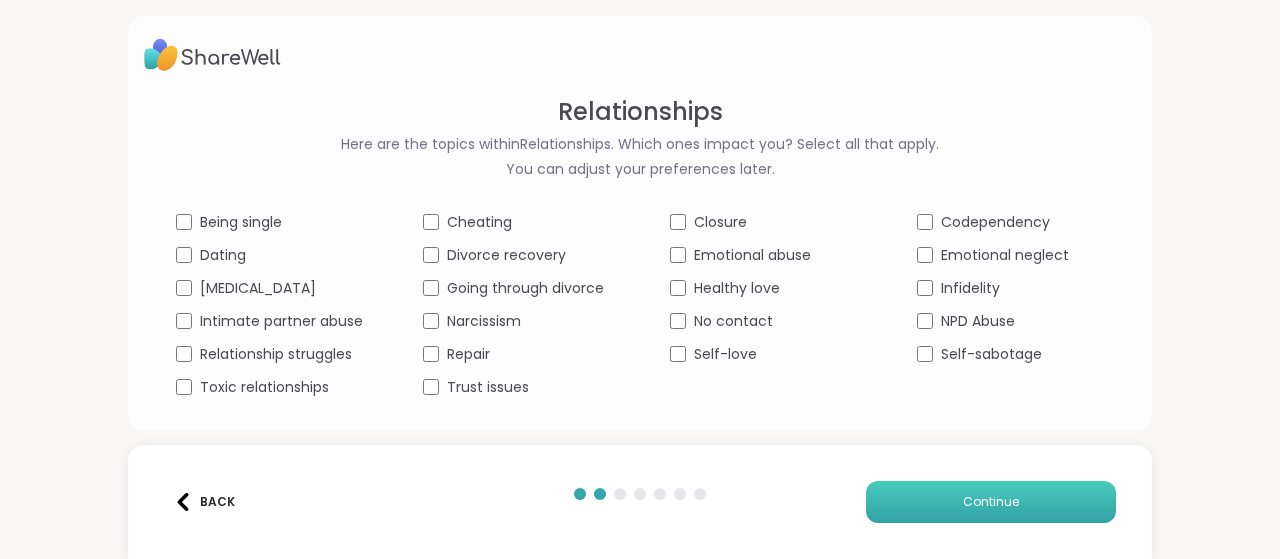 click on "Continue" at bounding box center [991, 502] 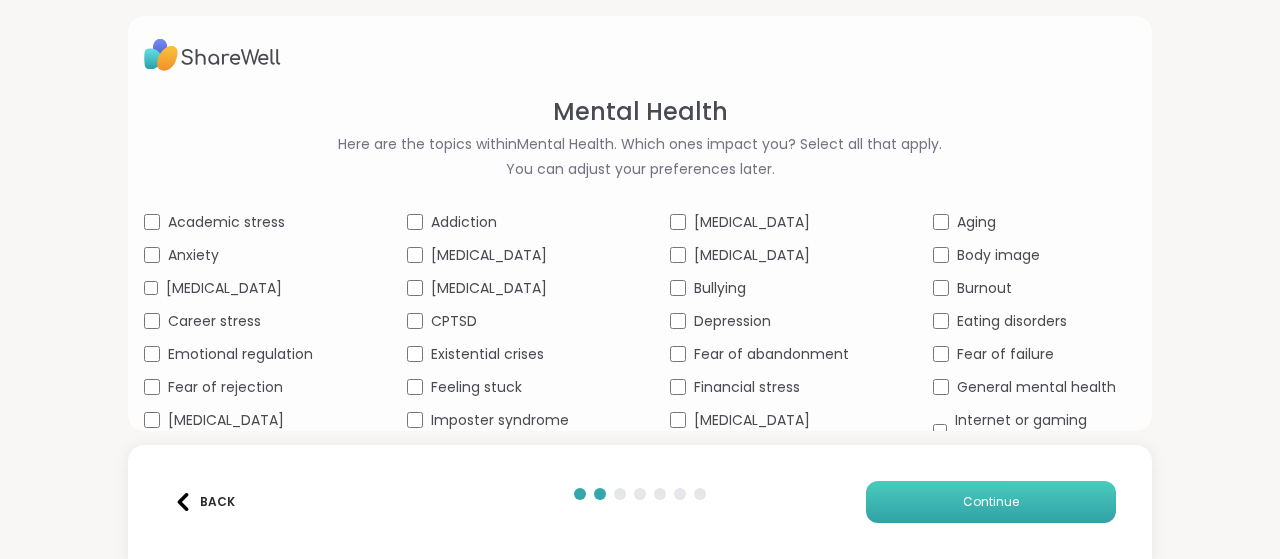 click on "Continue" at bounding box center (991, 502) 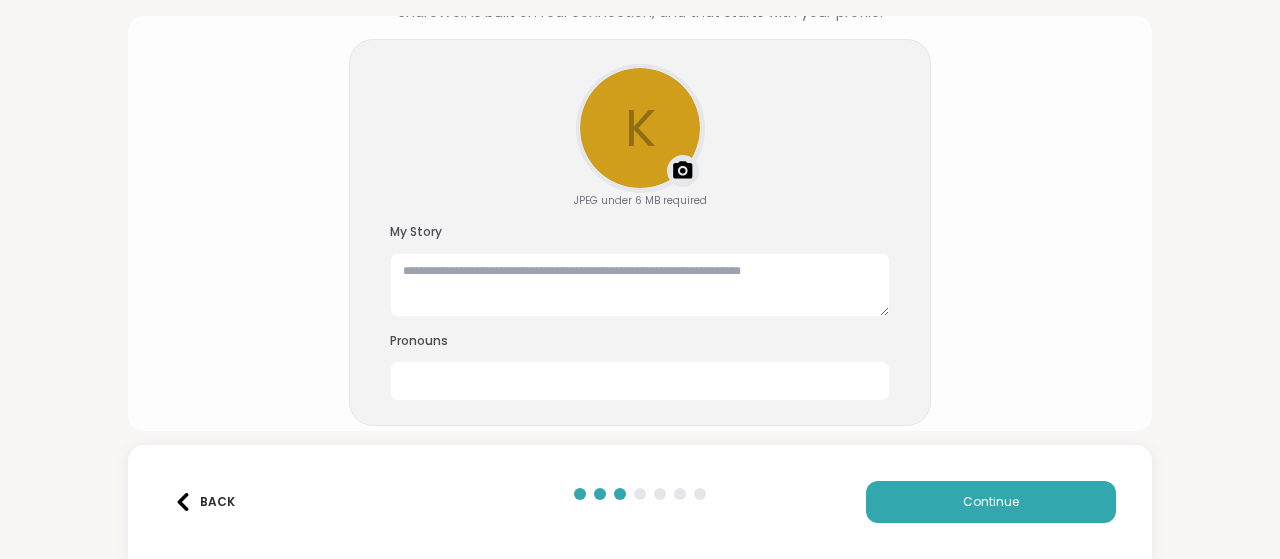 scroll, scrollTop: 134, scrollLeft: 0, axis: vertical 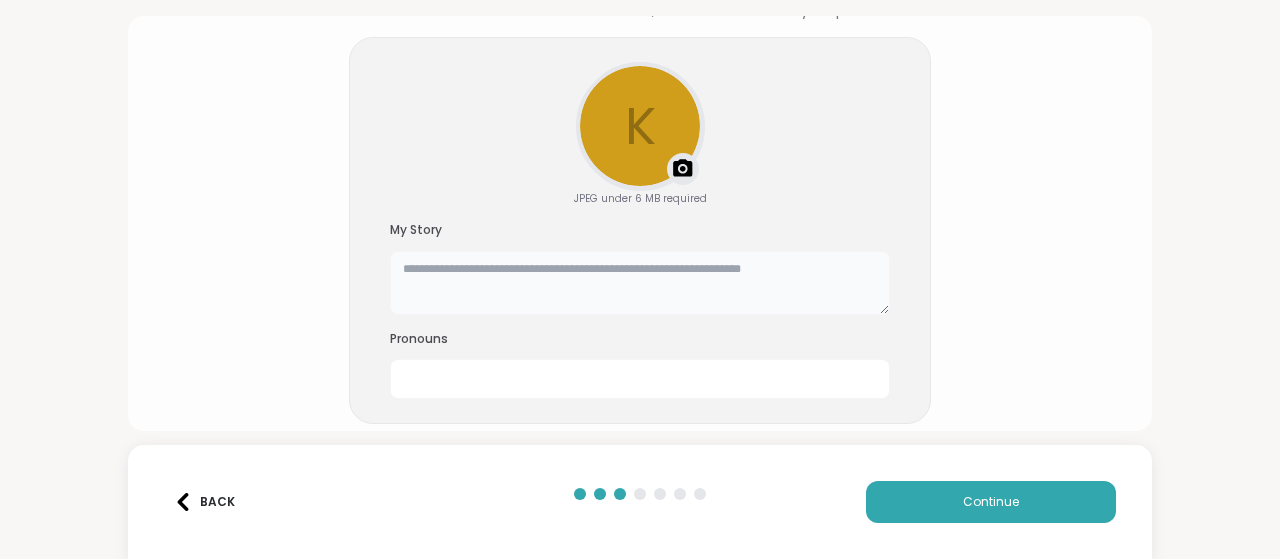 click at bounding box center (640, 283) 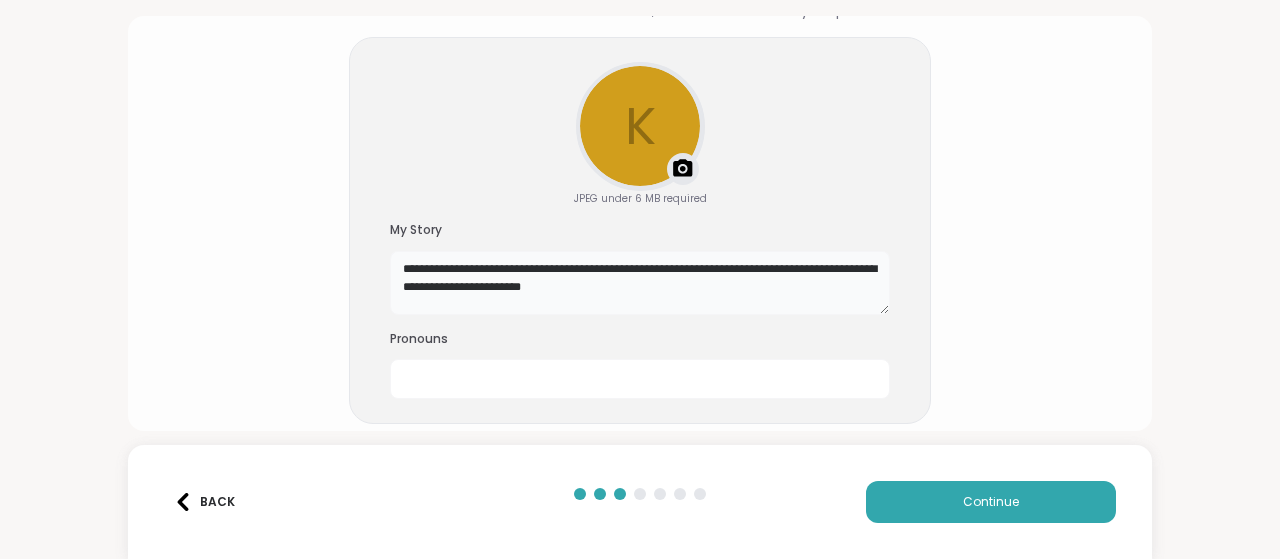 click on "**********" at bounding box center (640, 283) 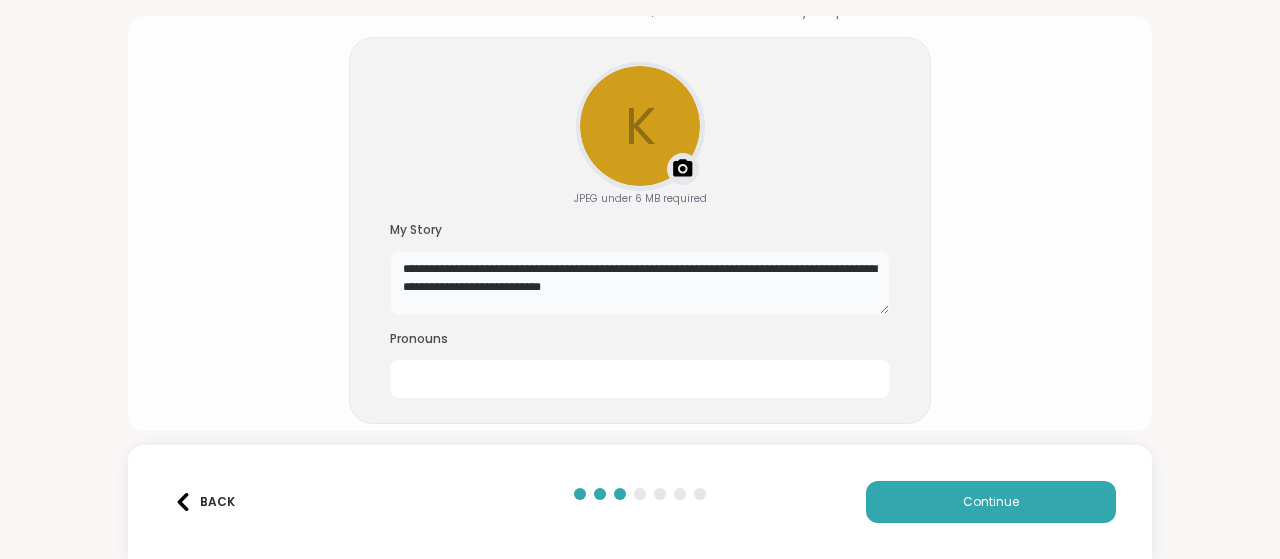 type on "**********" 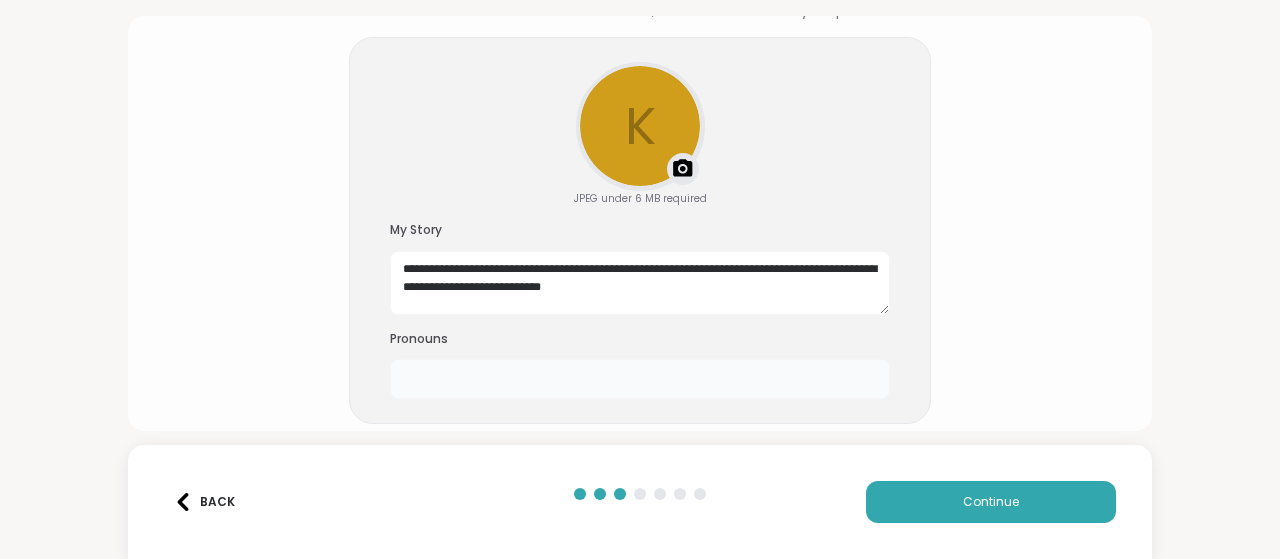 click at bounding box center [640, 379] 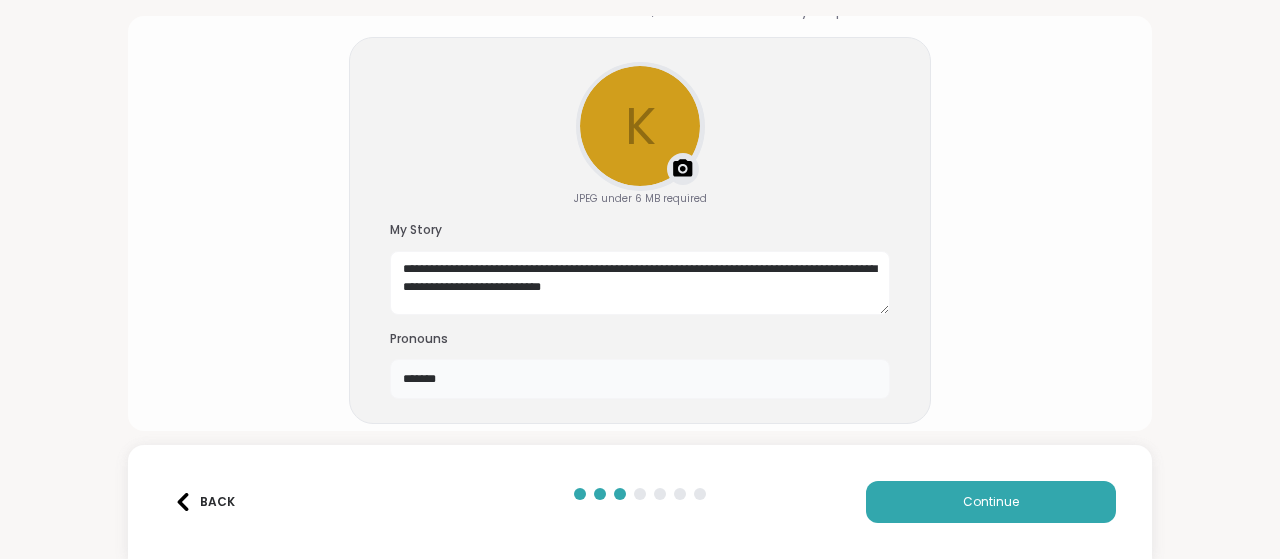click 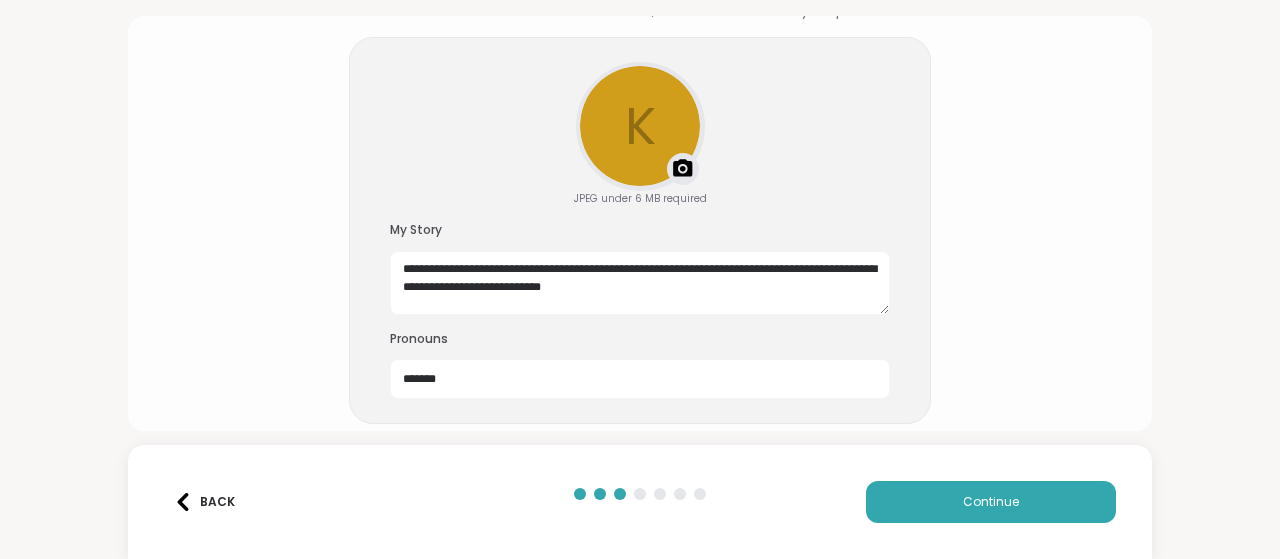 click on "**********" 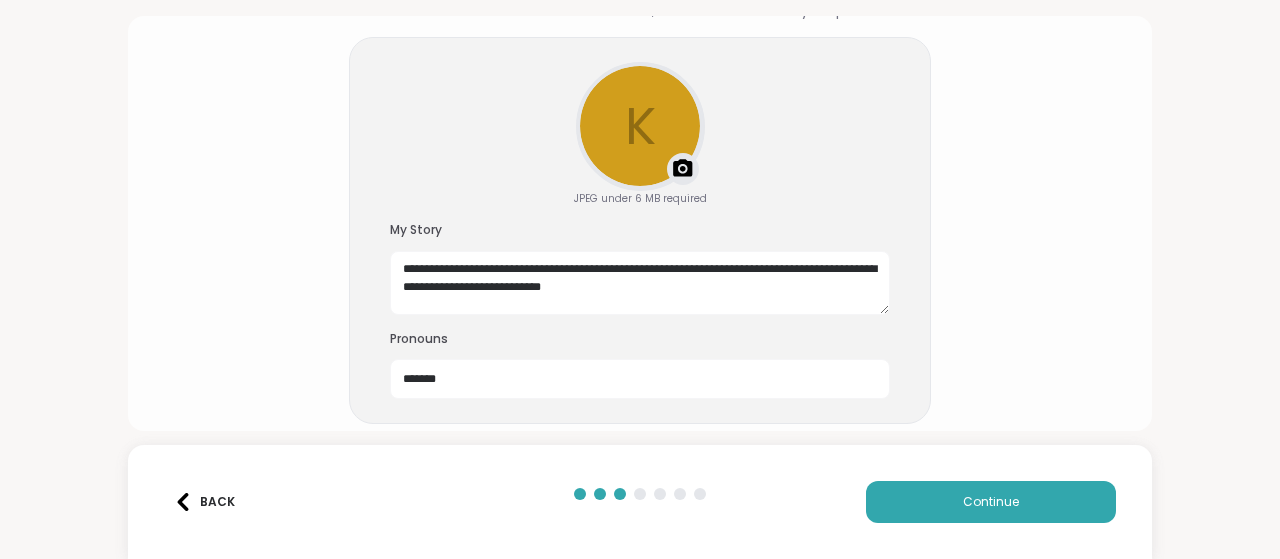 click on "**********" 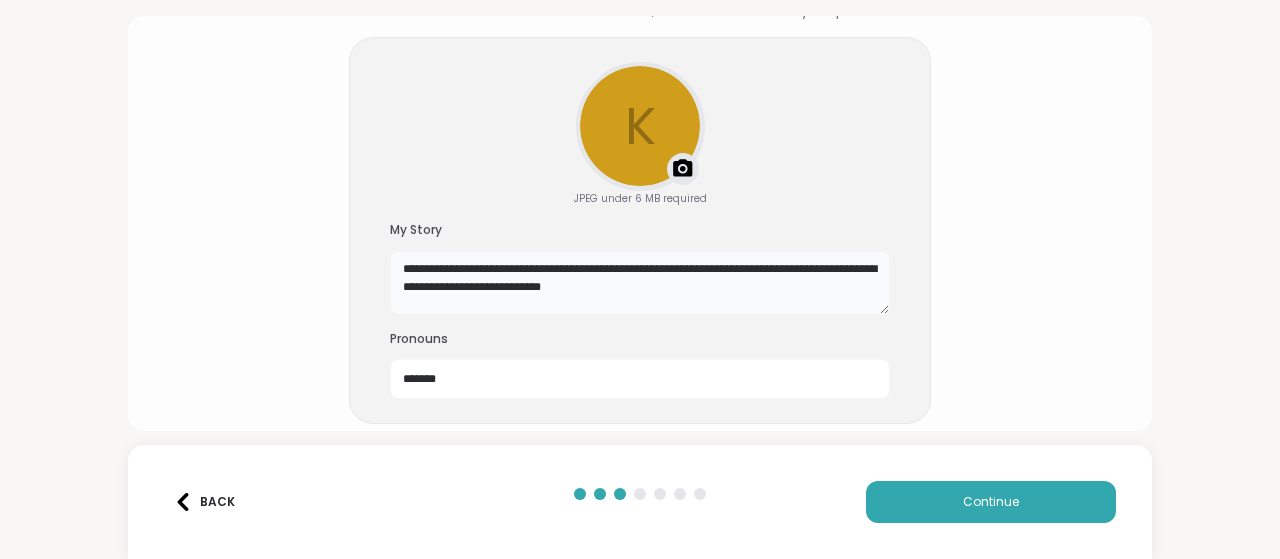 click on "**********" at bounding box center [640, 283] 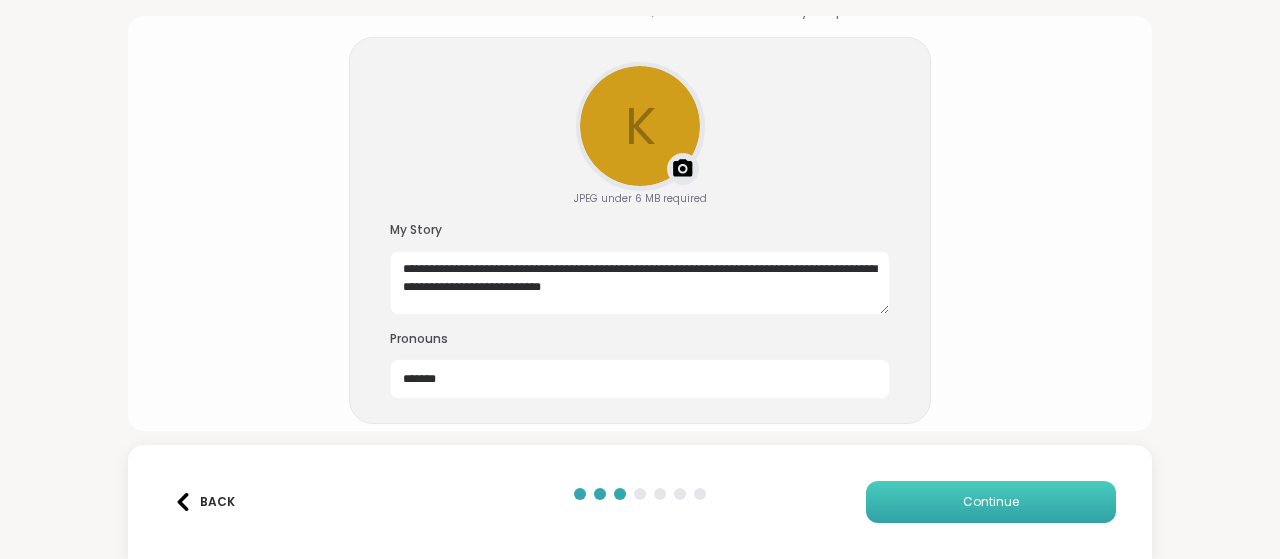click on "Continue" at bounding box center (991, 502) 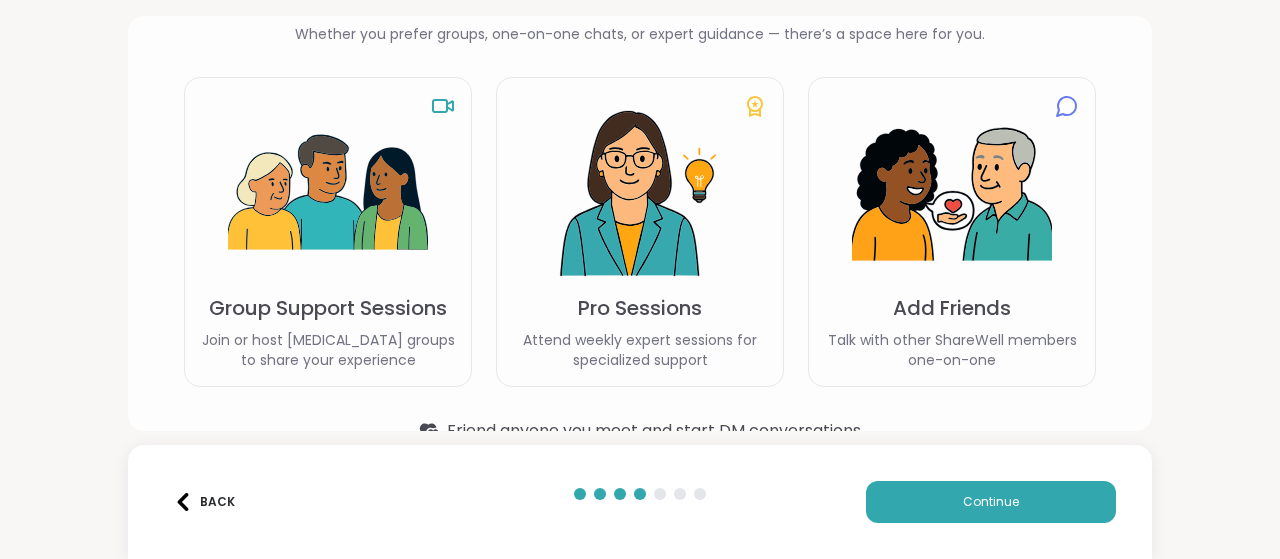 click at bounding box center (328, 194) 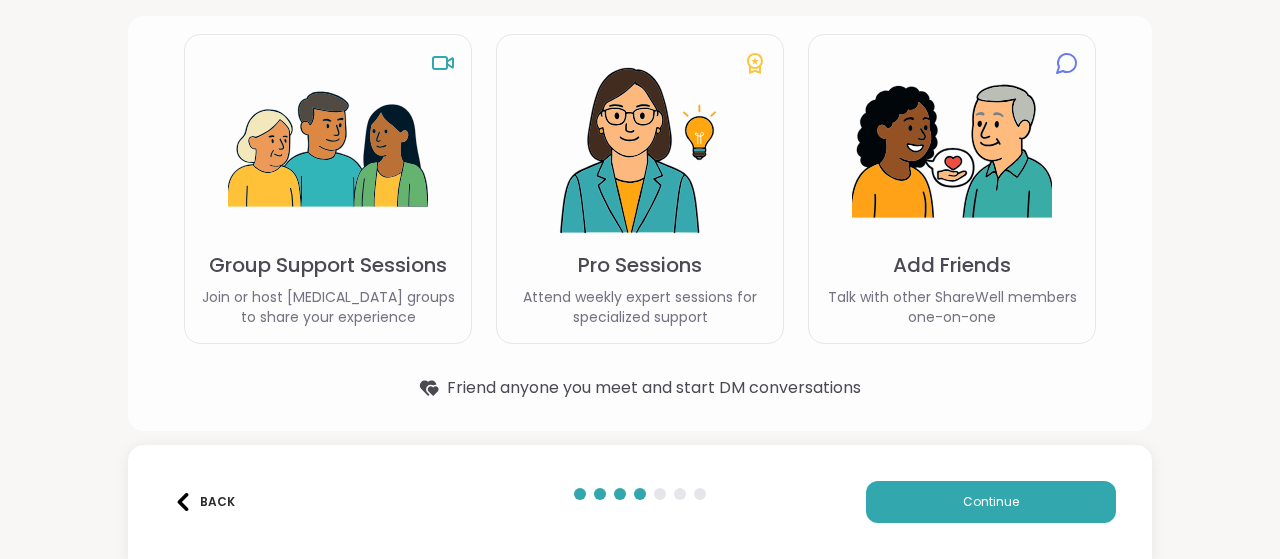 click on "Join or host [MEDICAL_DATA] groups to share your experience" at bounding box center (328, 307) 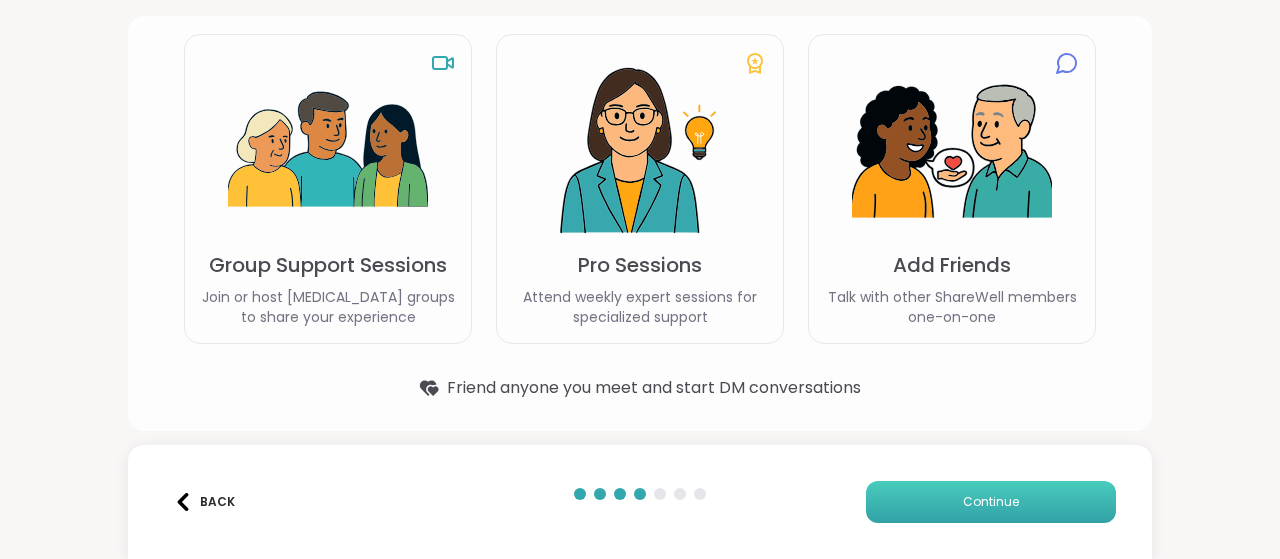 click on "Continue" at bounding box center [991, 502] 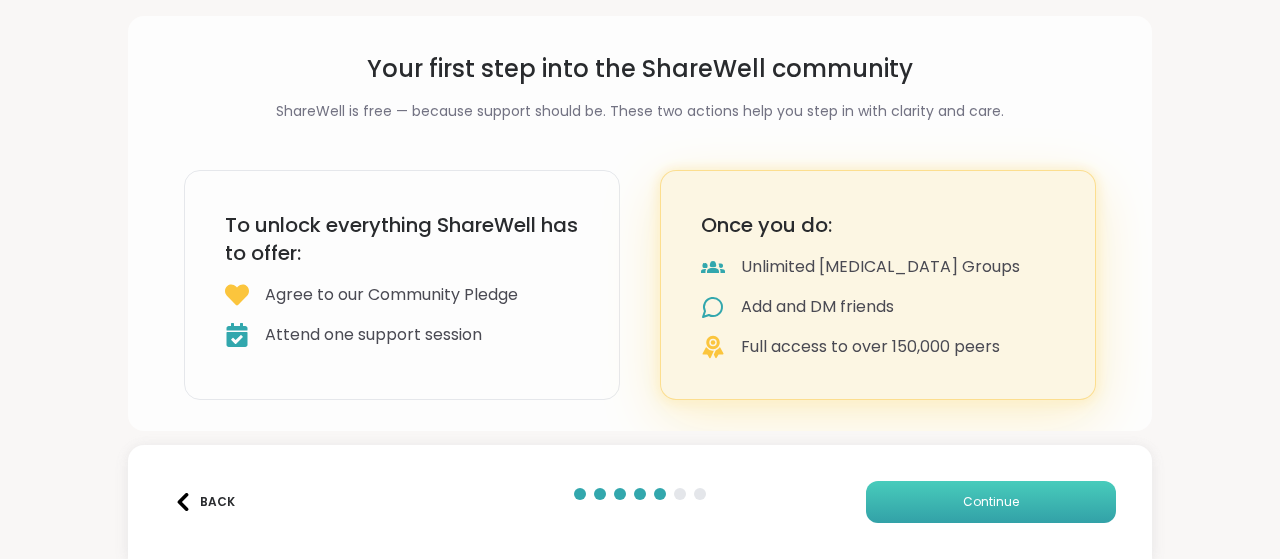 click on "Continue" at bounding box center [991, 502] 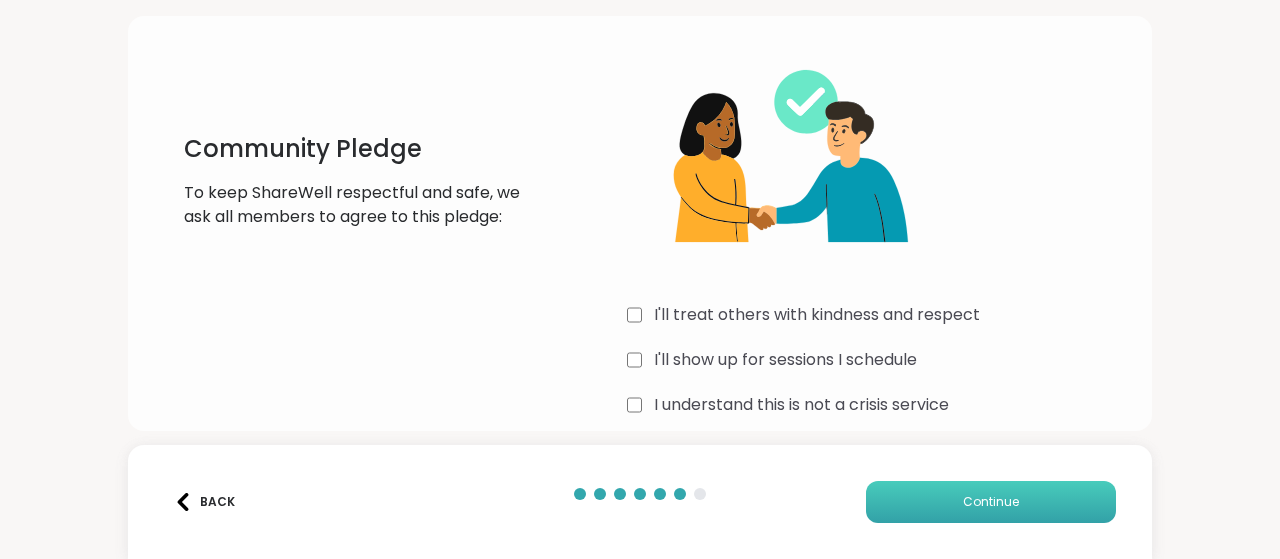 click on "Continue" at bounding box center (991, 502) 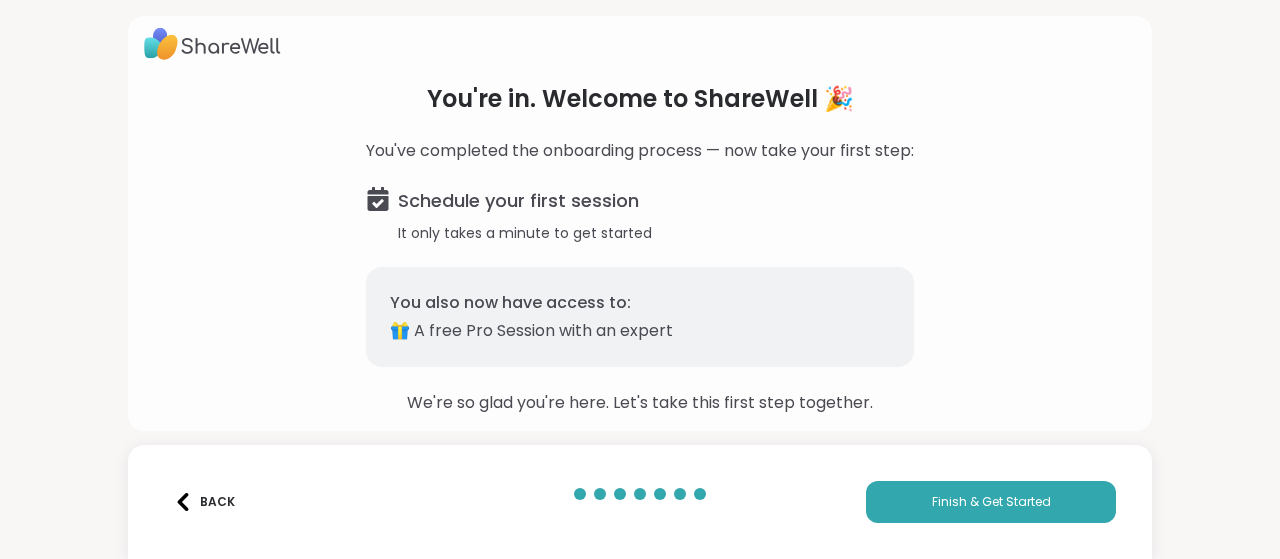 click on "Schedule your first session It only takes a minute to get started You also now have access to: 🎁 A free Pro Session with an expert" at bounding box center [640, 277] 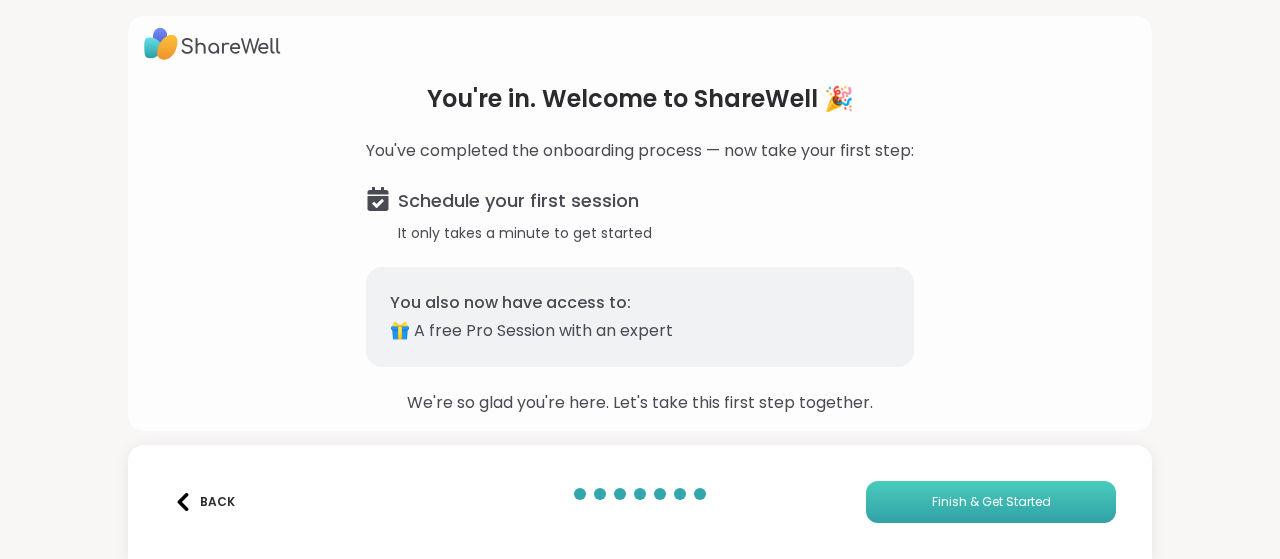 click on "Finish & Get Started" at bounding box center [991, 502] 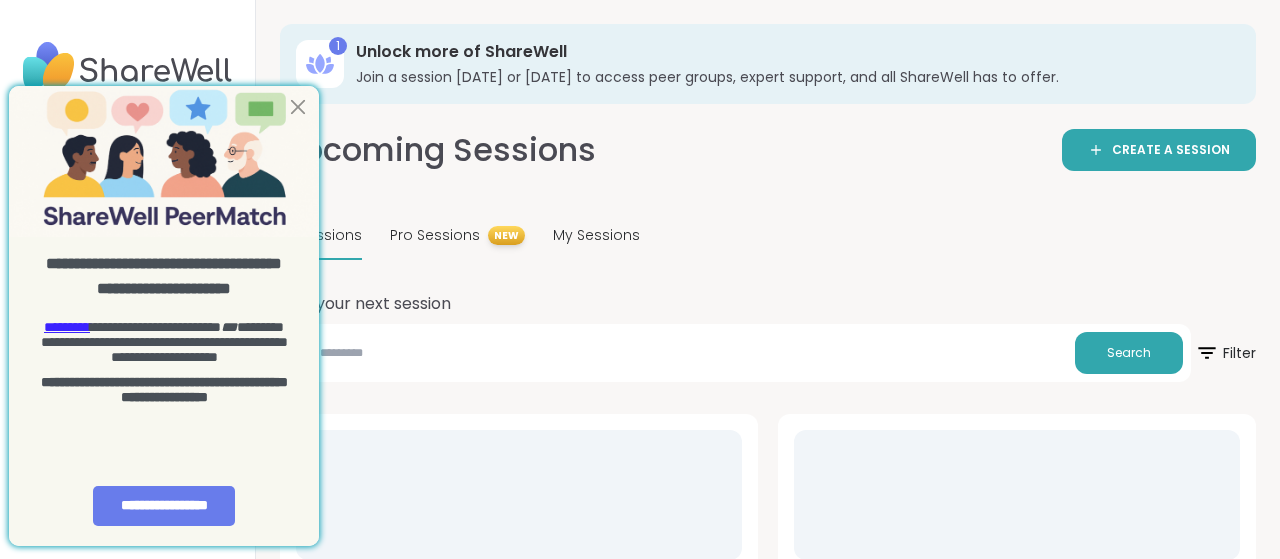 scroll, scrollTop: 0, scrollLeft: 0, axis: both 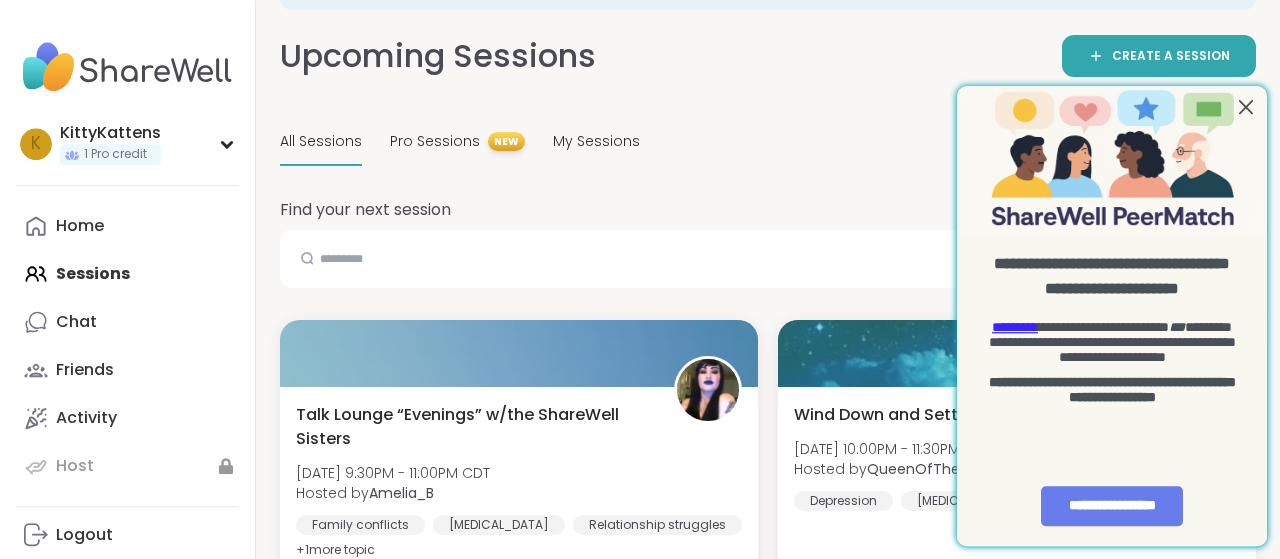 click at bounding box center [1246, 106] 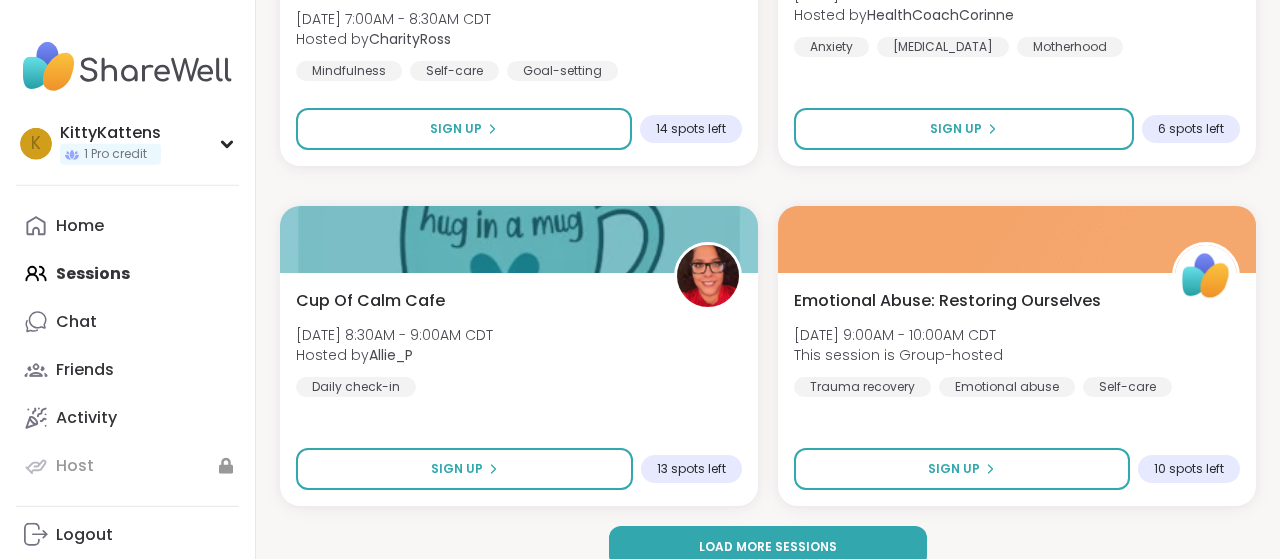 scroll, scrollTop: 6017, scrollLeft: 0, axis: vertical 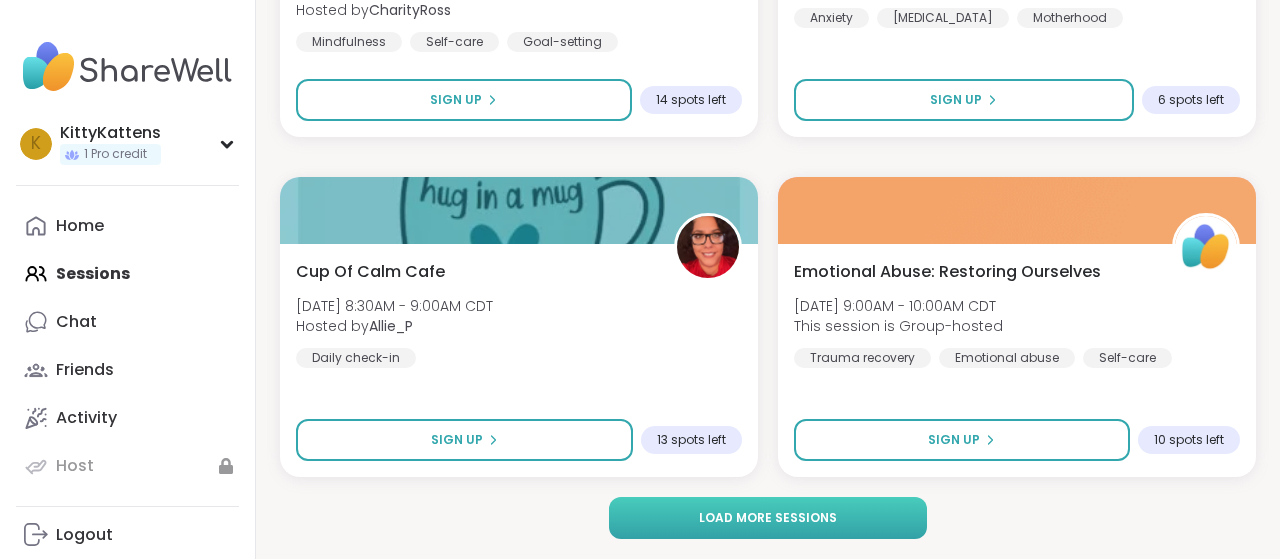 click on "Load more sessions" at bounding box center [768, 518] 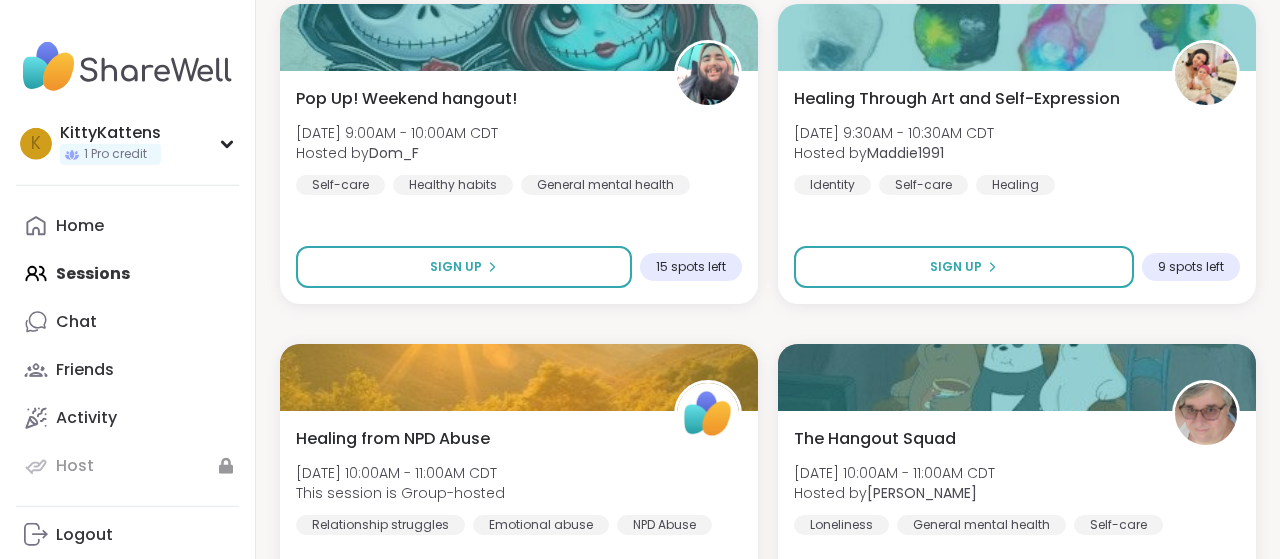 scroll, scrollTop: 6532, scrollLeft: 0, axis: vertical 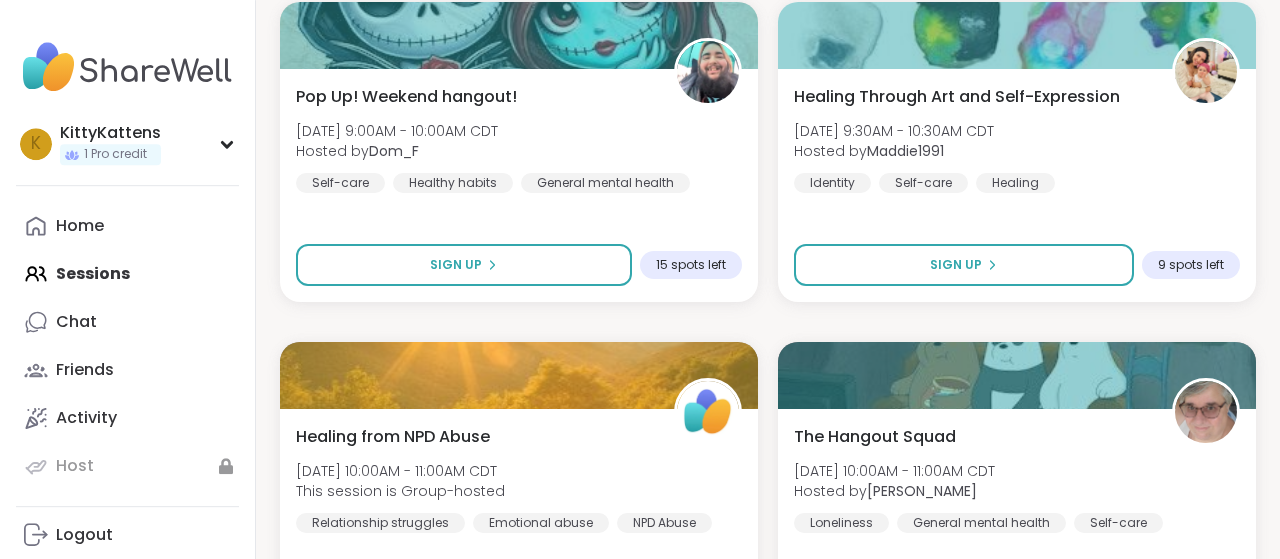click on "Talk Lounge “Evenings” w/the ShareWell Sisters [DATE] 9:30PM - 11:00PM CDT Hosted by  [PERSON_NAME] Family conflicts [MEDICAL_DATA] Relationship struggles + 1  more topic SESSION LIVE Wind Down and Settle Down - [DATE] [DATE] 10:00PM - 11:30PM CDT Hosted by  QueenOfTheNight [MEDICAL_DATA] [MEDICAL_DATA] Body doubling SESSION LIVE Ultra Late Night Pop Up [DATE] 11:00PM - 12:00AM CDT Hosted by  dav_e General mental [MEDICAL_DATA] [MEDICAL_DATA] Sign Up 8 spots left 🧞‍♂️αωaкєи ωιтн вєαυтιfυℓ ѕσυℓѕ🧜‍♀️ [DATE] 6:00AM - 7:00AM CDT Hosted by  lyssa Mindfulness Growth Healthy love Session Full Full Good mornings, goals and gratitude's [DATE] 7:00AM - 8:30AM CDT Hosted by  CharityRoss Mindfulness Self-care Goal-setting Session Full Full Good Morning Body Doubling For Productivity [DATE] 8:00AM - 9:00AM CDT Hosted by  [PERSON_NAME] [MEDICAL_DATA] Body doubling Anxiety Sign Up 12 spots left Cup Of Calm Cafe [DATE] 8:30AM - 9:00AM CDT Allie_P b" at bounding box center (768, -18) 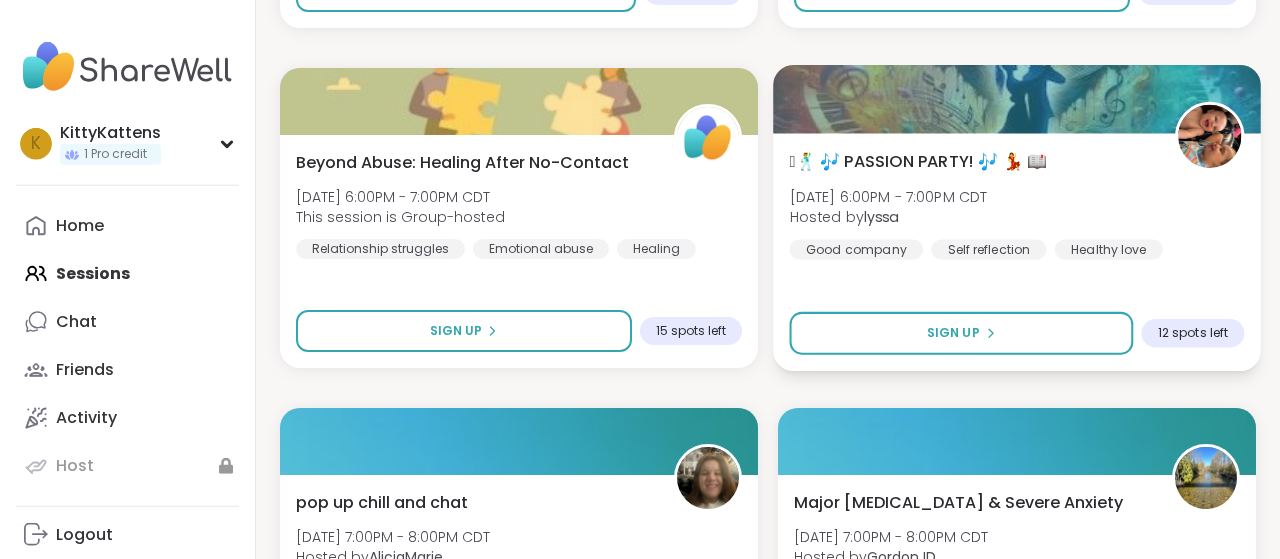 scroll, scrollTop: 8508, scrollLeft: 0, axis: vertical 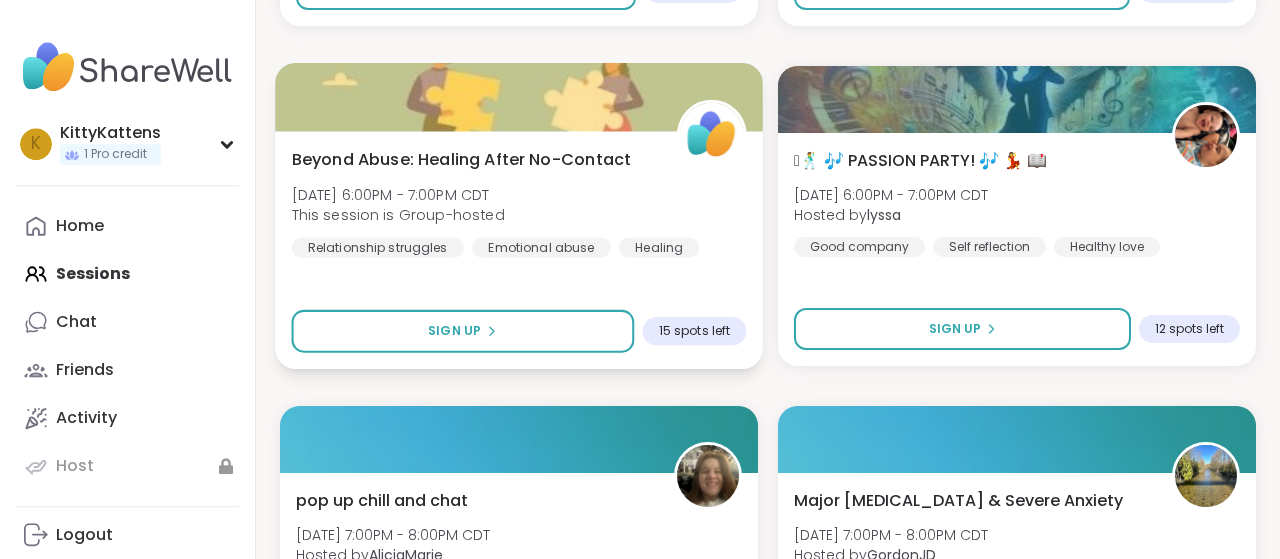 click at bounding box center [711, 134] 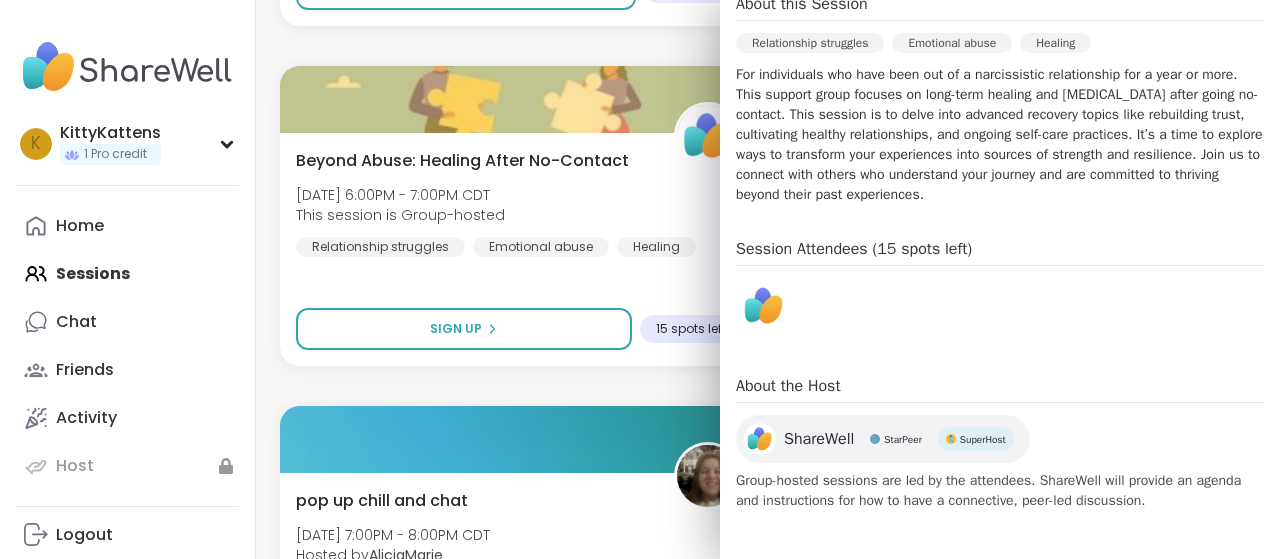 scroll, scrollTop: 619, scrollLeft: 0, axis: vertical 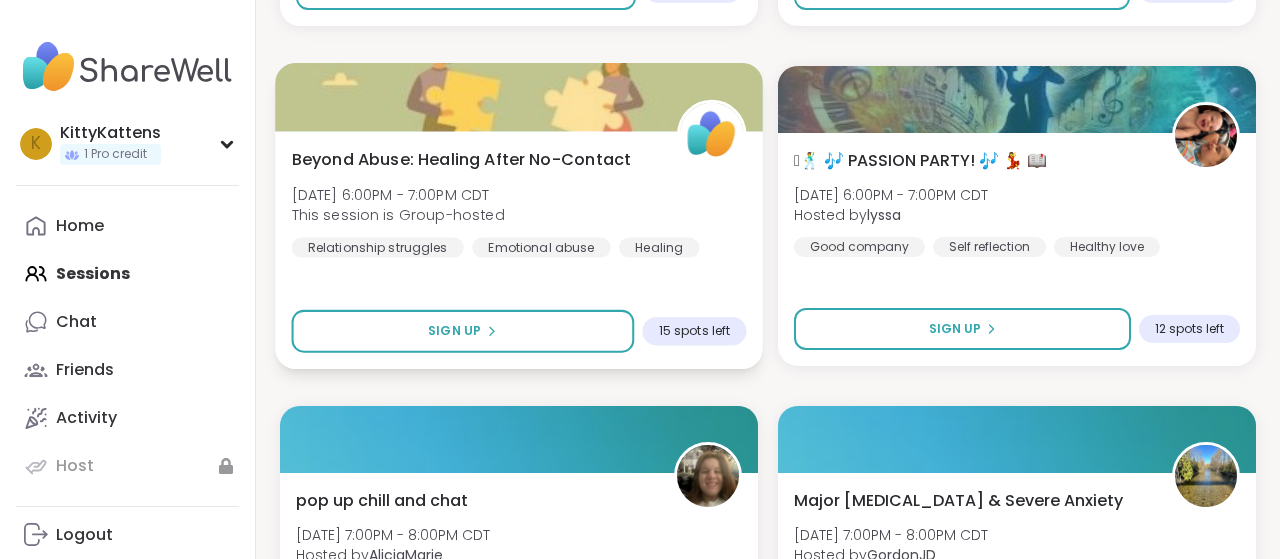 click on "Beyond Abuse: Healing After No-Contact [DATE] 6:00PM - 7:00PM CDT This session is Group-hosted Relationship struggles Emotional abuse Healing" at bounding box center (519, 202) 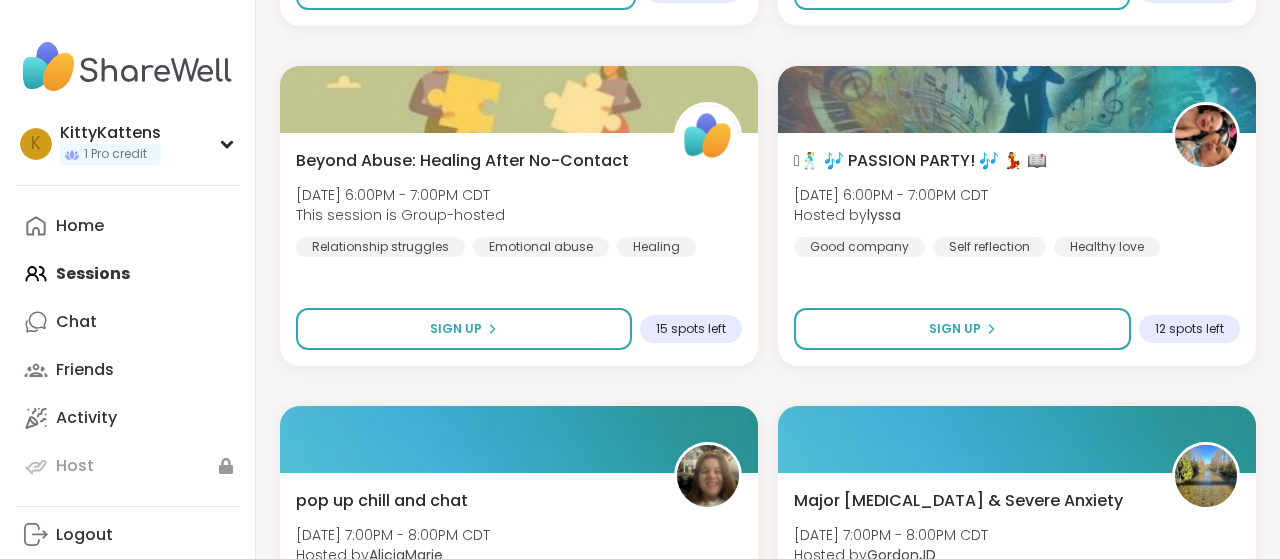 click on "Talk Lounge “Evenings” w/the ShareWell Sisters [DATE] 9:30PM - 11:00PM CDT Hosted by  [PERSON_NAME] Family conflicts [MEDICAL_DATA] Relationship struggles + 1  more topic SESSION LIVE Wind Down and Settle Down - [DATE] [DATE] 10:00PM - 11:30PM CDT Hosted by  QueenOfTheNight [MEDICAL_DATA] [MEDICAL_DATA] Body doubling SESSION LIVE Ultra Late Night Pop Up [DATE] 11:00PM - 12:00AM CDT Hosted by  dav_e General mental [MEDICAL_DATA] [MEDICAL_DATA] Sign Up 8 spots left 🧞‍♂️αωaкєи ωιтн вєαυтιfυℓ ѕσυℓѕ🧜‍♀️ [DATE] 6:00AM - 7:00AM CDT Hosted by  lyssa Mindfulness Growth Healthy love Session Full Full Good mornings, goals and gratitude's [DATE] 7:00AM - 8:30AM CDT Hosted by  CharityRoss Mindfulness Self-care Goal-setting Session Full Full Good Morning Body Doubling For Productivity [DATE] 8:00AM - 9:00AM CDT Hosted by  [PERSON_NAME] [MEDICAL_DATA] Body doubling Anxiety Sign Up 12 spots left Cup Of Calm Cafe [DATE] 8:30AM - 9:00AM CDT Allie_P b" at bounding box center [768, -1994] 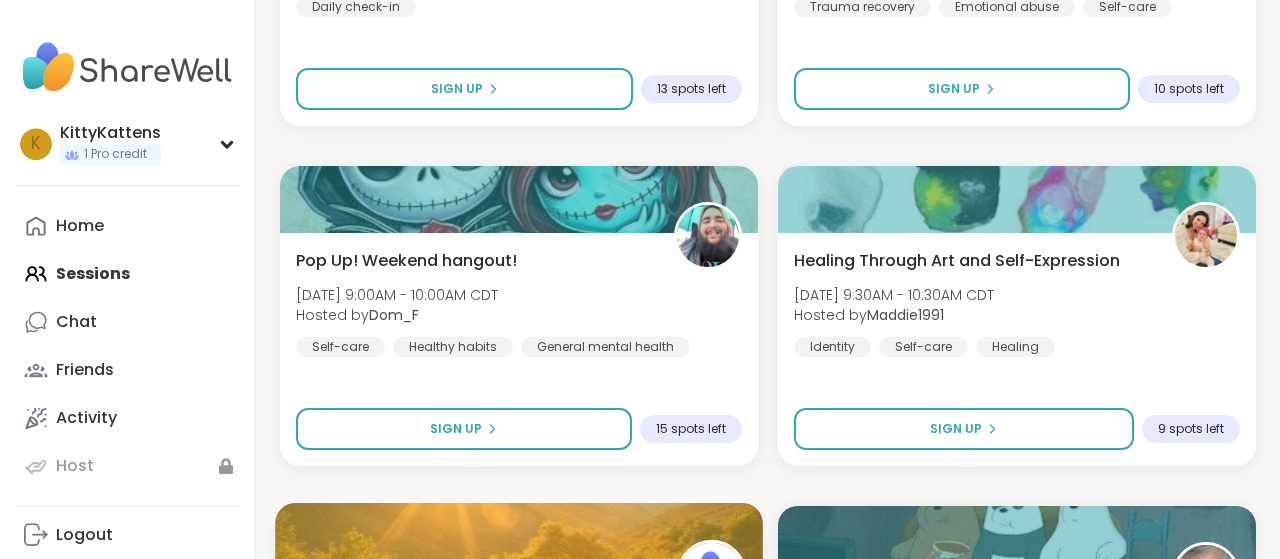 scroll, scrollTop: 6334, scrollLeft: 0, axis: vertical 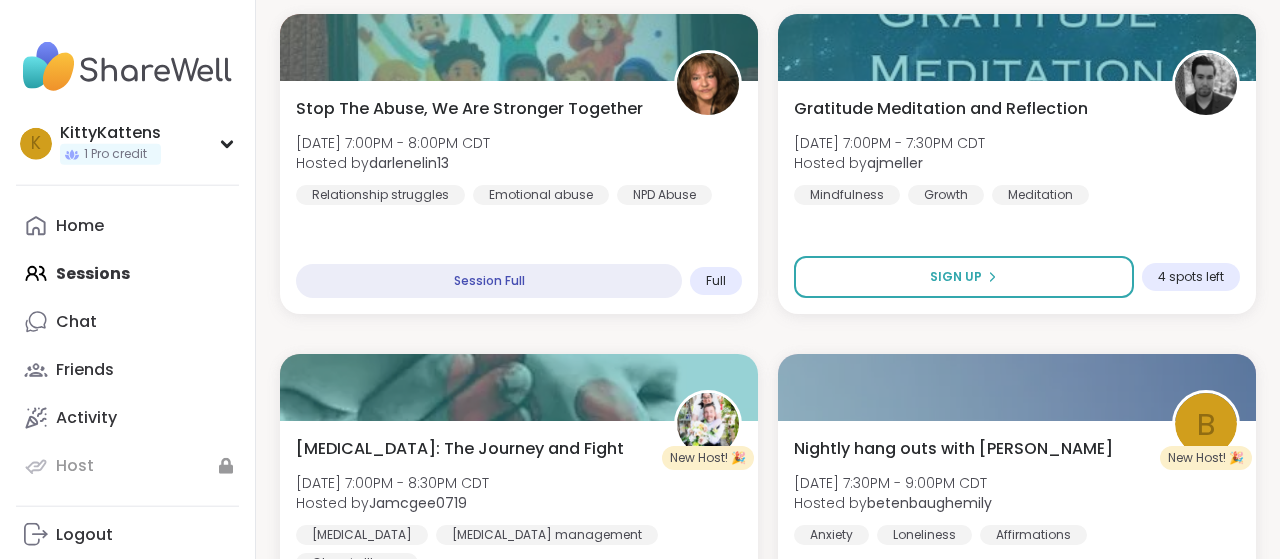 click on "Gratitude Meditation and Reflection [DATE] 7:00PM - 7:30PM CDT Hosted by  ajmeller Mindfulness Growth Meditation Sign Up 4 spots left" at bounding box center [1017, 197] 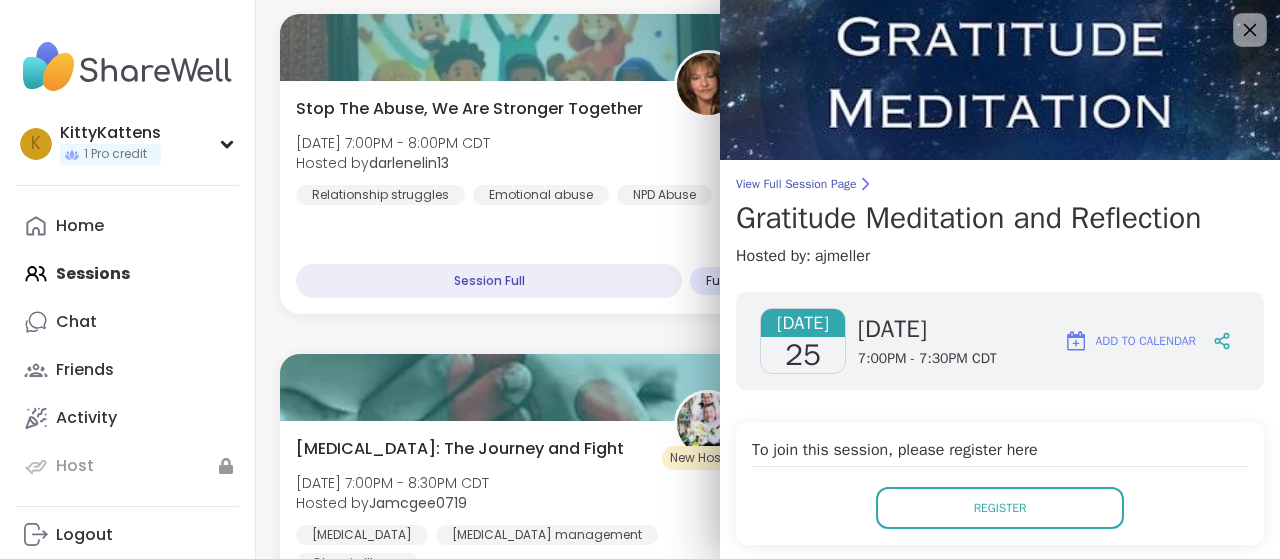 click 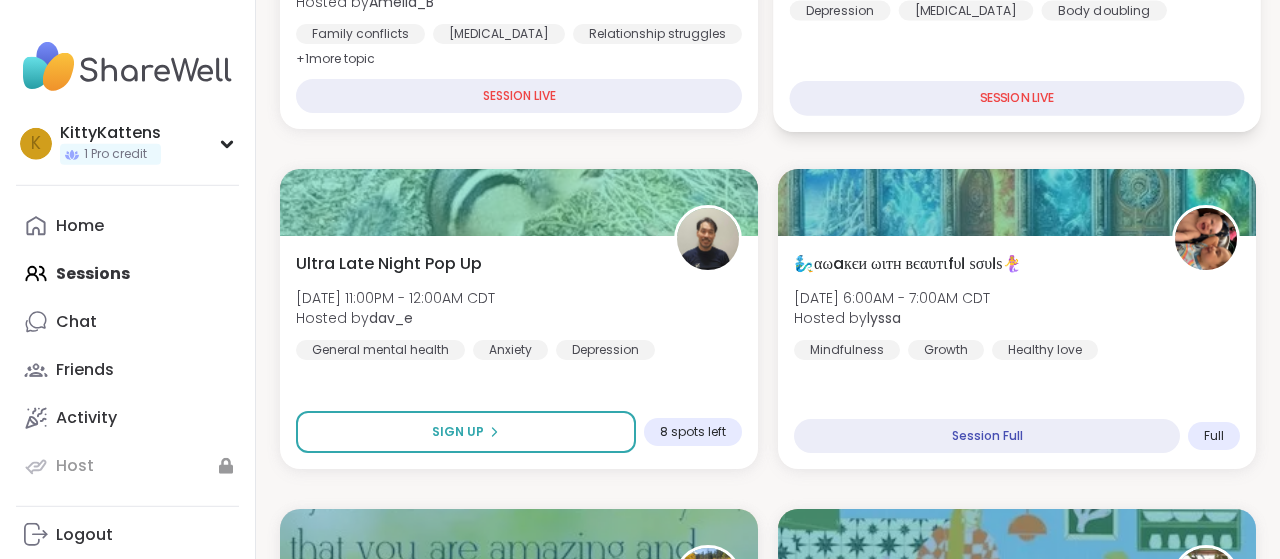 scroll, scrollTop: 591, scrollLeft: 0, axis: vertical 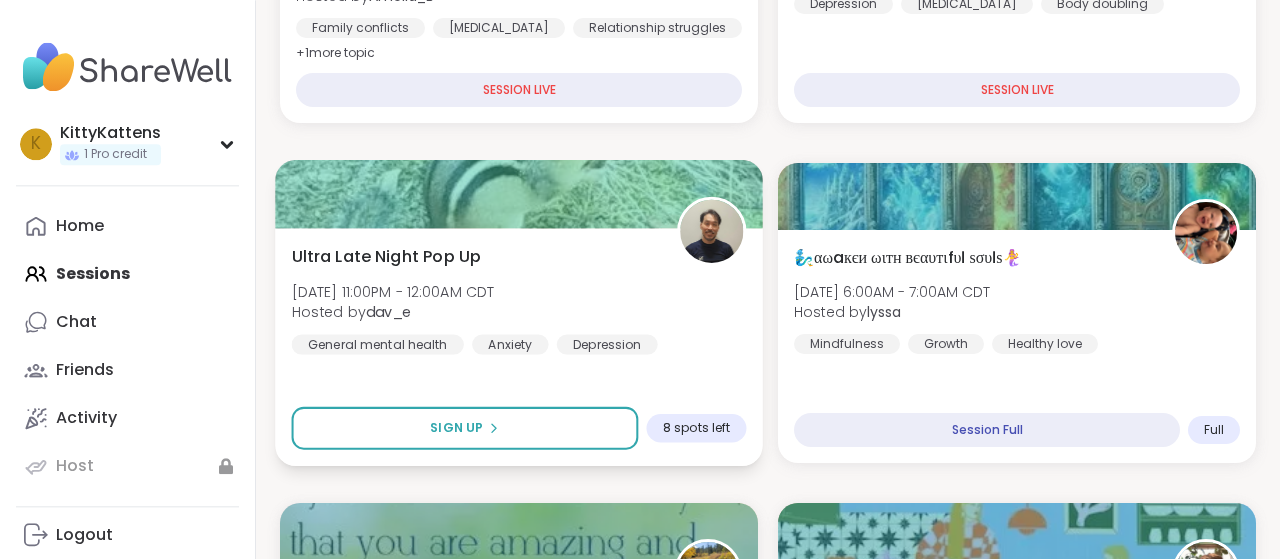 click at bounding box center (711, 231) 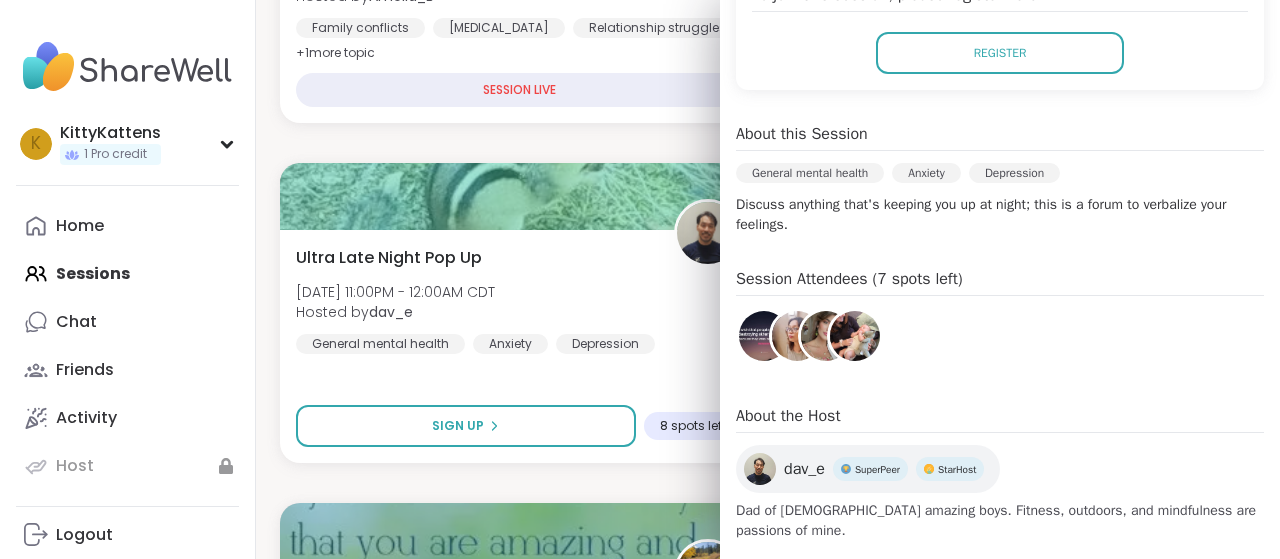 scroll, scrollTop: 463, scrollLeft: 0, axis: vertical 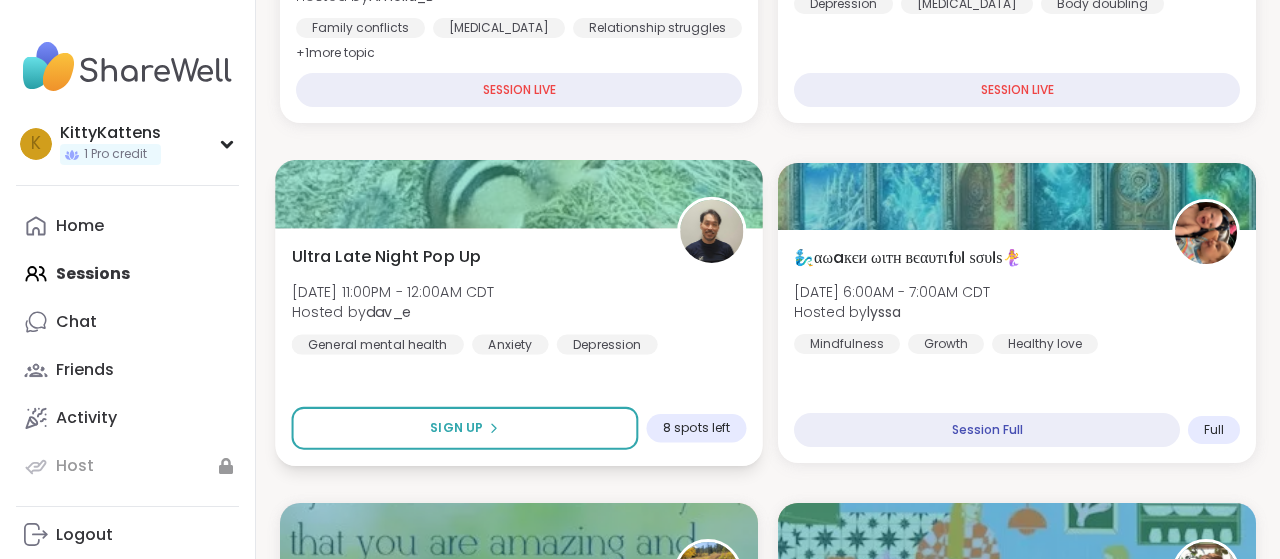 click on "Ultra Late Night Pop Up [DATE] 11:00PM - 12:00AM CDT Hosted by  dav_e General mental [MEDICAL_DATA] [MEDICAL_DATA] Sign Up 8 spots left" at bounding box center (519, 347) 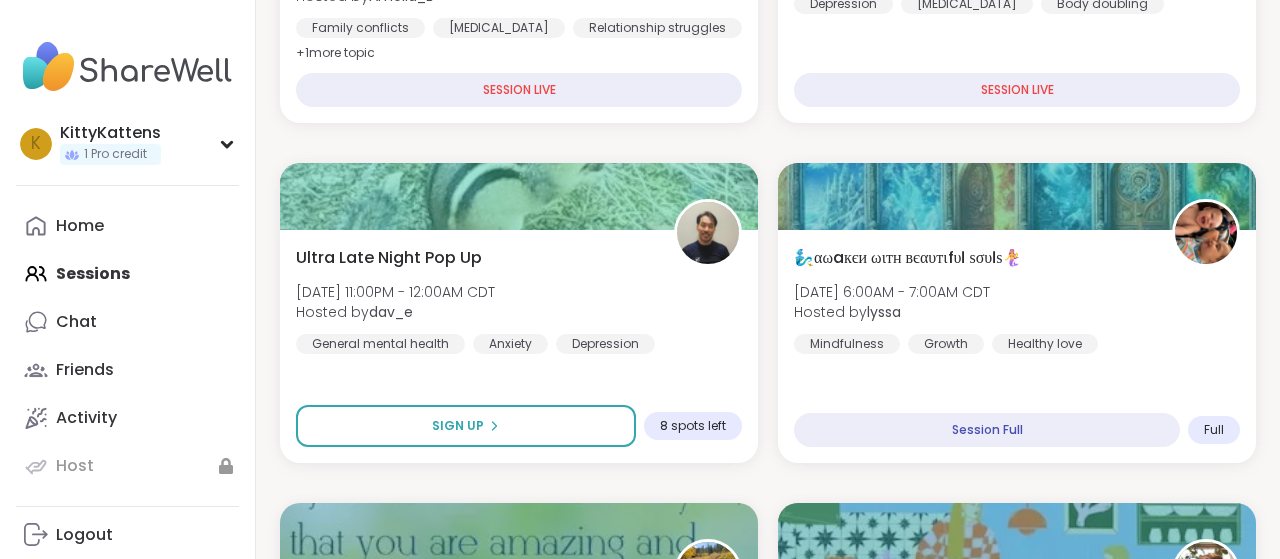 click on "Talk Lounge “Evenings” w/the ShareWell Sisters [DATE] 9:30PM - 11:00PM CDT Hosted by  [PERSON_NAME] Family conflicts [MEDICAL_DATA] Relationship struggles + 1  more topic SESSION LIVE Wind Down and Settle Down - [DATE] [DATE] 10:00PM - 11:30PM CDT Hosted by  QueenOfTheNight [MEDICAL_DATA] [MEDICAL_DATA] Body doubling SESSION LIVE Ultra Late Night Pop Up [DATE] 11:00PM - 12:00AM CDT Hosted by  dav_e General mental [MEDICAL_DATA] [MEDICAL_DATA] Sign Up 8 spots left 🧞‍♂️αωaкєи ωιтн вєαυтιfυℓ ѕσυℓѕ🧜‍♀️ [DATE] 6:00AM - 7:00AM CDT Hosted by  lyssa Mindfulness Growth Healthy love Session Full Full Good mornings, goals and gratitude's [DATE] 7:00AM - 8:30AM CDT Hosted by  CharityRoss Mindfulness Self-care Goal-setting Session Full Full Good Morning Body Doubling For Productivity [DATE] 8:00AM - 9:00AM CDT Hosted by  [PERSON_NAME] [MEDICAL_DATA] Body doubling Anxiety Sign Up 12 spots left Cup Of Calm Cafe [DATE] 8:30AM - 9:00AM CDT Allie_P b" at bounding box center [768, 5923] 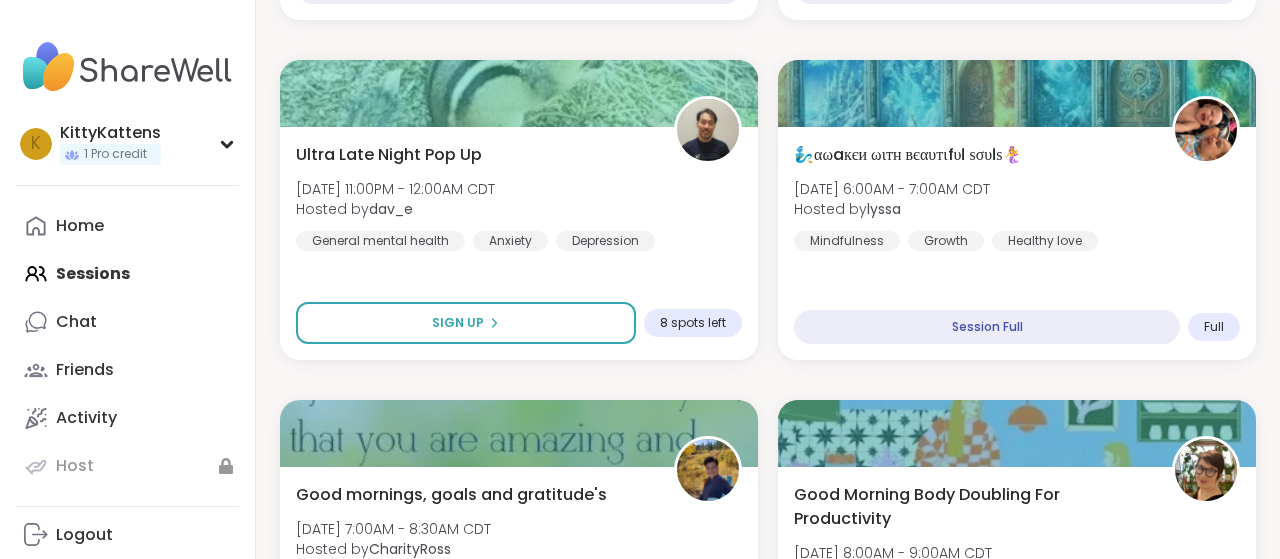 scroll, scrollTop: 695, scrollLeft: 0, axis: vertical 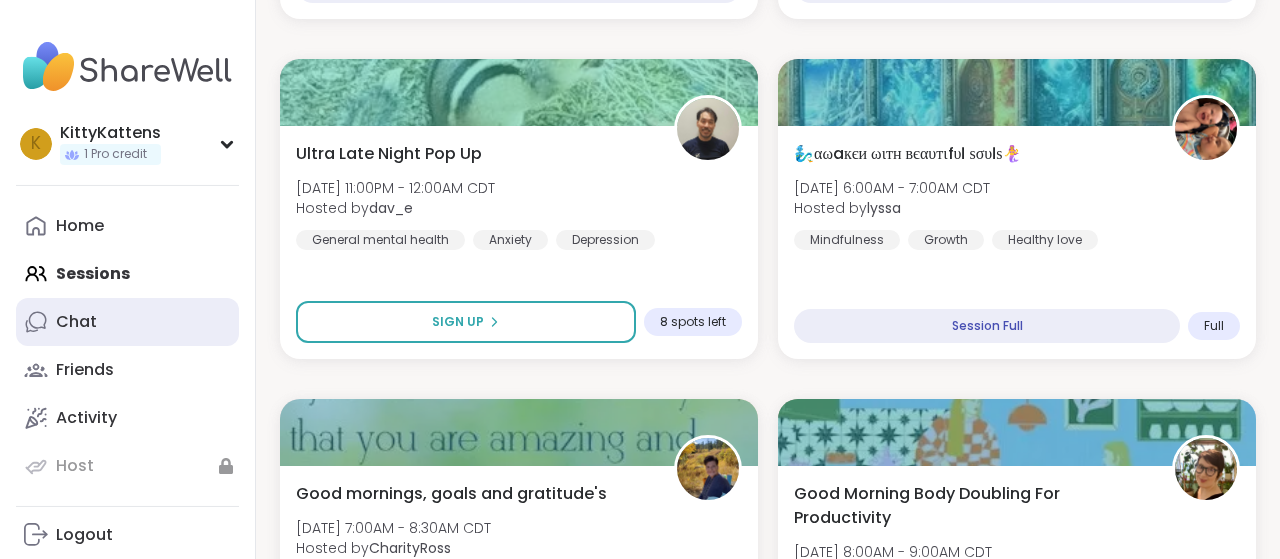 click on "Chat" at bounding box center [76, 322] 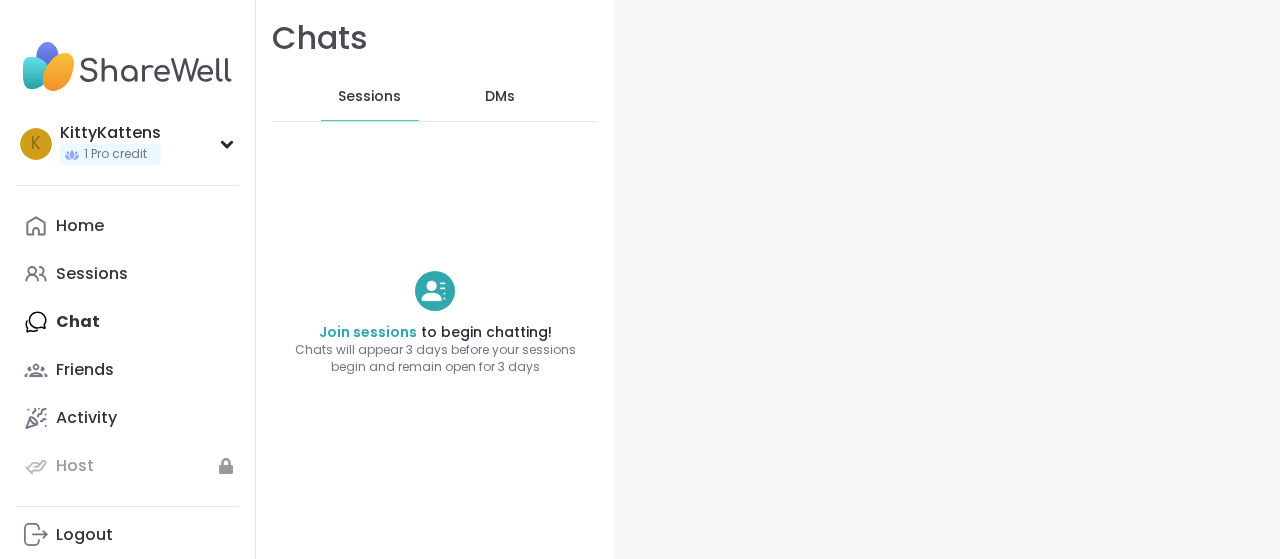 scroll, scrollTop: 0, scrollLeft: 0, axis: both 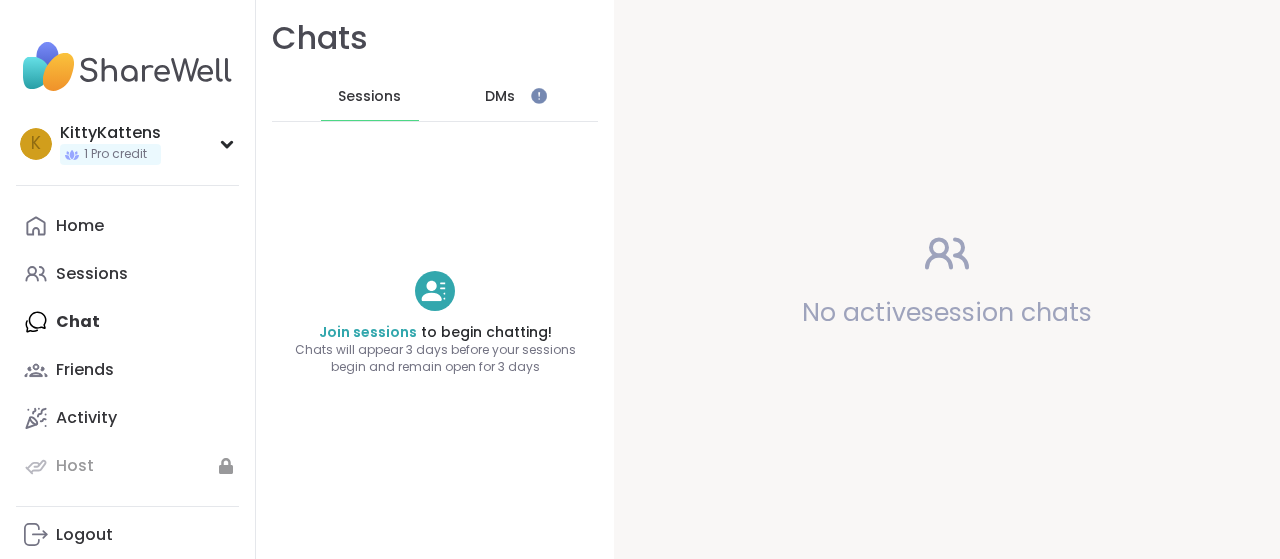 click on "DMs" at bounding box center (500, 97) 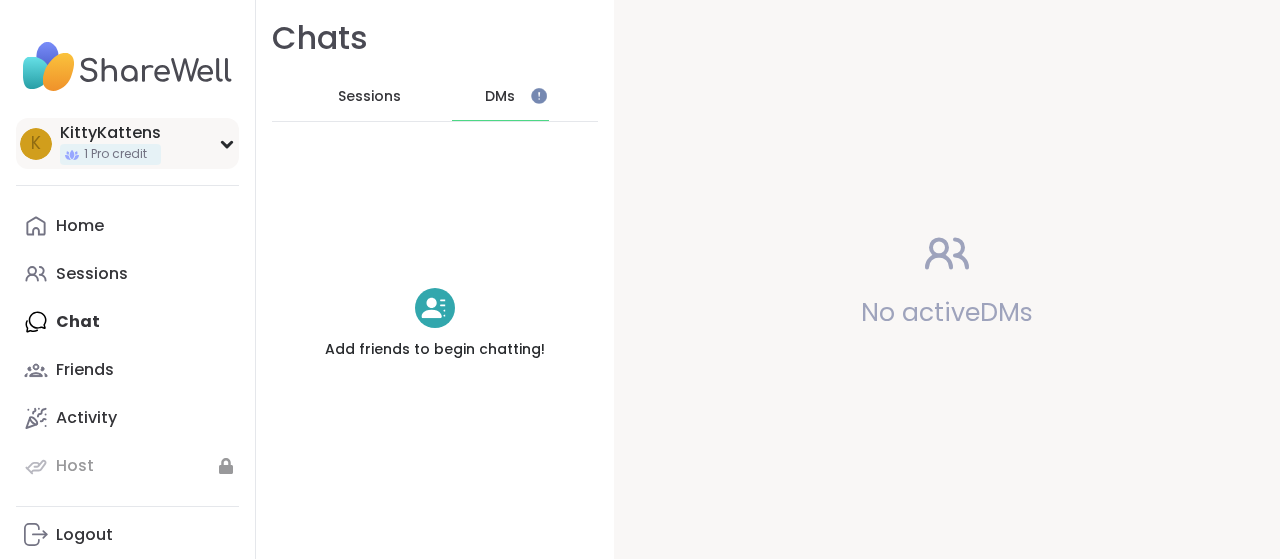 click 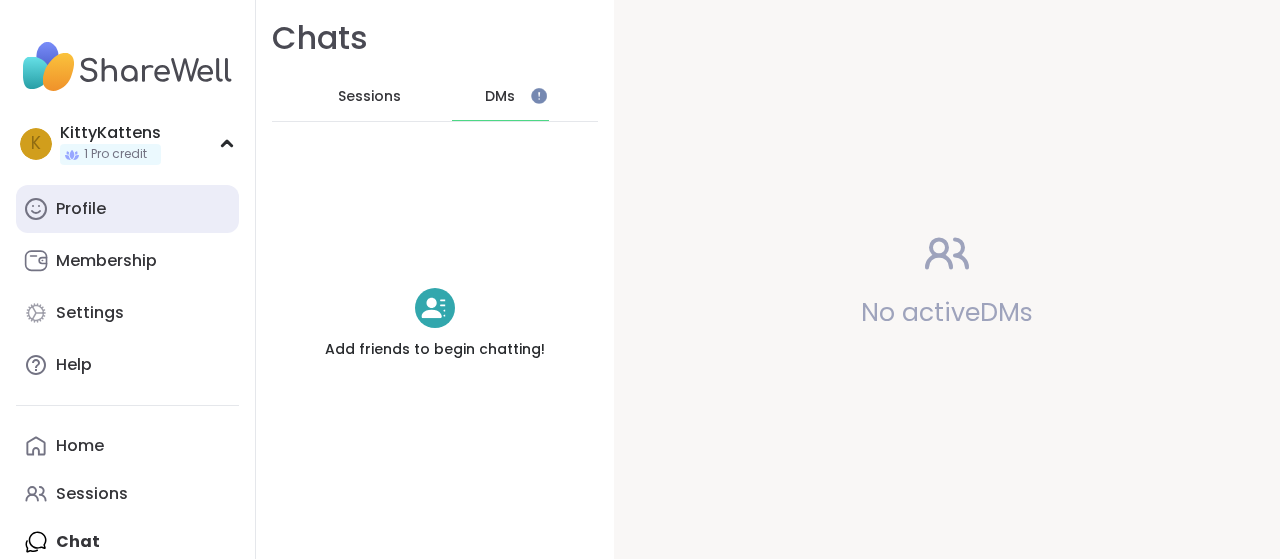 click on "Profile" at bounding box center [127, 209] 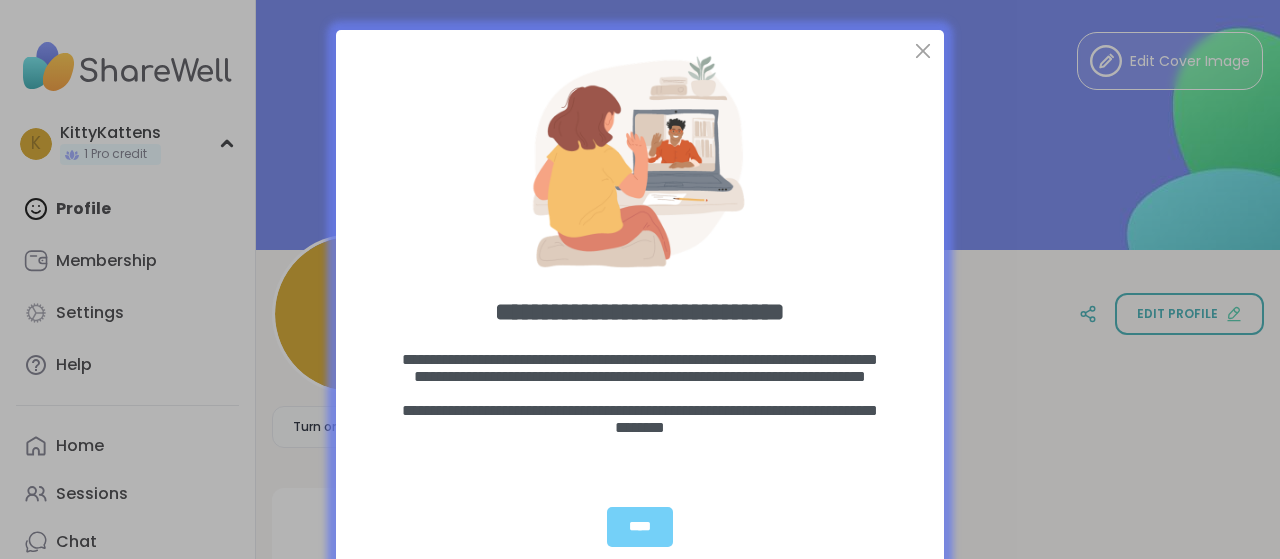 scroll, scrollTop: 0, scrollLeft: 0, axis: both 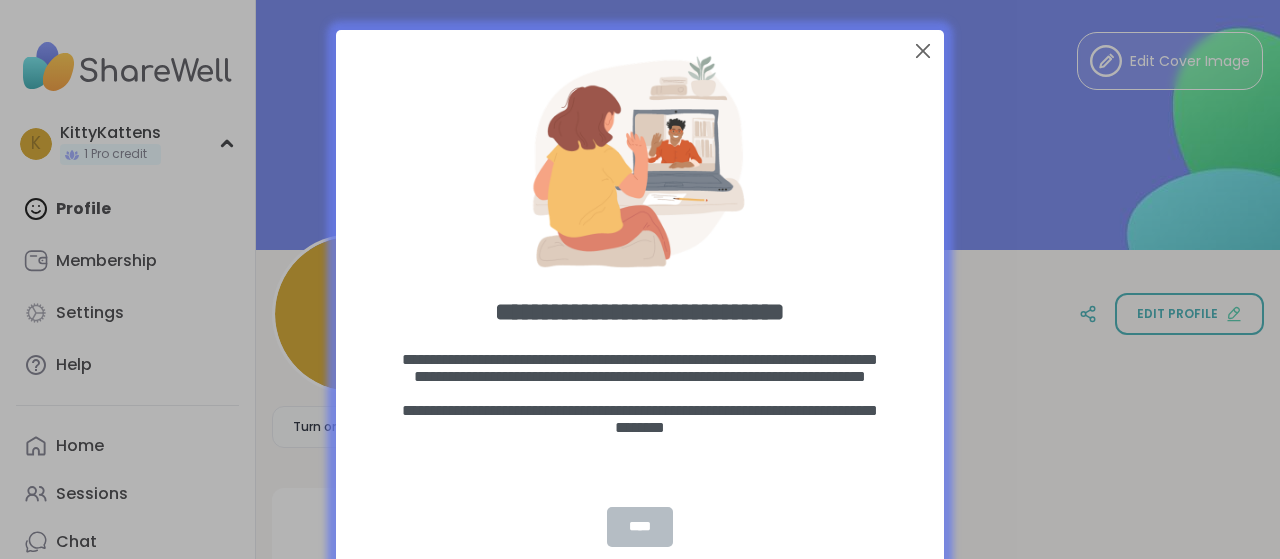 click on "****" at bounding box center (640, 527) 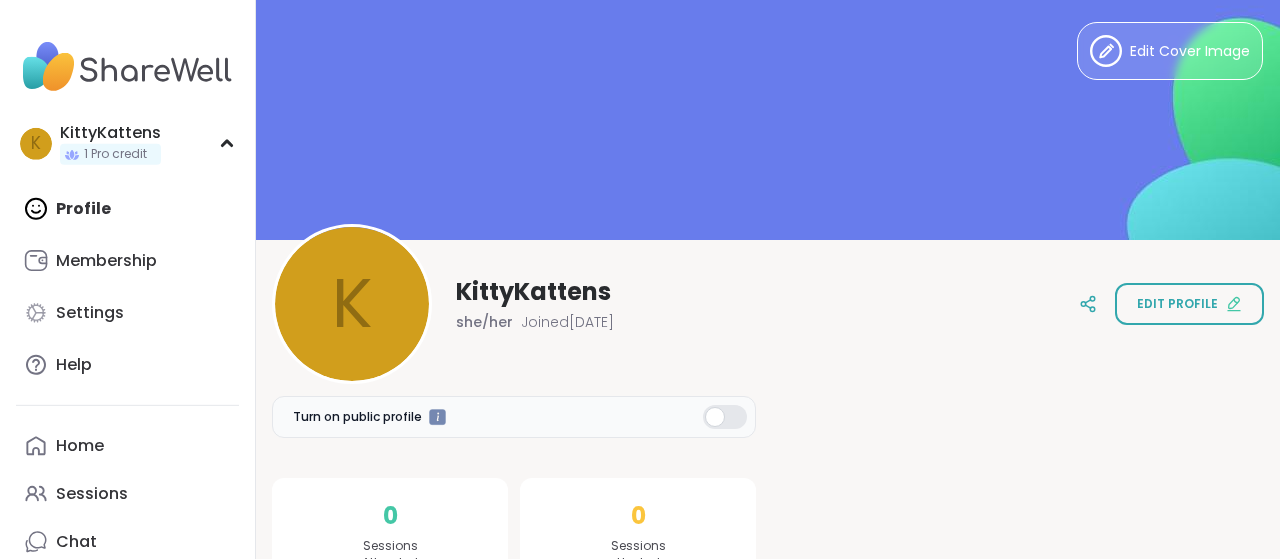 scroll, scrollTop: 0, scrollLeft: 0, axis: both 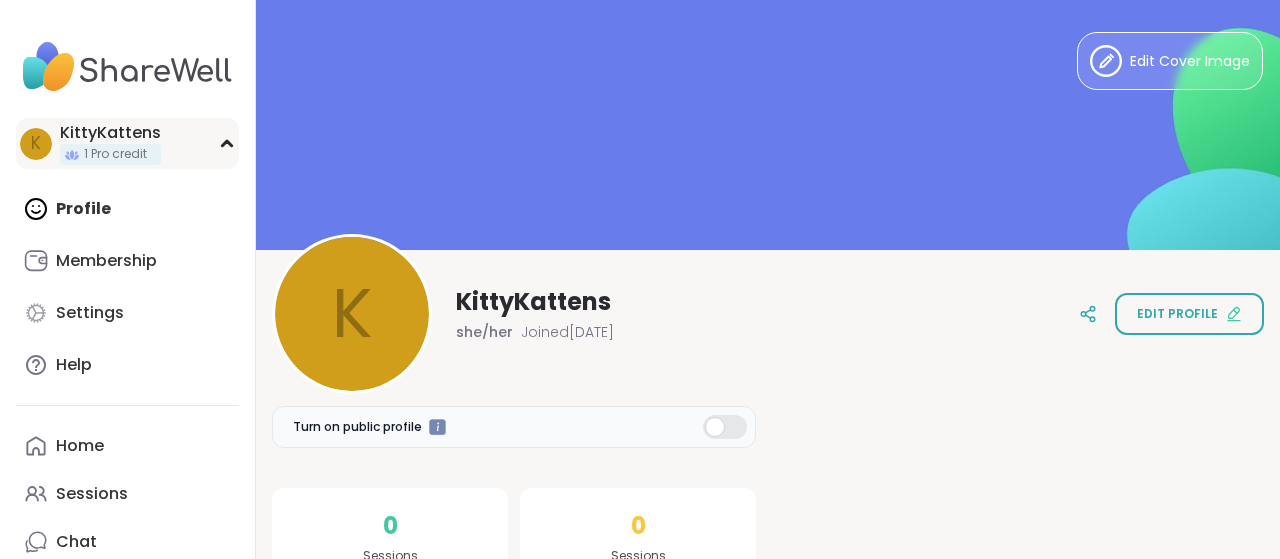 click 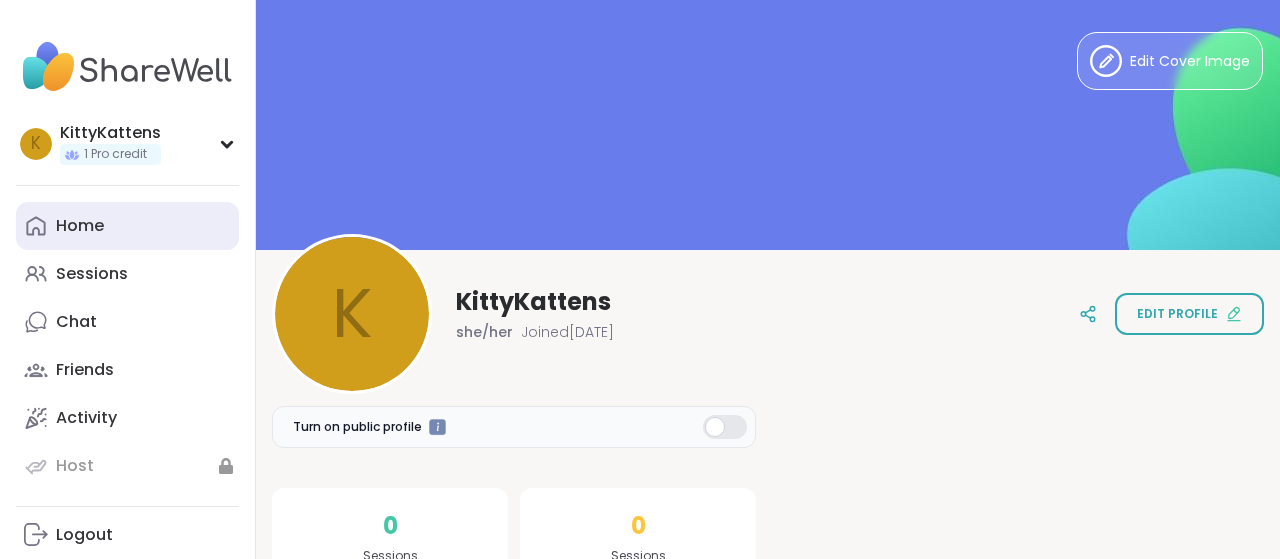 click on "Home" at bounding box center [80, 226] 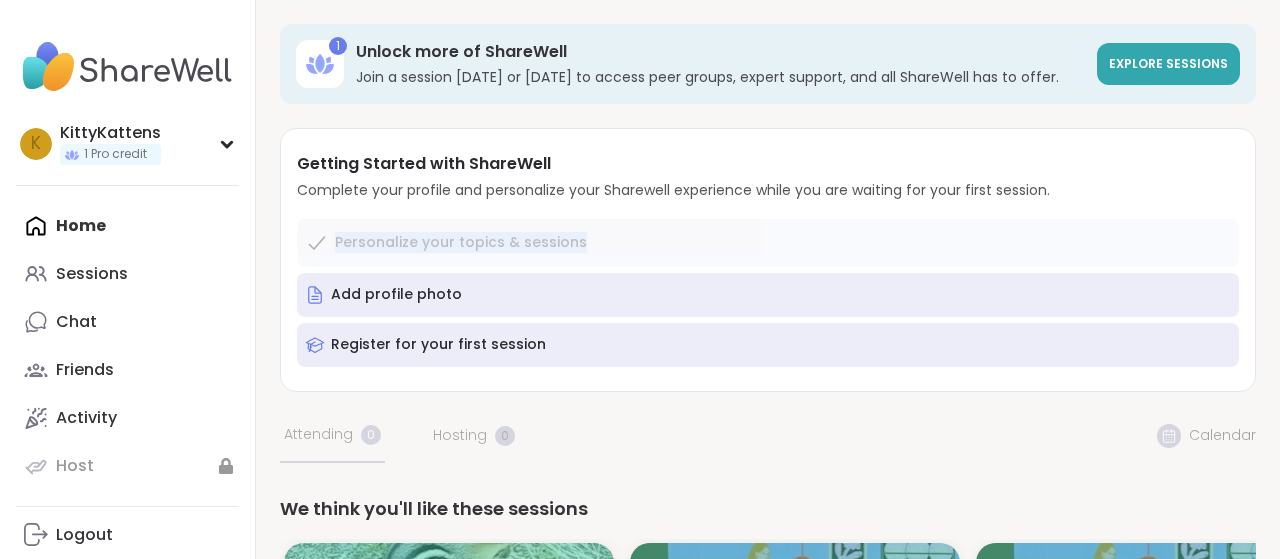 drag, startPoint x: 362, startPoint y: 179, endPoint x: 1039, endPoint y: 229, distance: 678.8439 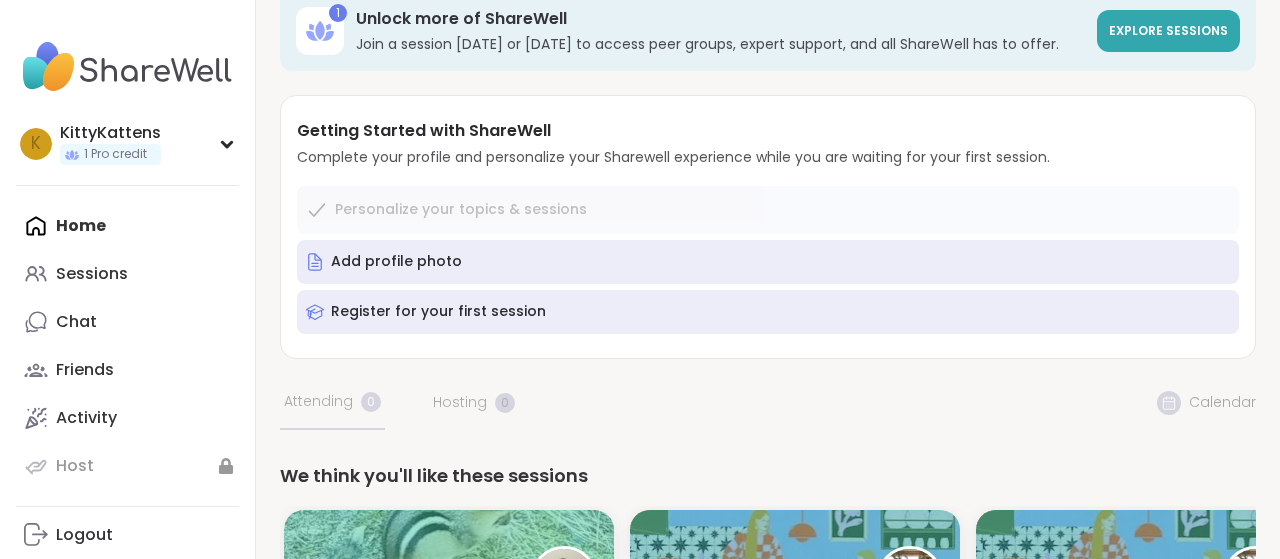 scroll, scrollTop: 0, scrollLeft: 0, axis: both 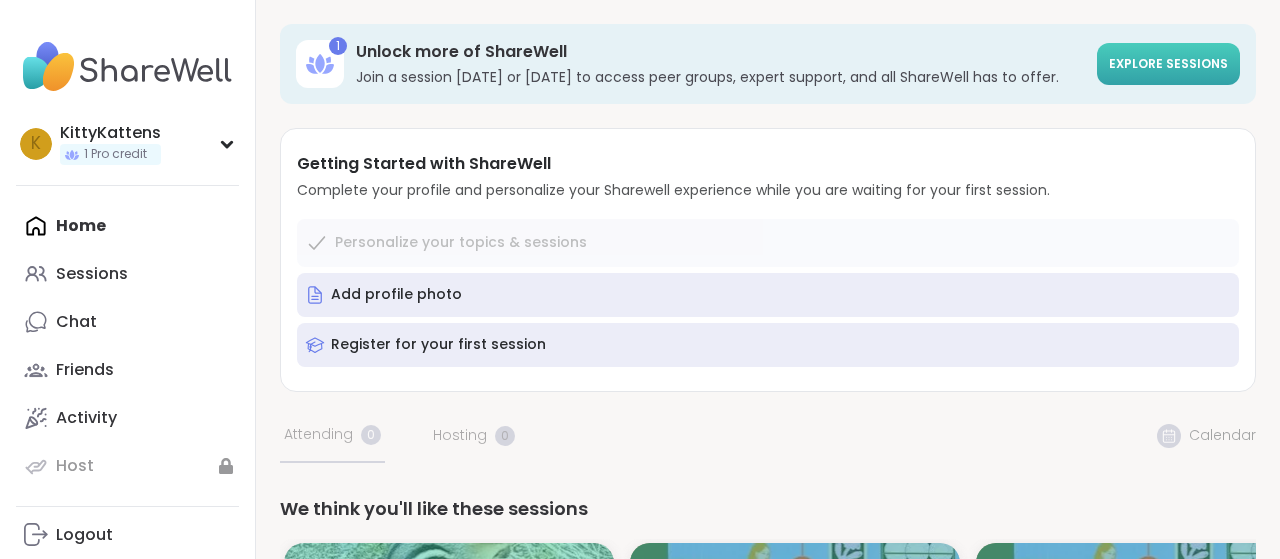 click on "Explore sessions" at bounding box center (1168, 63) 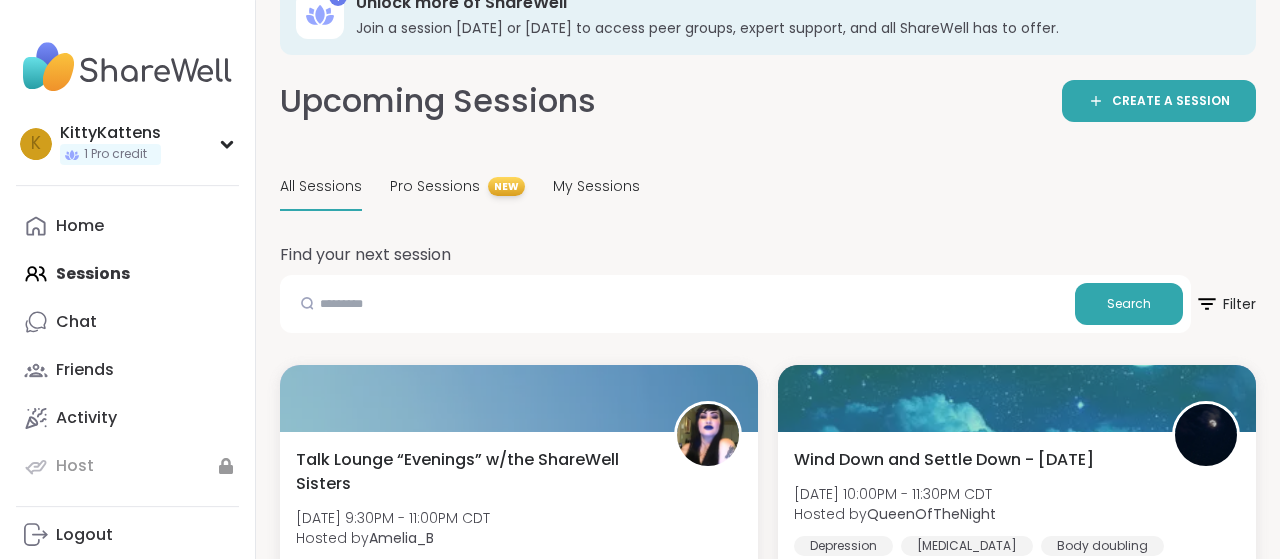 scroll, scrollTop: 0, scrollLeft: 0, axis: both 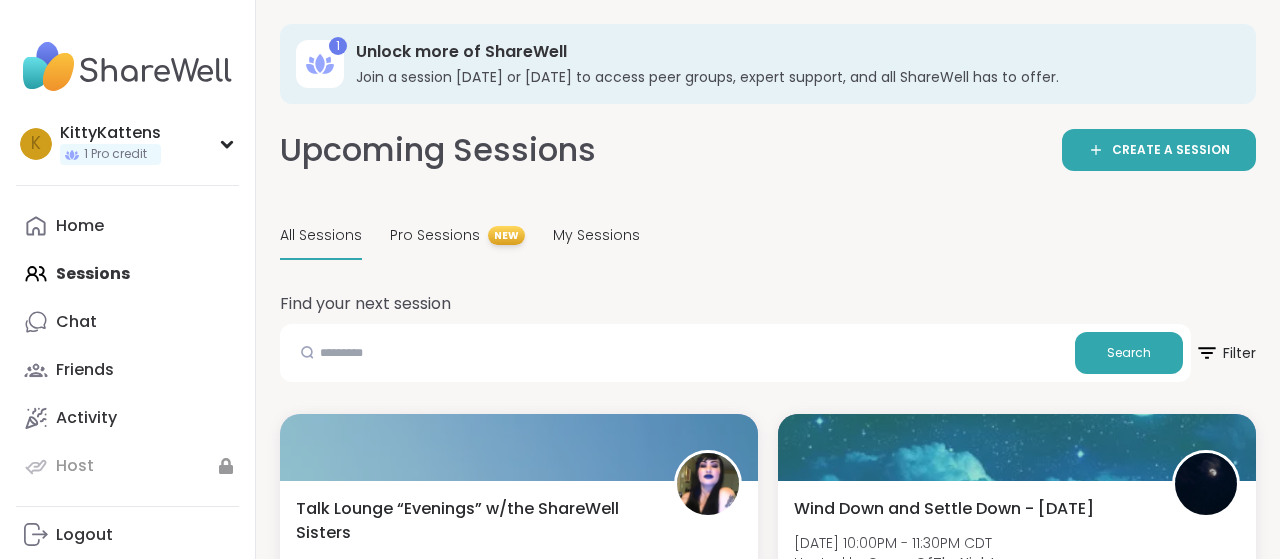 click 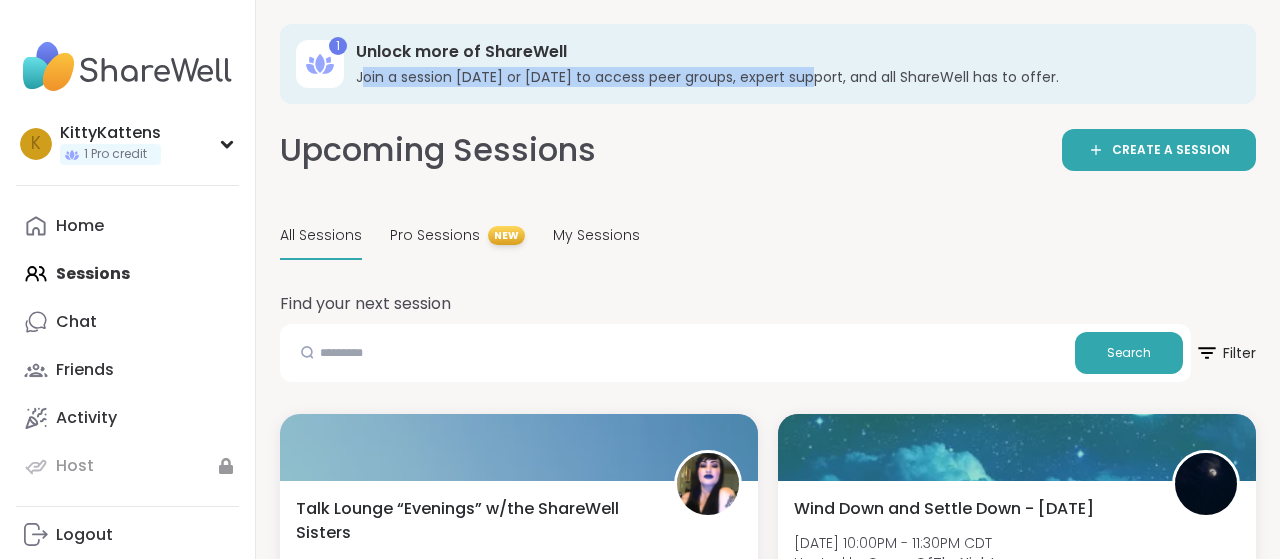 drag, startPoint x: 366, startPoint y: 80, endPoint x: 816, endPoint y: 114, distance: 451.28262 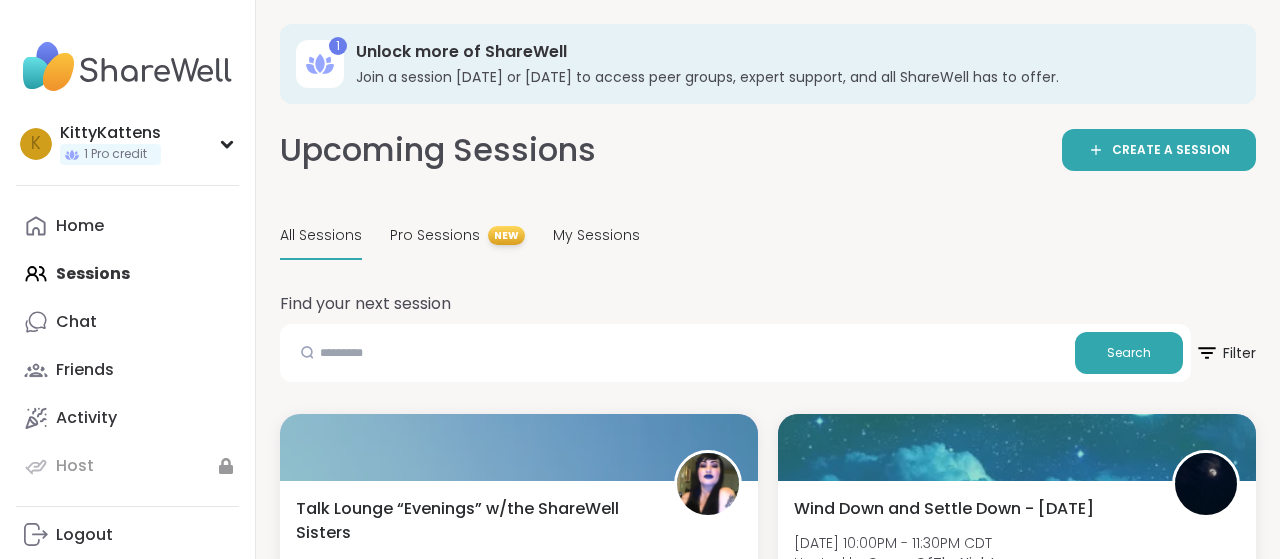 click on "1 Unlock more of ShareWell Join a session [DATE] or [DATE] to access peer groups, expert support, and all ShareWell has to offer. Upcoming Sessions CREATE A SESSION All Sessions Pro Sessions NEW My Sessions Find your next session Search  Filter   Talk Lounge “Evenings” w/the ShareWell Sisters [DATE] 9:30PM - 11:00PM CDT Hosted by  [PERSON_NAME] Family conflicts [MEDICAL_DATA] Relationship struggles + 1  more topic SESSION LIVE Wind Down and Settle Down - [DATE] [DATE] 10:00PM - 11:30PM CDT Hosted by  QueenOfTheNight [MEDICAL_DATA] [MEDICAL_DATA] Body doubling SESSION LIVE Ultra Late Night Pop Up [DATE] 11:00PM - 12:00AM CDT Hosted by  dav_e General mental [MEDICAL_DATA] [MEDICAL_DATA] Sign Up 7 spots left 🧞‍♂️αωaкєи ωιтн вєαυтιfυℓ ѕσυℓѕ🧜‍♀️ [DATE] 6:00AM - 7:00AM CDT Hosted by  lyssa Mindfulness Growth Healthy love Session Full Full Good mornings, goals and gratitude's [DATE] 7:00AM - 8:30AM CDT Hosted by  CharityRoss Mindfulness Self-care b" at bounding box center [768, 3278] 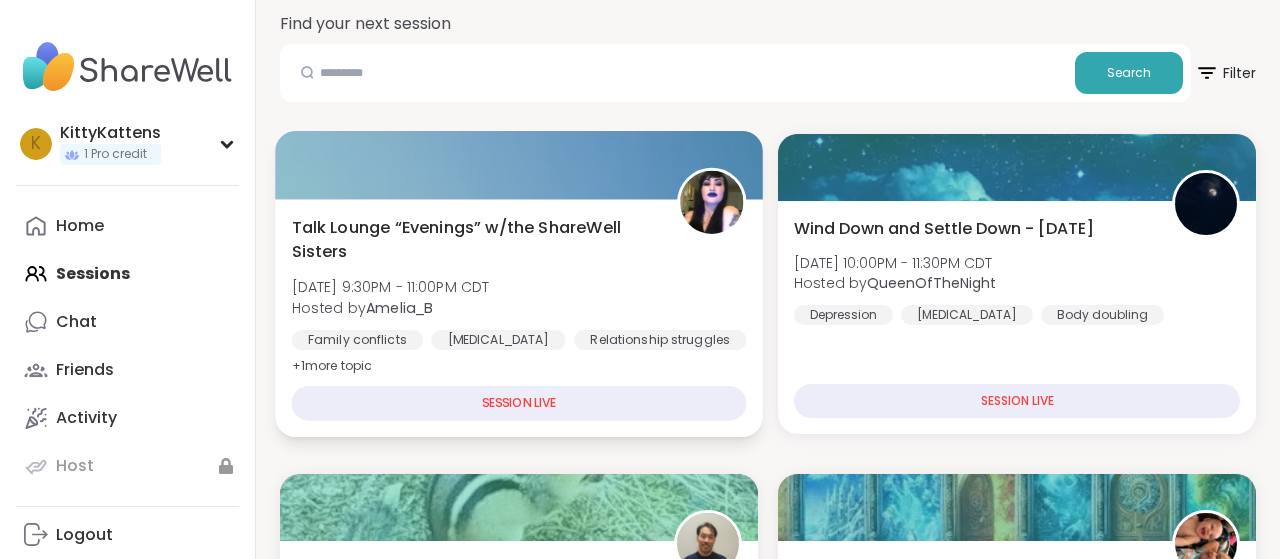 scroll, scrollTop: 280, scrollLeft: 0, axis: vertical 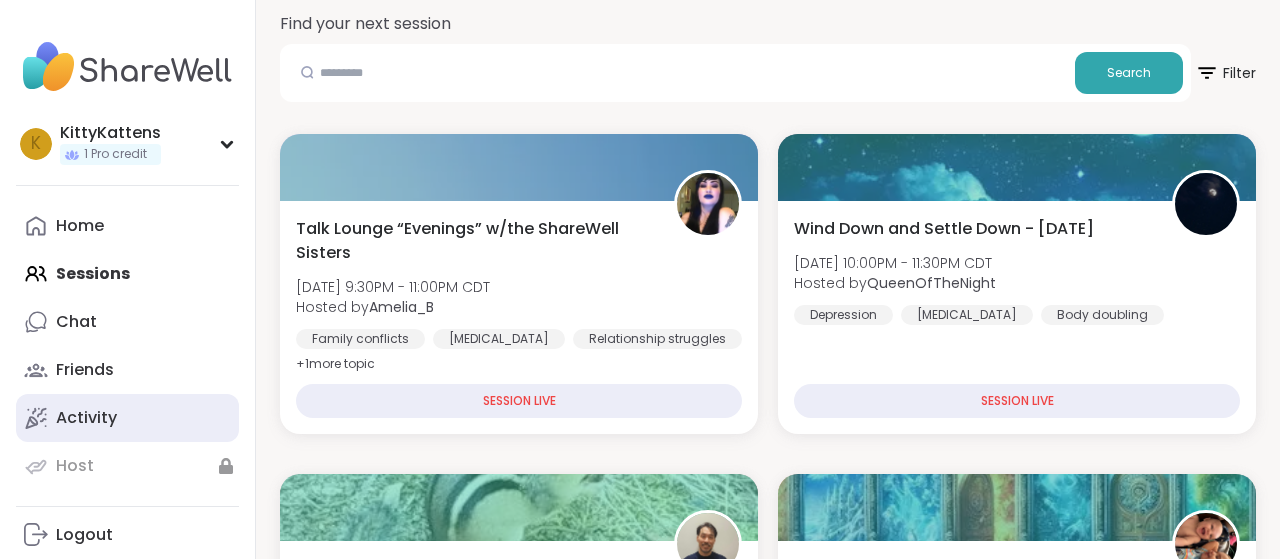 click on "Activity" at bounding box center [127, 418] 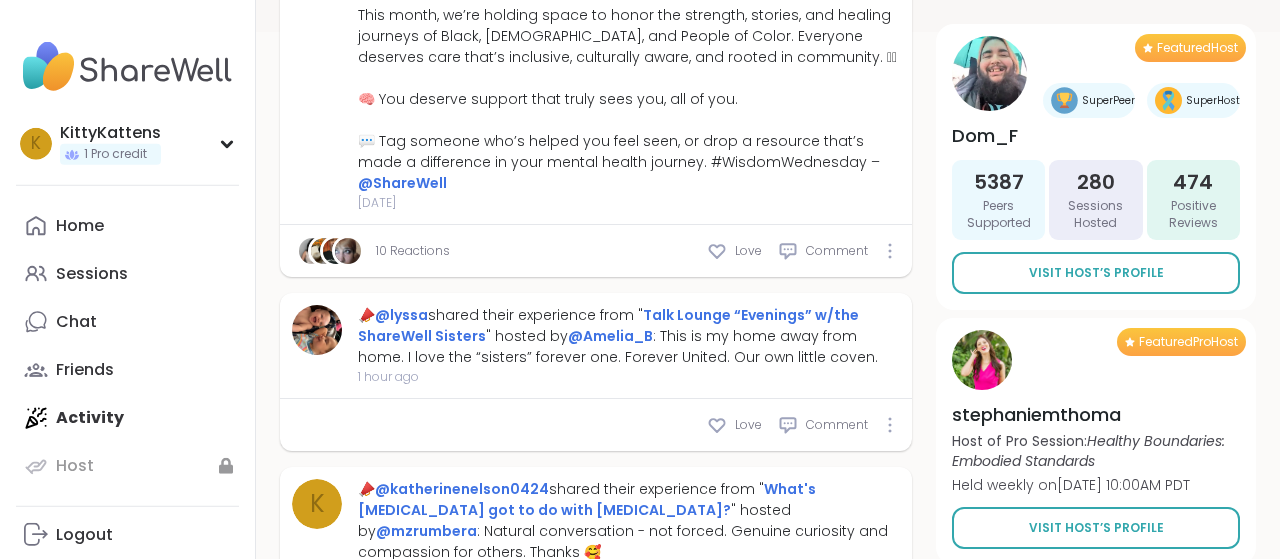 scroll, scrollTop: 574, scrollLeft: 0, axis: vertical 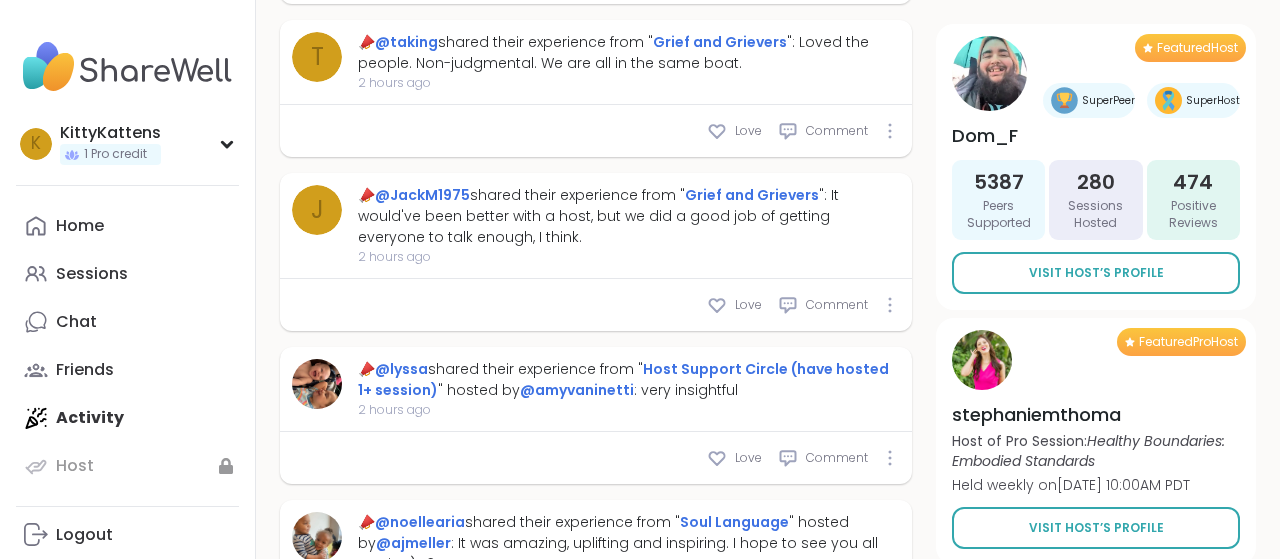 type on "*" 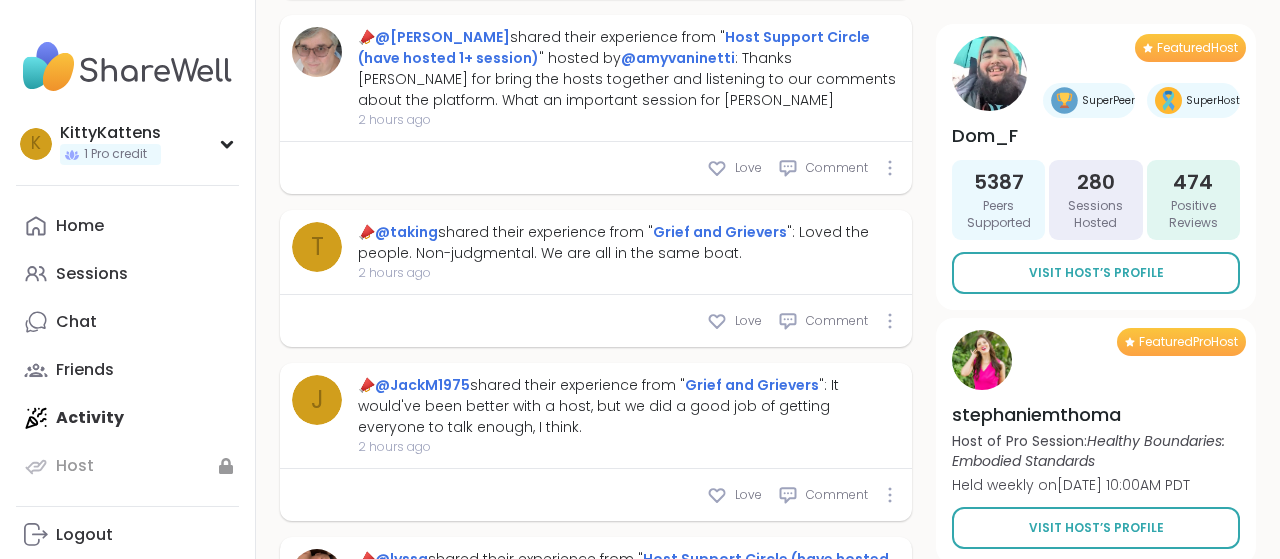 scroll, scrollTop: 1992, scrollLeft: 0, axis: vertical 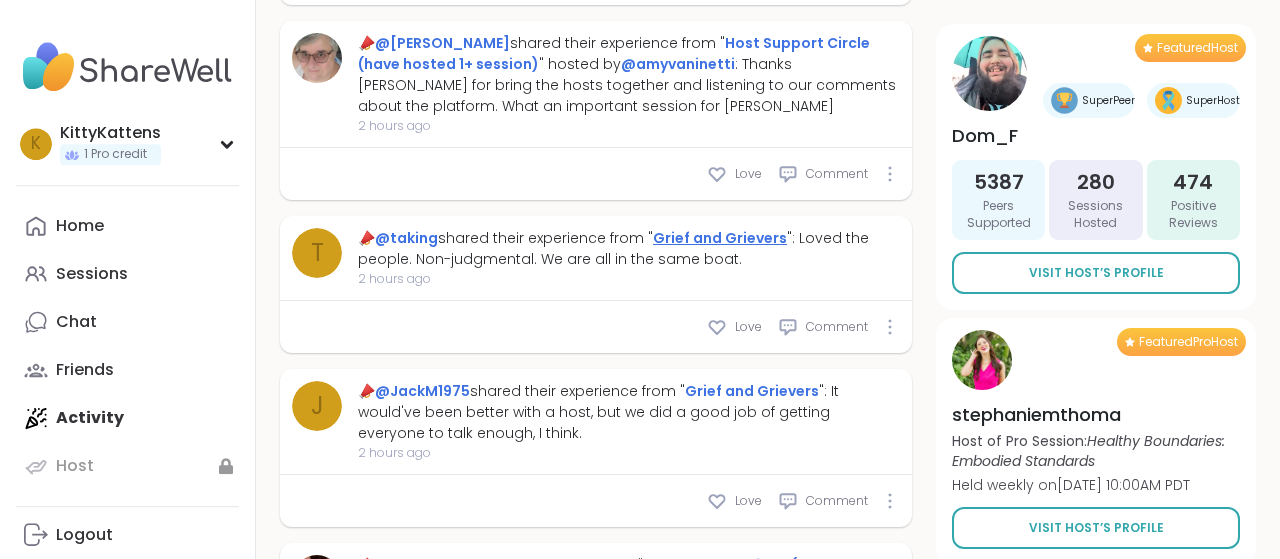 click on "Grief and Grievers" at bounding box center [720, 238] 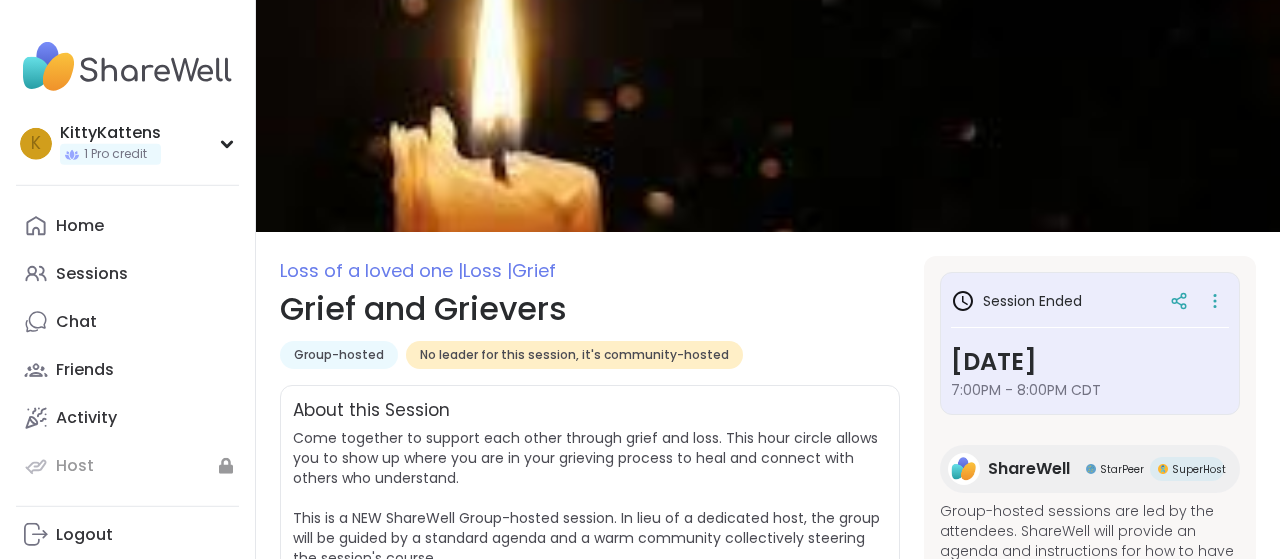 scroll, scrollTop: 0, scrollLeft: 0, axis: both 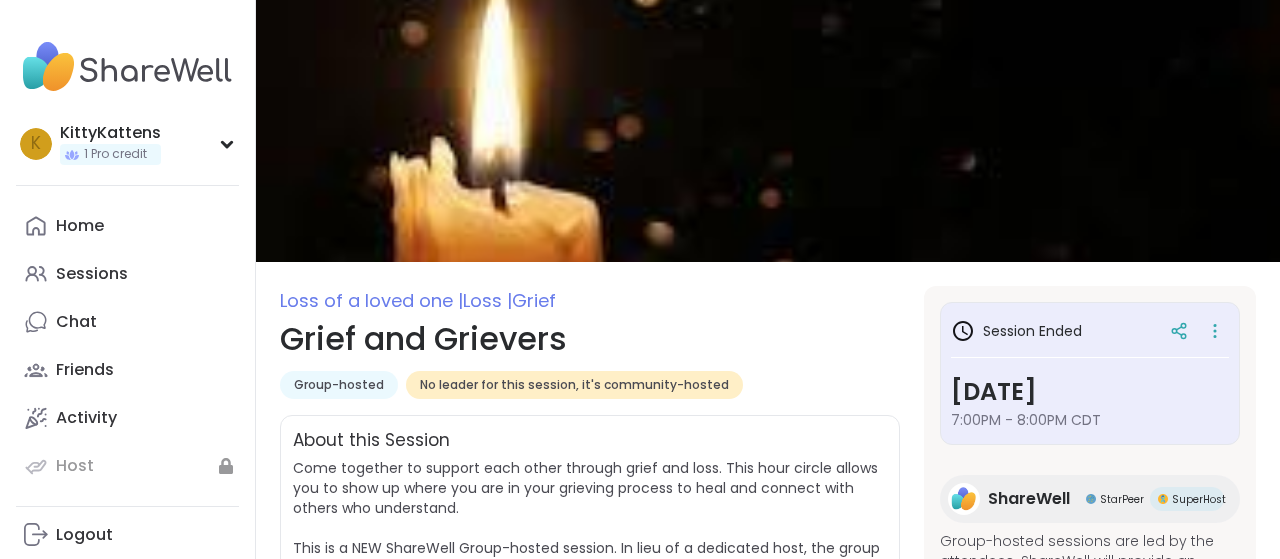 click on "Loss of a loved one   |  Loss   |  Grief" at bounding box center [590, 300] 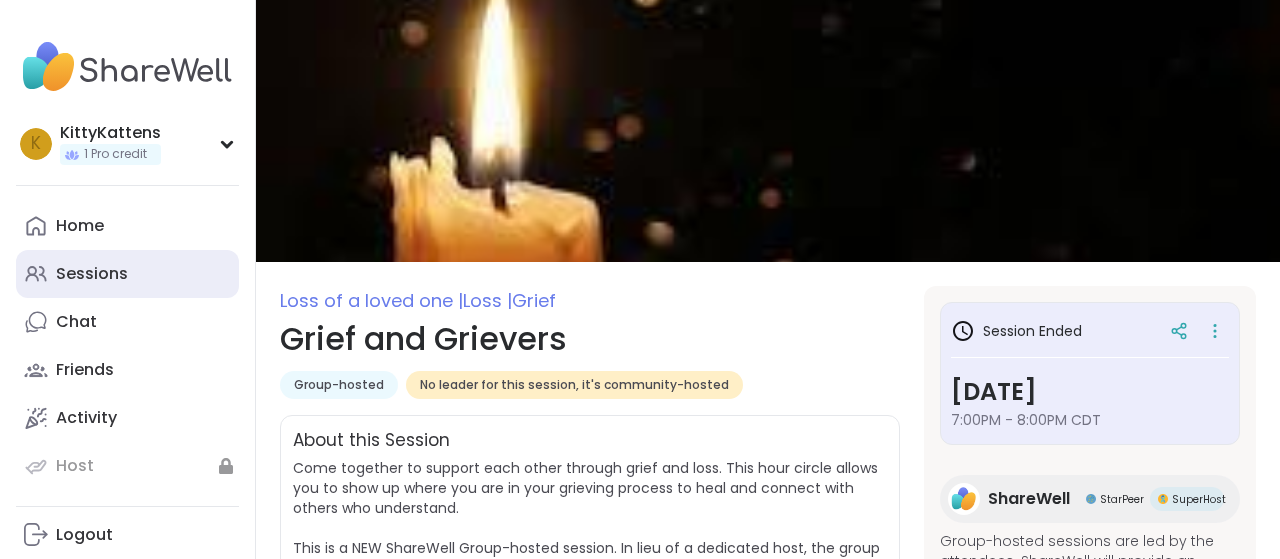 click on "Sessions" at bounding box center (127, 274) 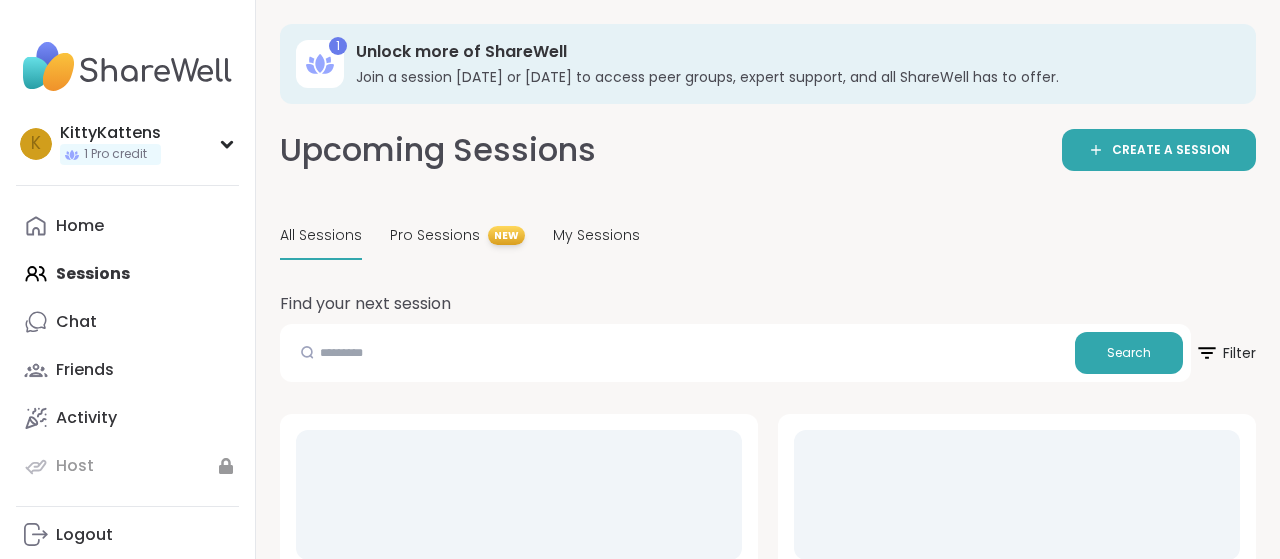 click on "Home Sessions Chat Friends Activity Host" at bounding box center [127, 346] 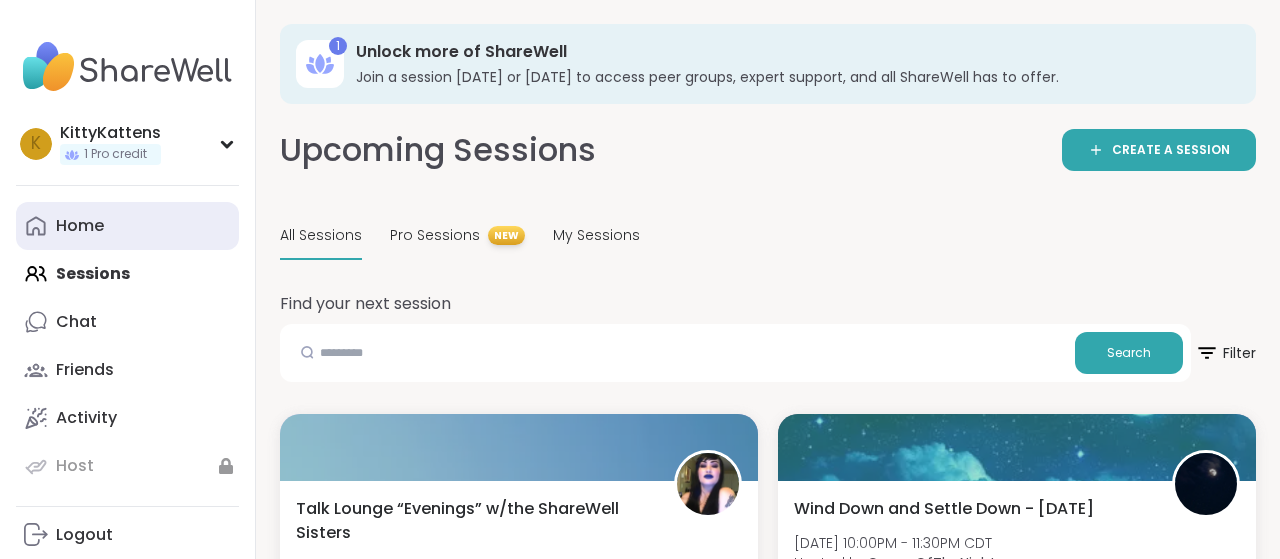 click on "Home" at bounding box center (80, 226) 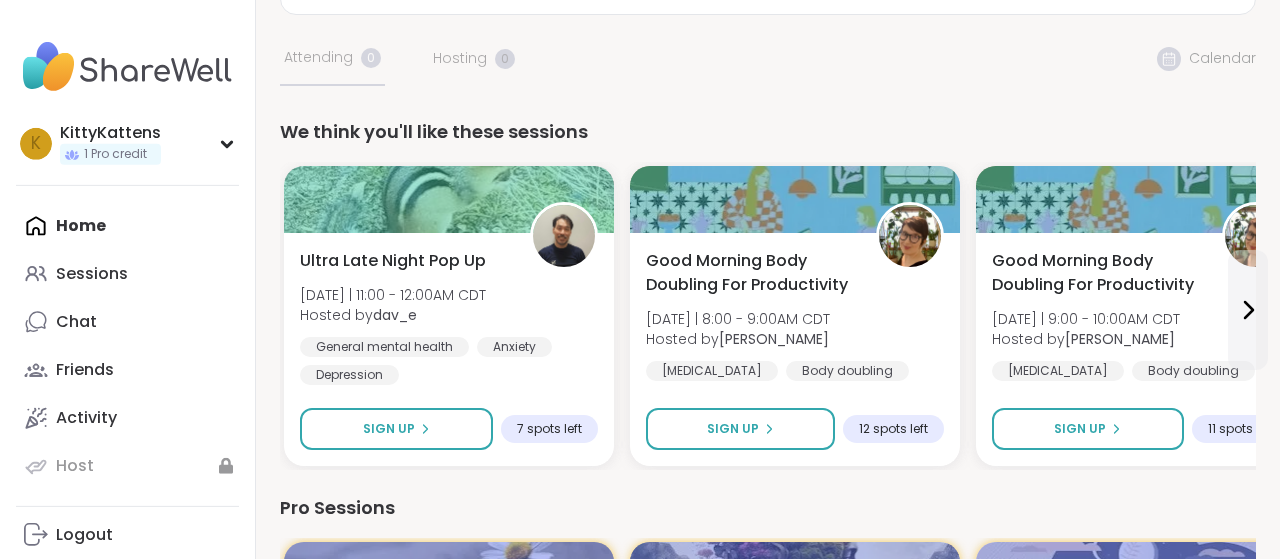 scroll, scrollTop: 379, scrollLeft: 0, axis: vertical 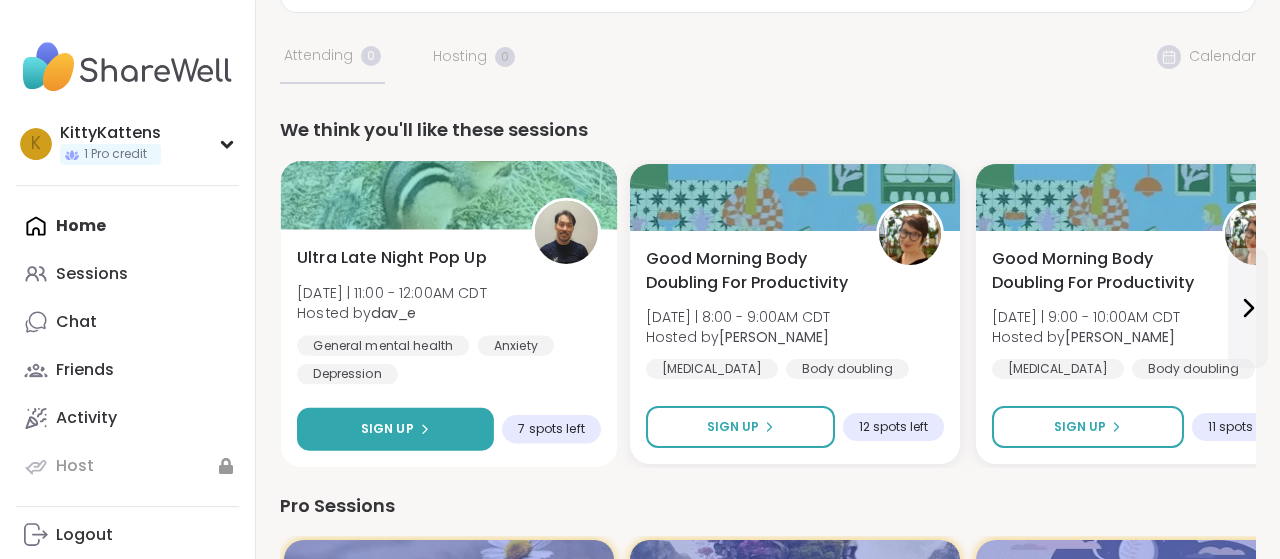 click on "Sign Up" at bounding box center [395, 429] 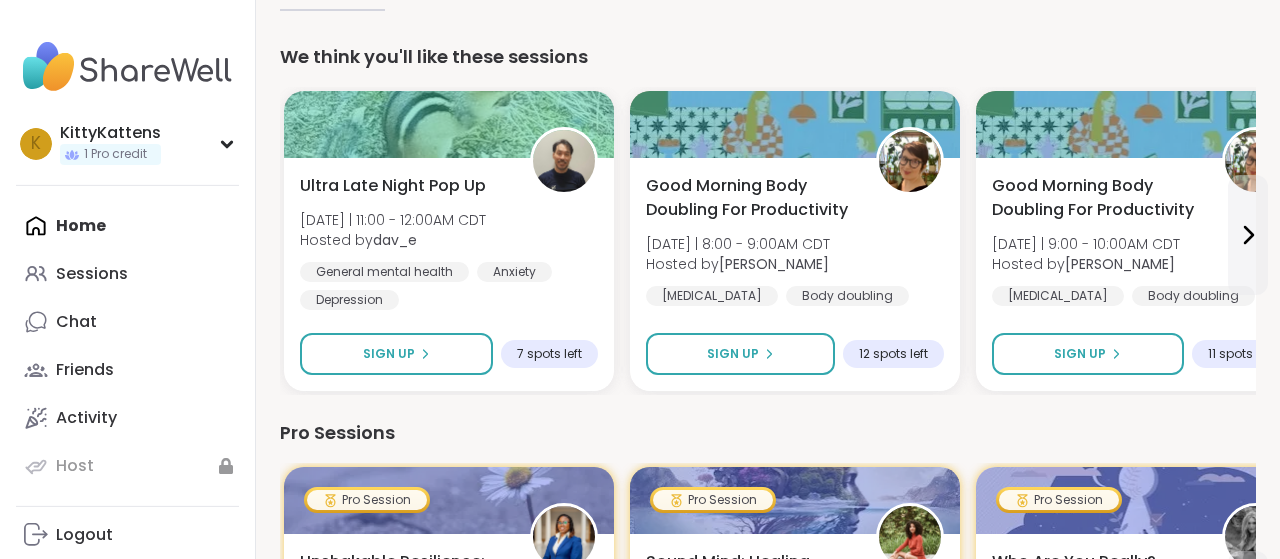 scroll, scrollTop: 451, scrollLeft: 0, axis: vertical 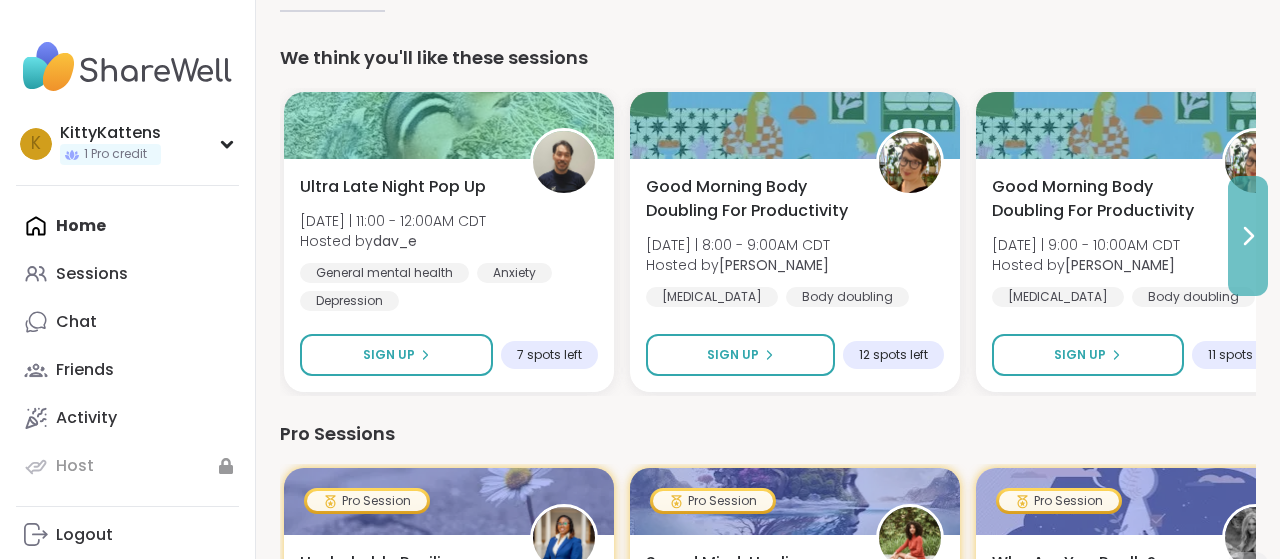 click at bounding box center (1248, 236) 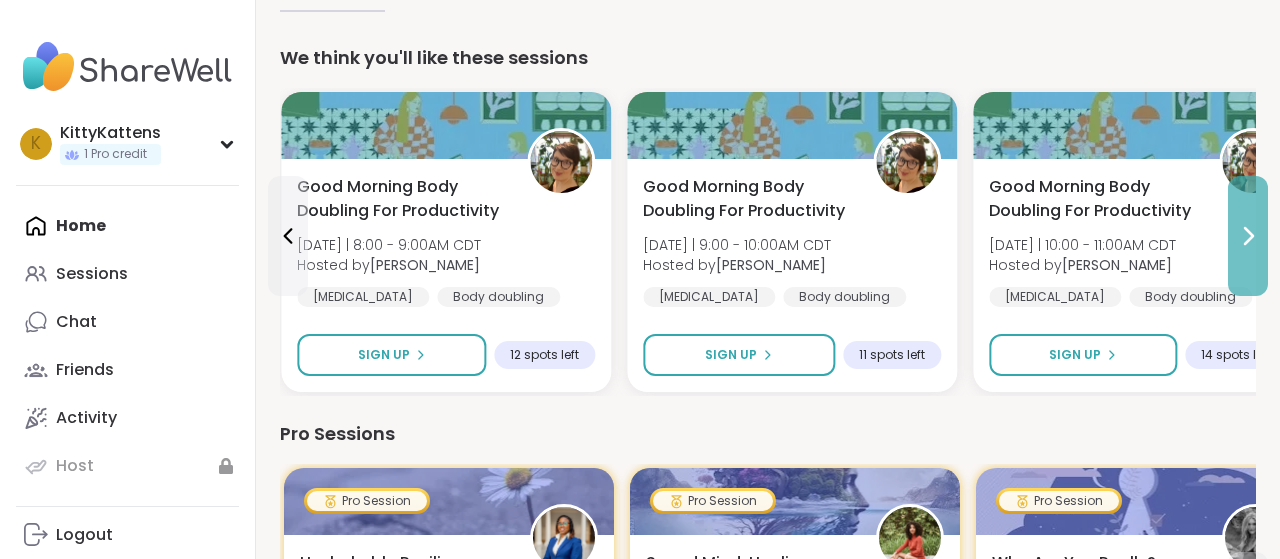 click at bounding box center [1248, 236] 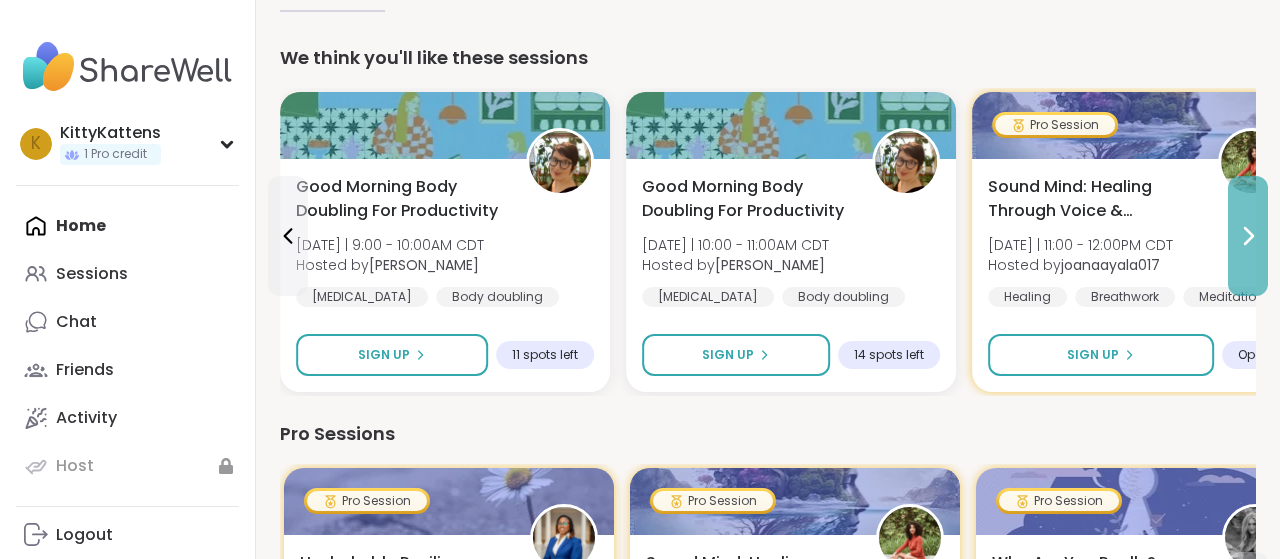 click at bounding box center [1248, 236] 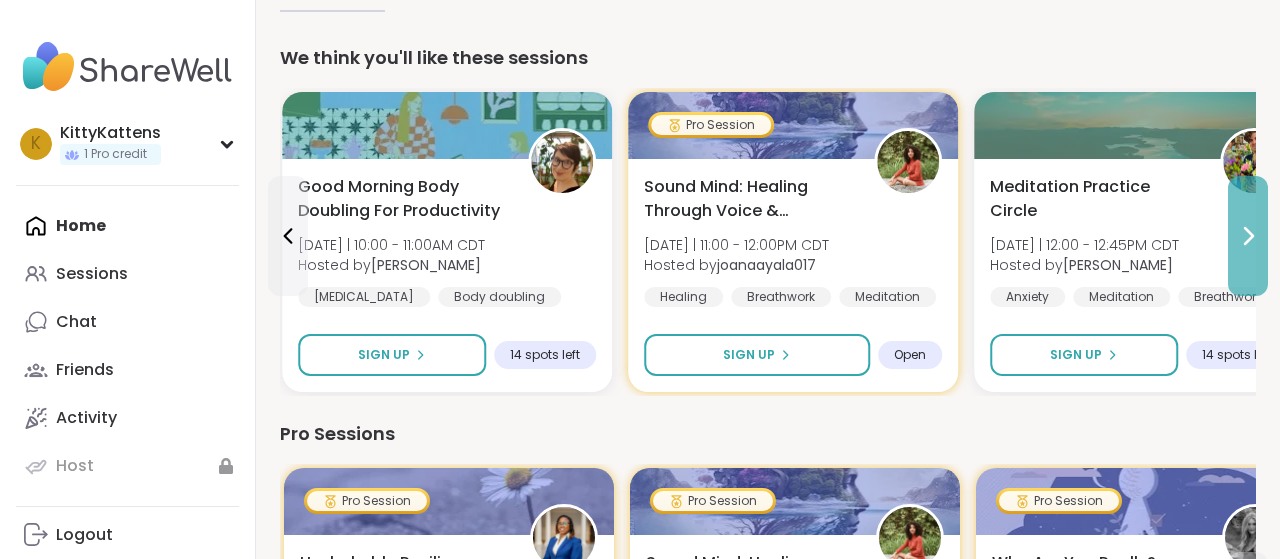 click at bounding box center [1248, 236] 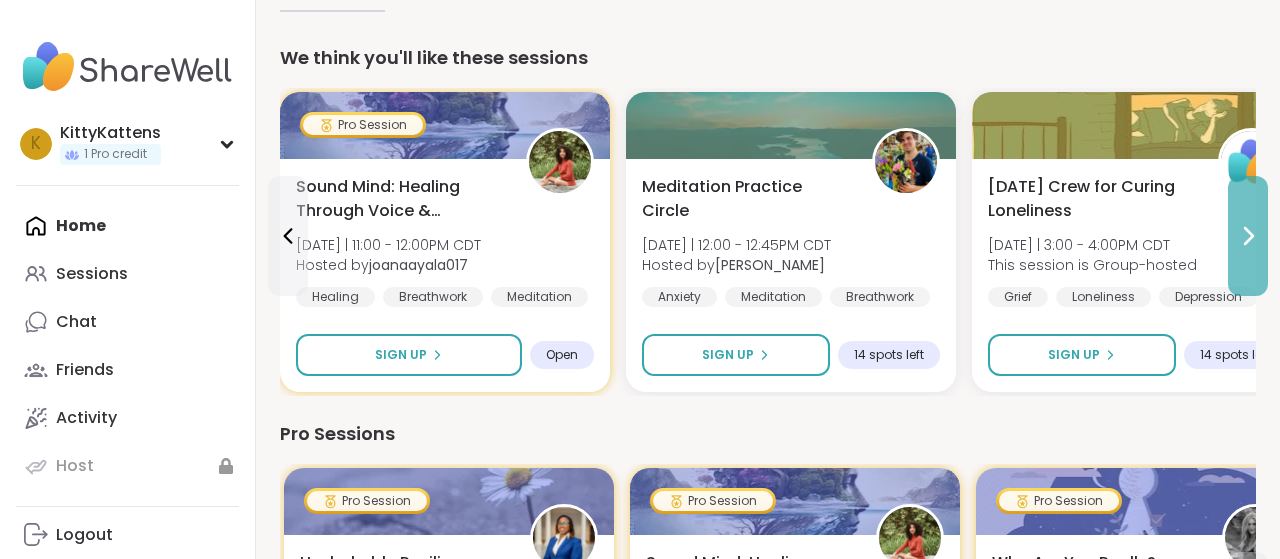 click at bounding box center [1248, 236] 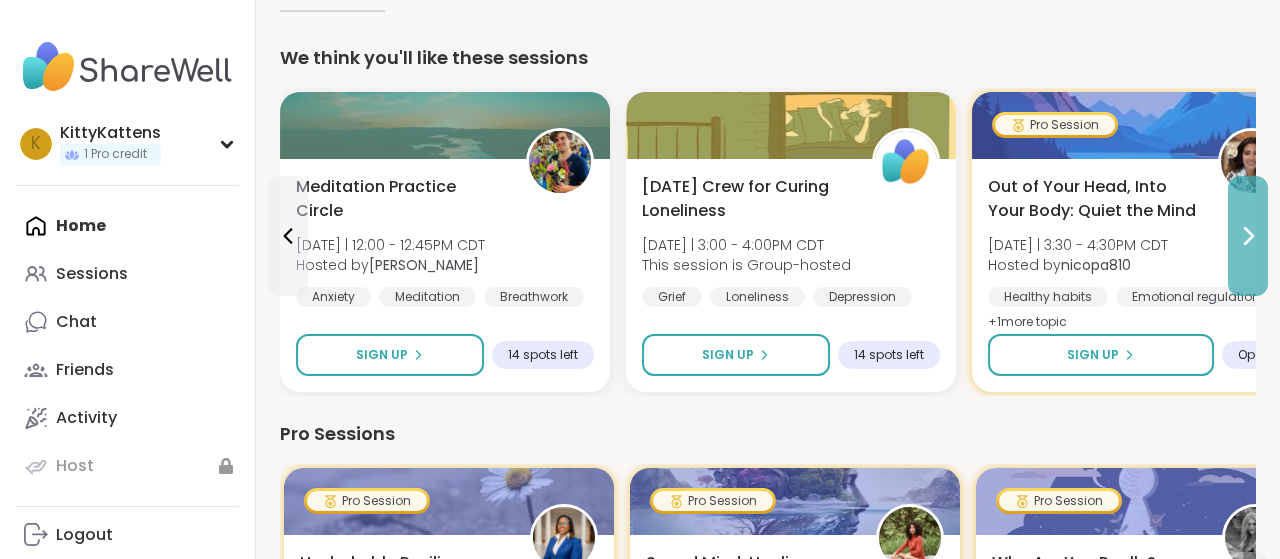click at bounding box center (1248, 236) 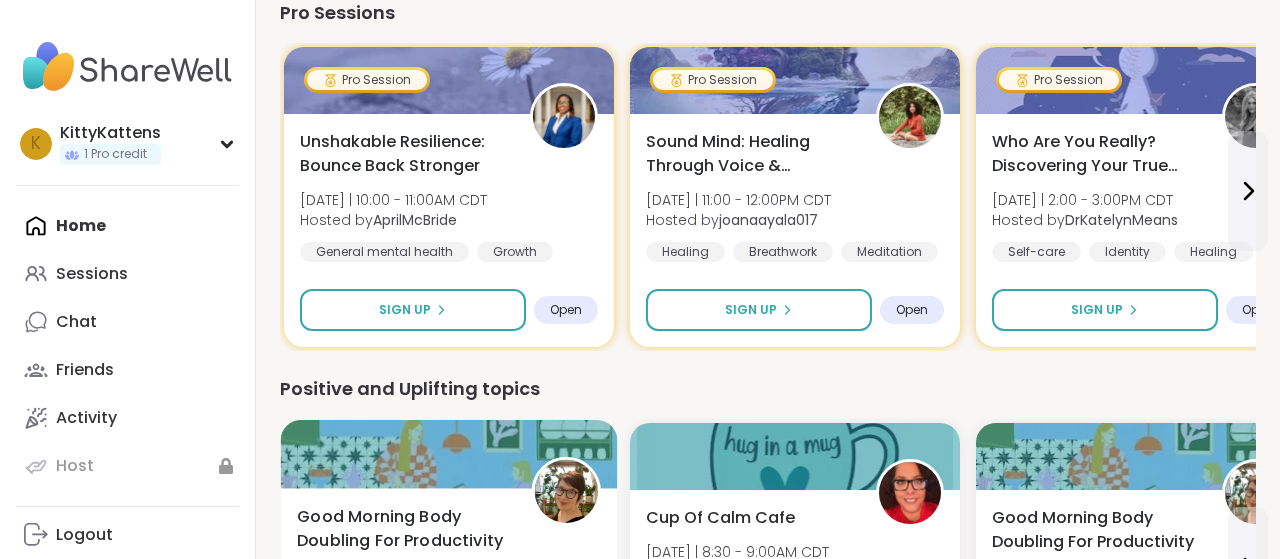 scroll, scrollTop: 872, scrollLeft: 0, axis: vertical 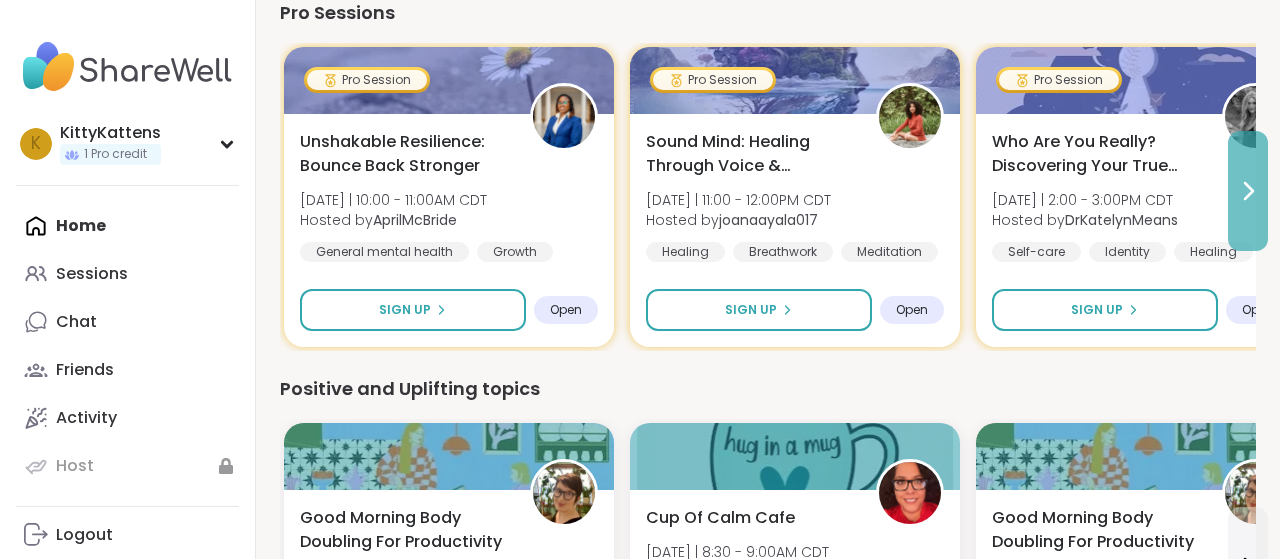 click at bounding box center (1248, 191) 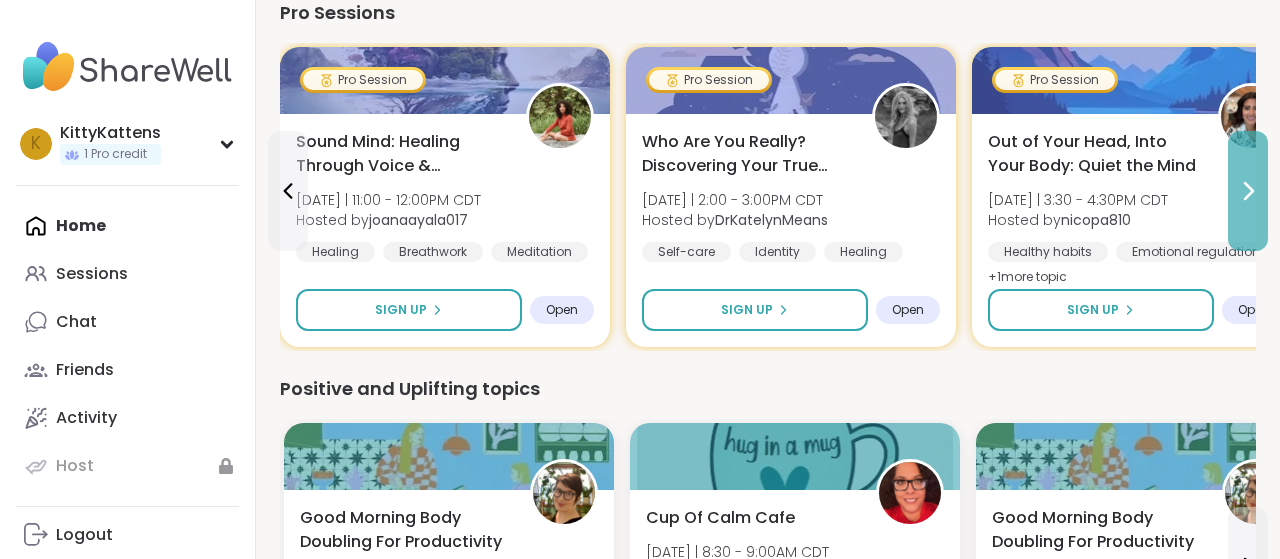 click at bounding box center [1248, 191] 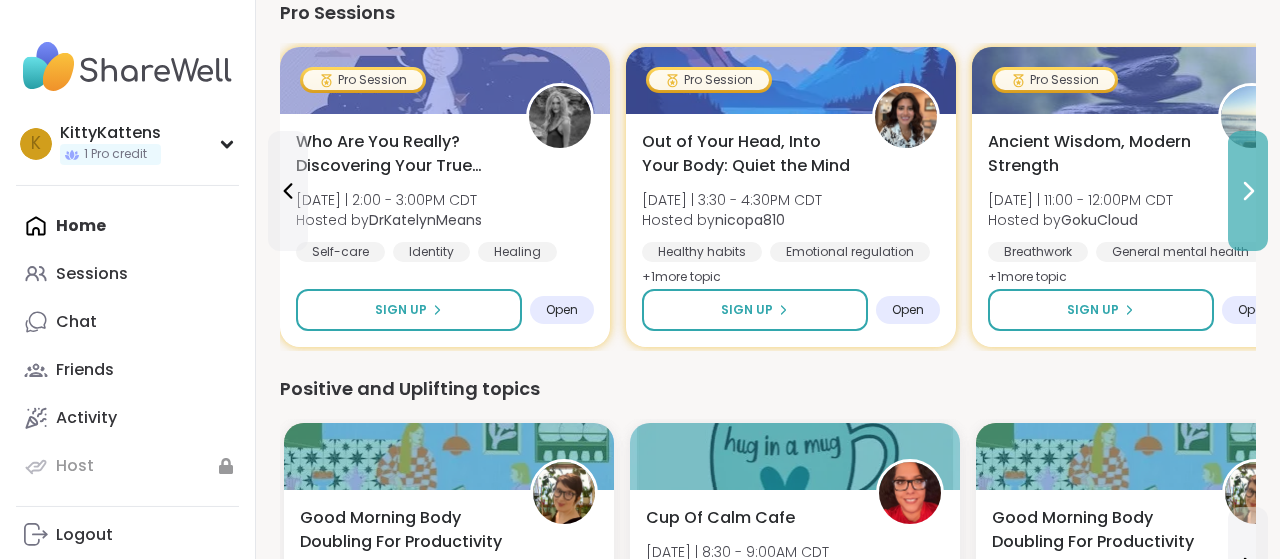 click at bounding box center [1248, 191] 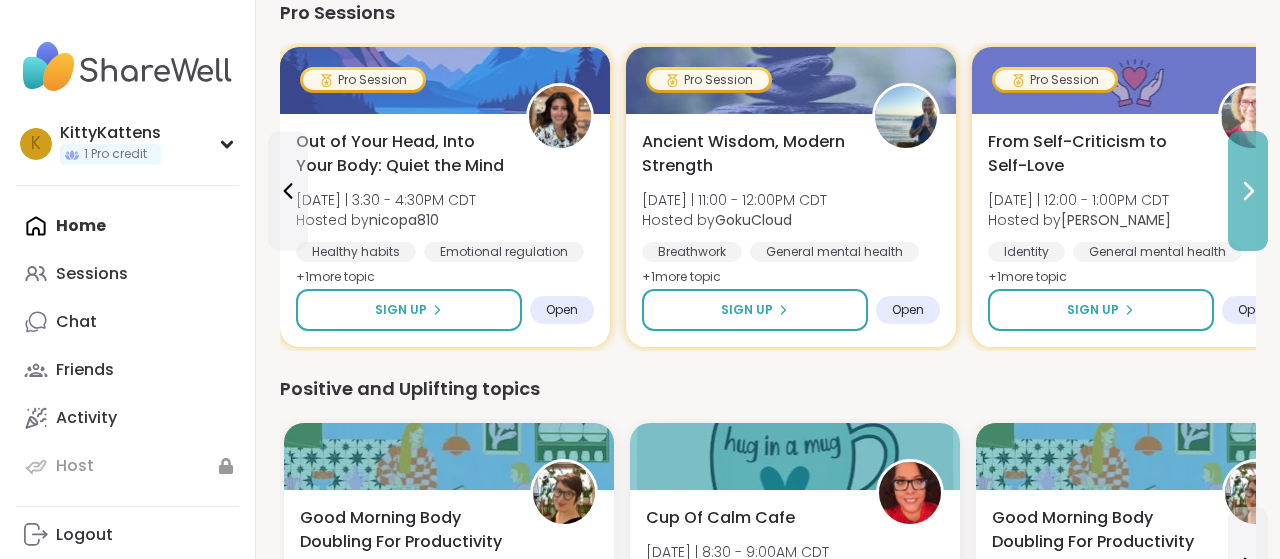 click at bounding box center [1248, 191] 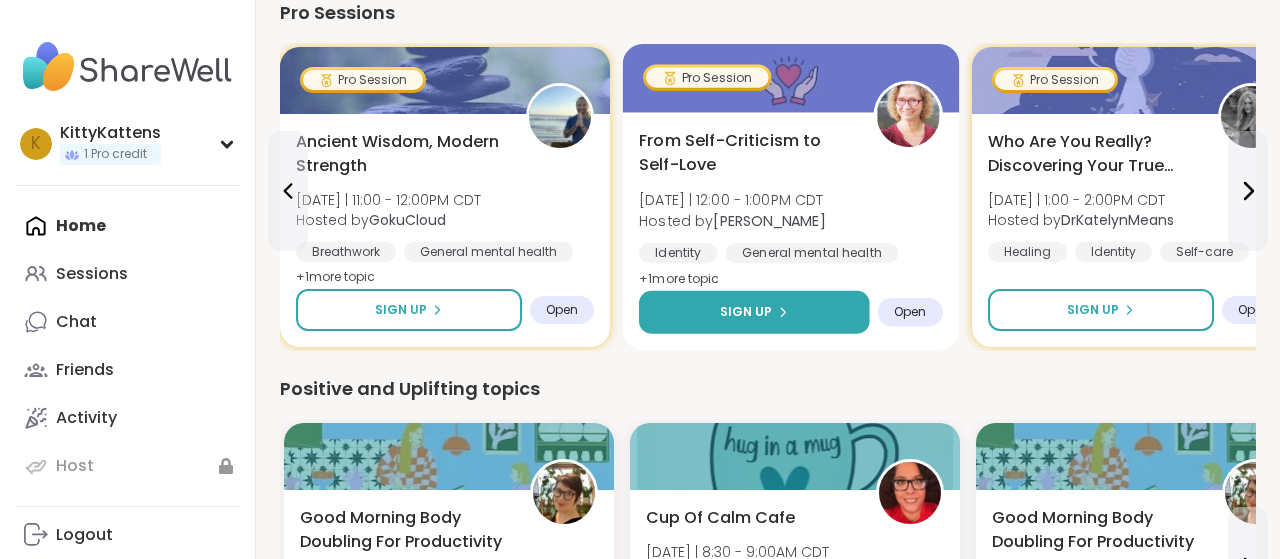 click on "Sign Up" at bounding box center (746, 312) 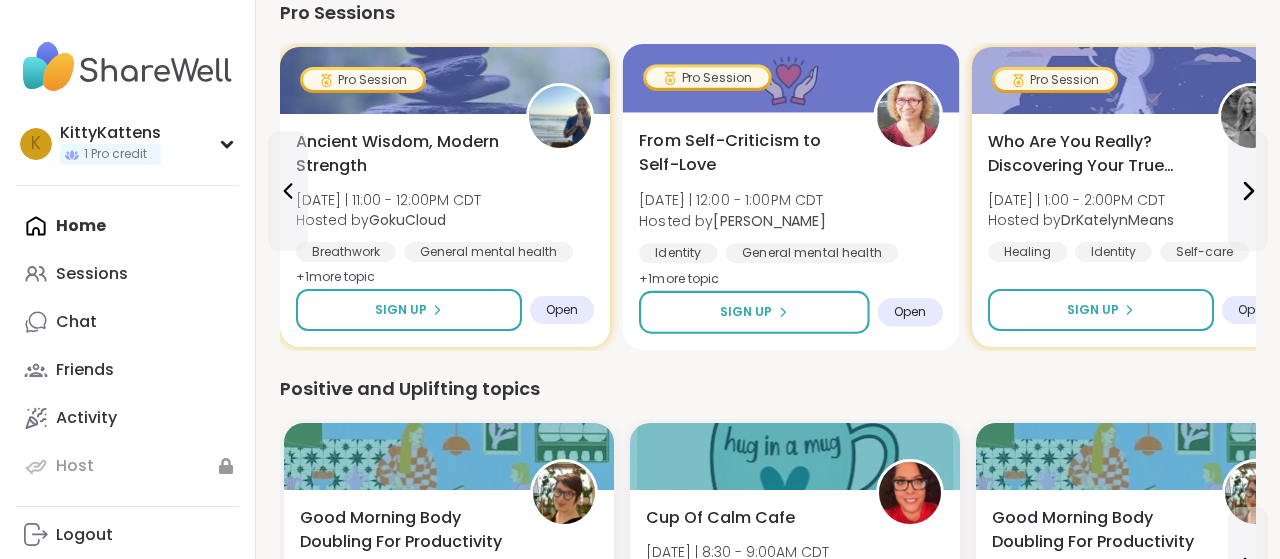 click on "[DATE] | 12:00 - 1:00PM CDT" at bounding box center (732, 200) 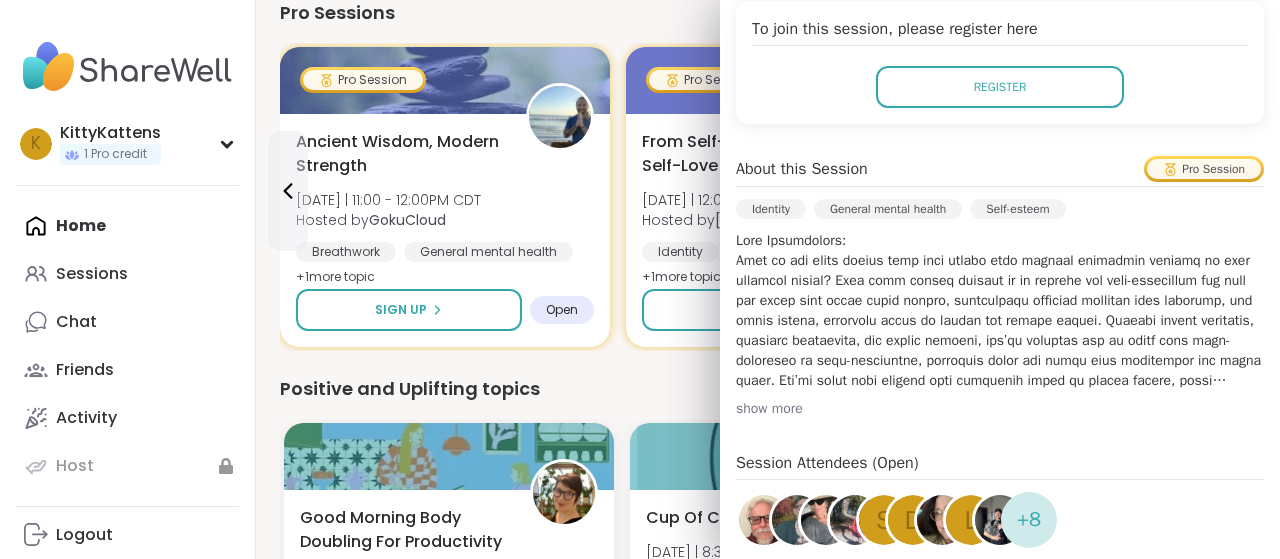 scroll, scrollTop: 423, scrollLeft: 0, axis: vertical 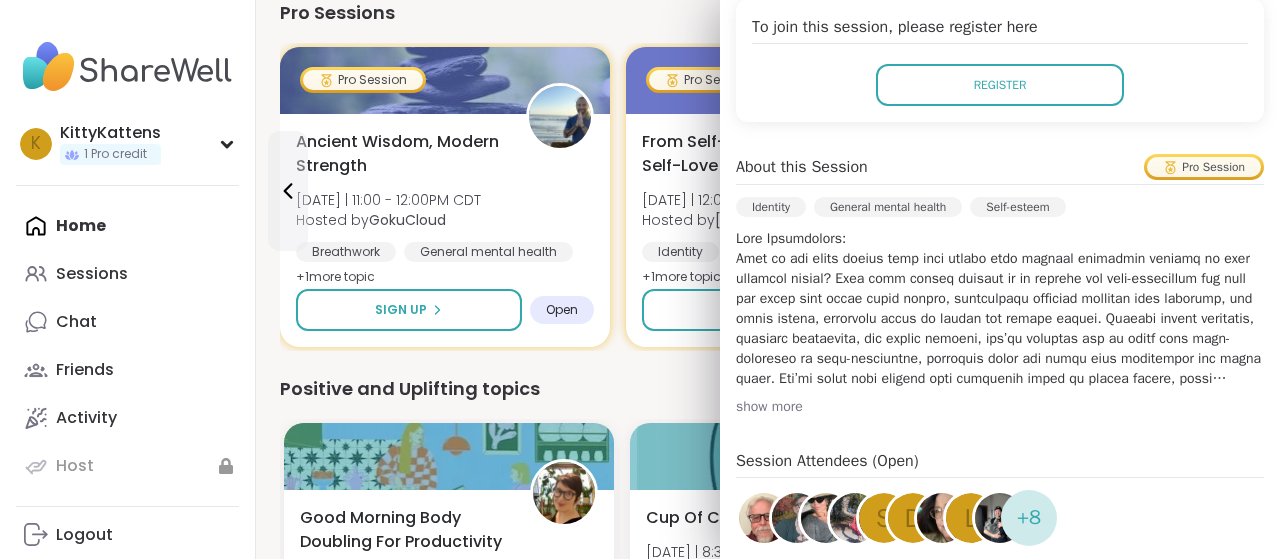 click on "show more" at bounding box center (1000, 407) 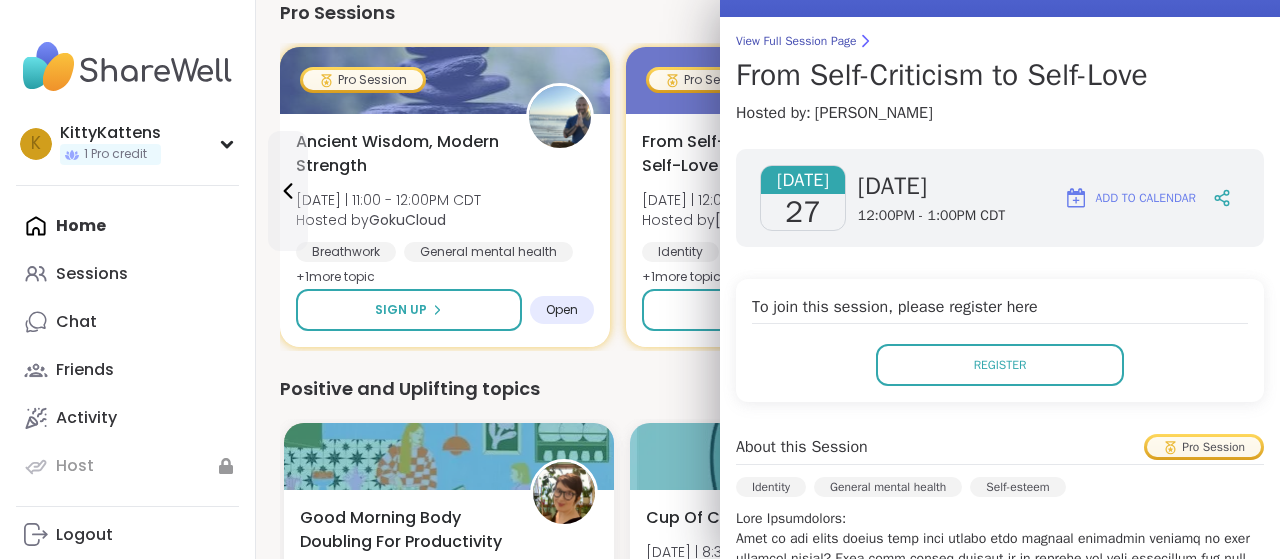 scroll, scrollTop: 142, scrollLeft: 0, axis: vertical 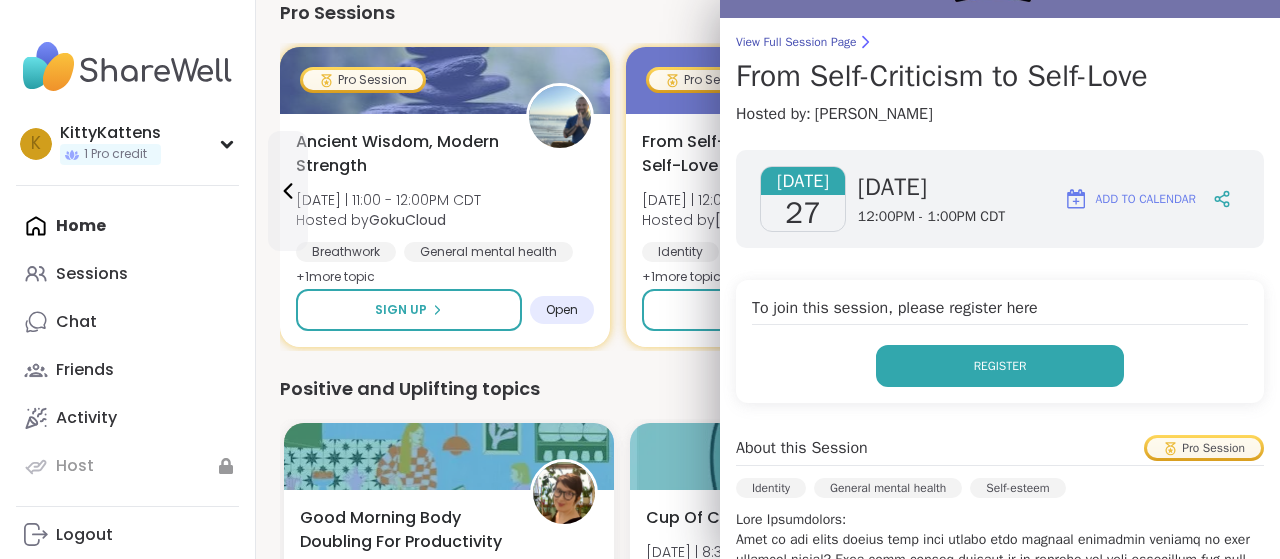 click on "Register" at bounding box center (1000, 366) 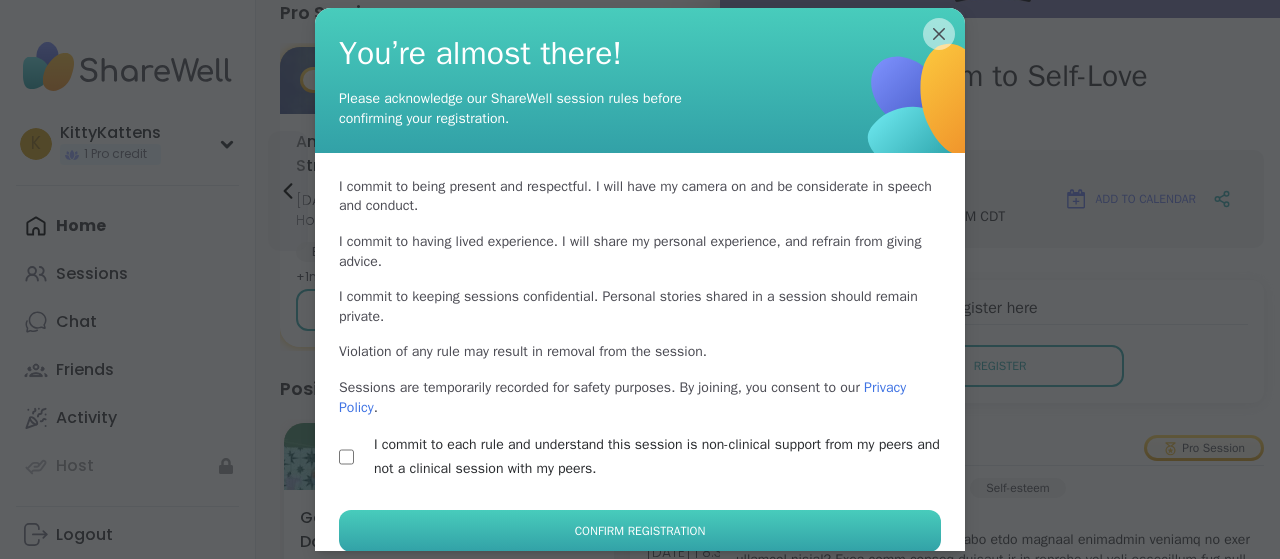 click on "Confirm Registration" at bounding box center [640, 531] 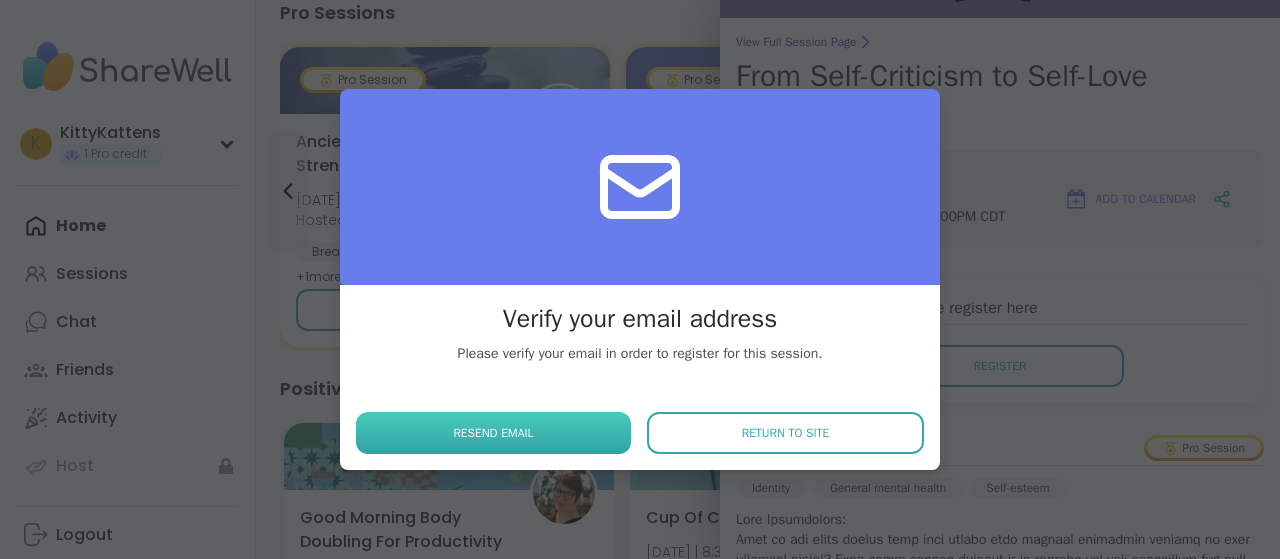 click on "Resend email" at bounding box center (493, 433) 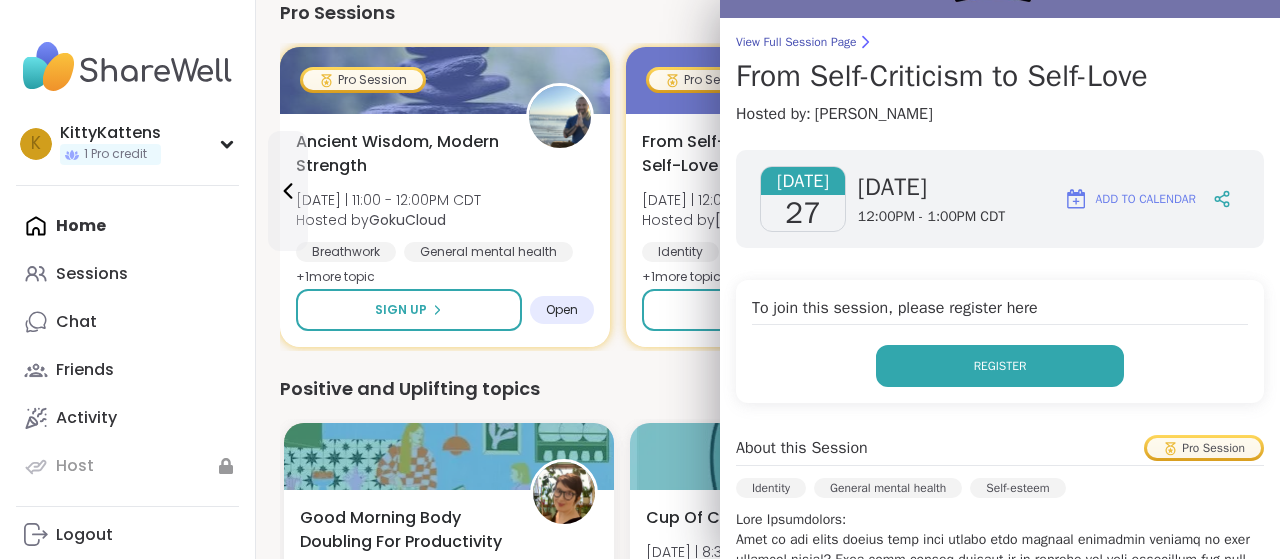 click on "Register" at bounding box center [1000, 366] 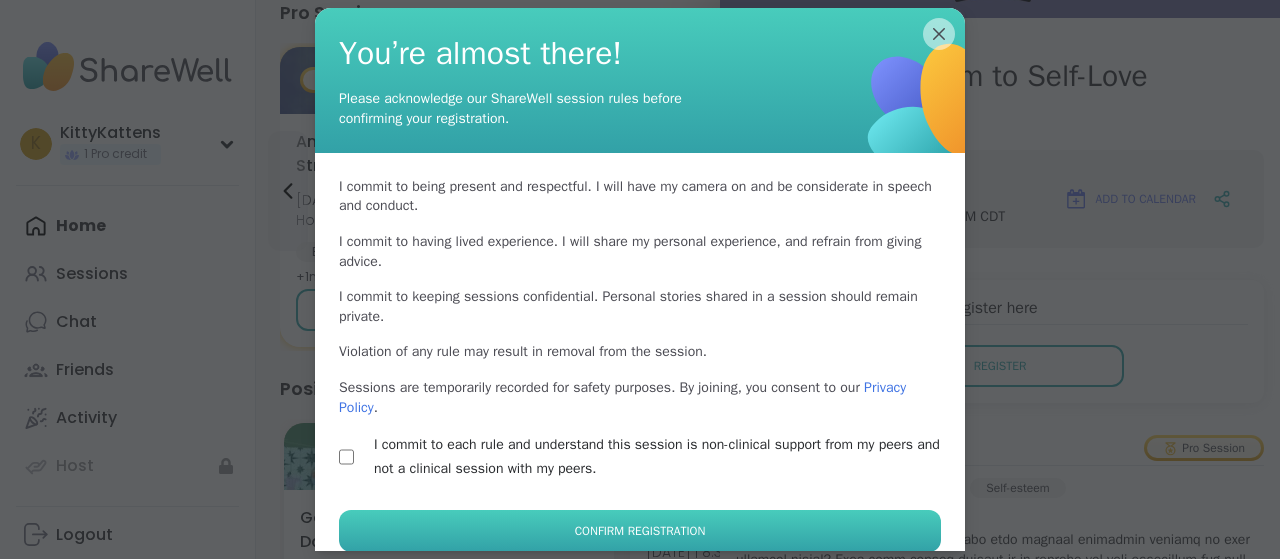 click on "Confirm Registration" at bounding box center [640, 531] 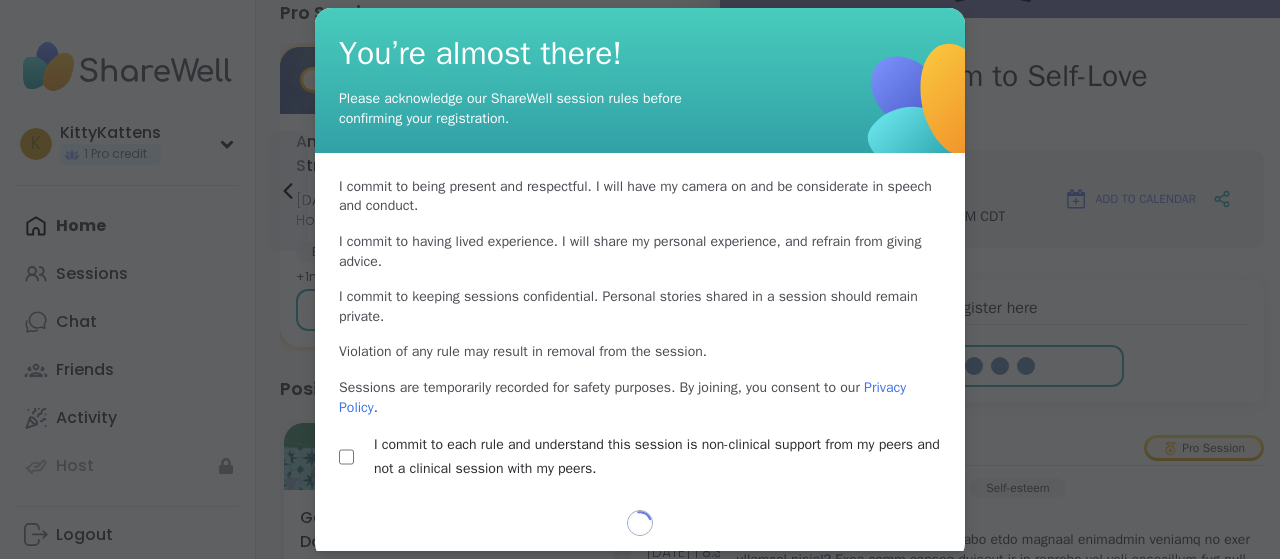 select on "**" 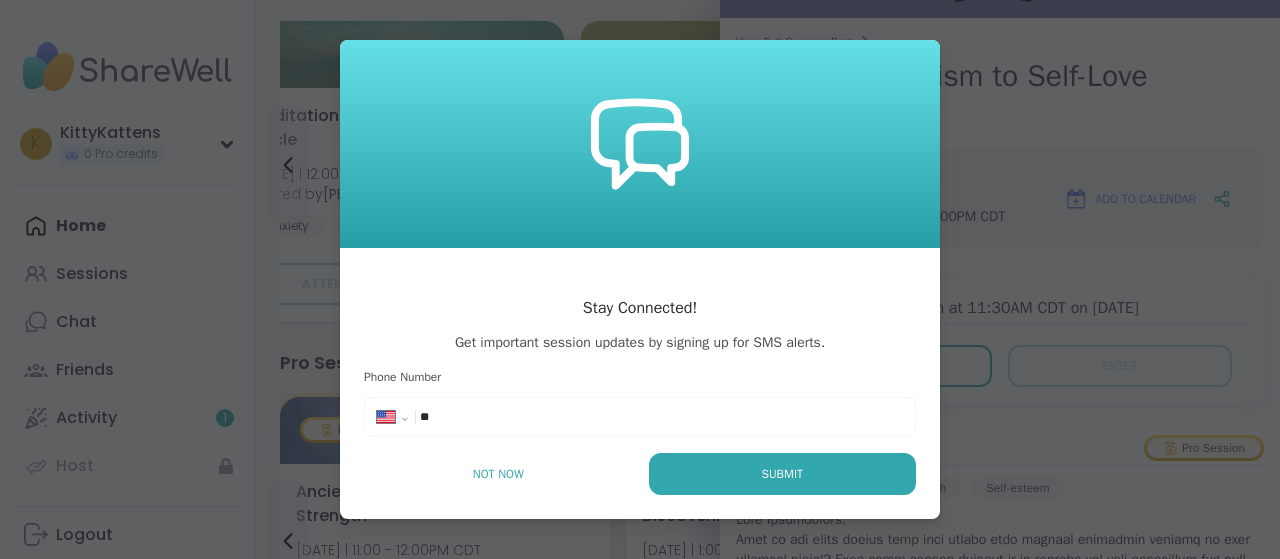 click on "**********" at bounding box center (640, 417) 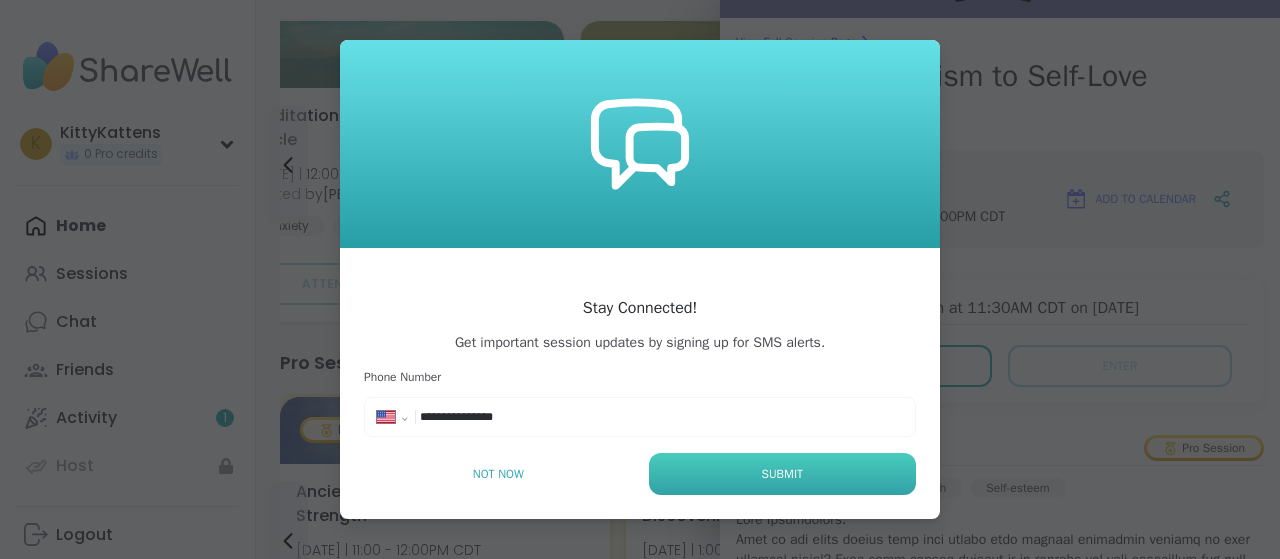 type on "**********" 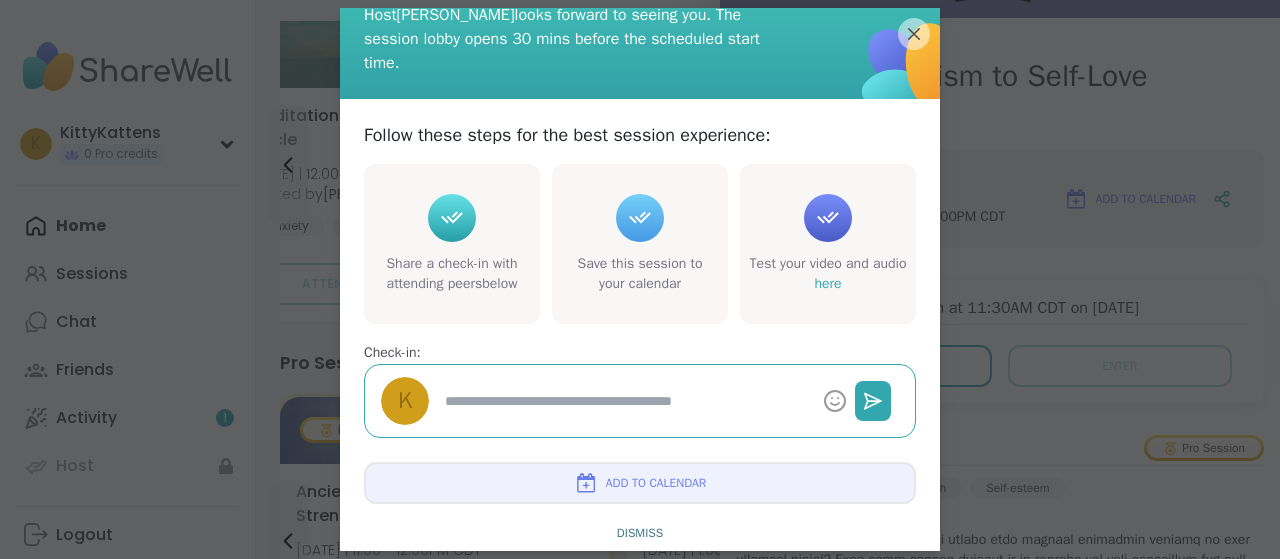 scroll, scrollTop: 87, scrollLeft: 0, axis: vertical 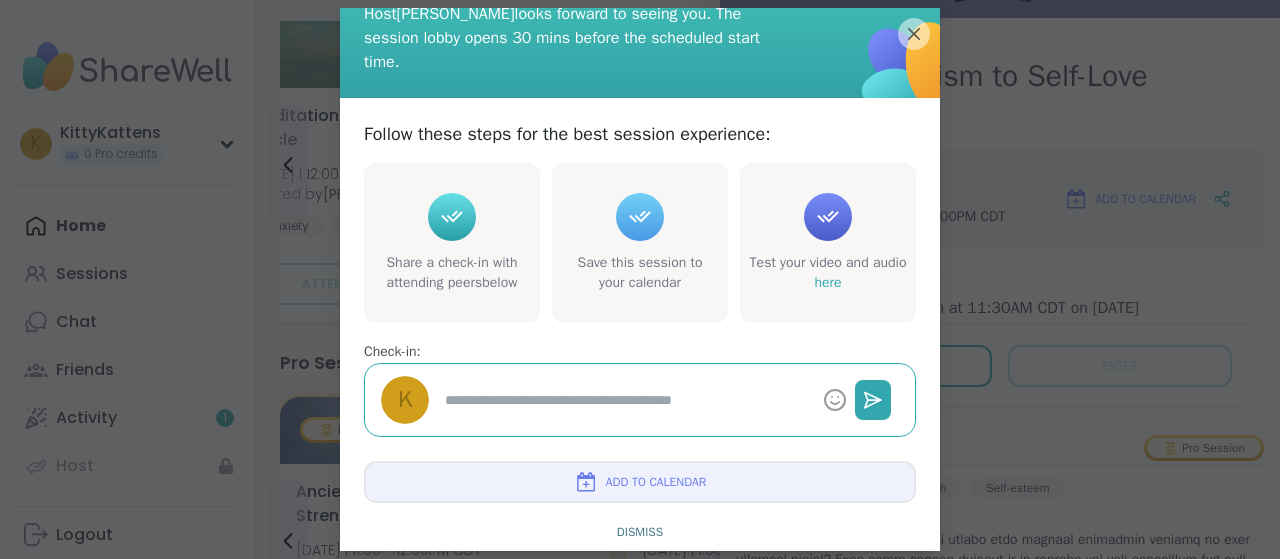 click at bounding box center (626, 400) 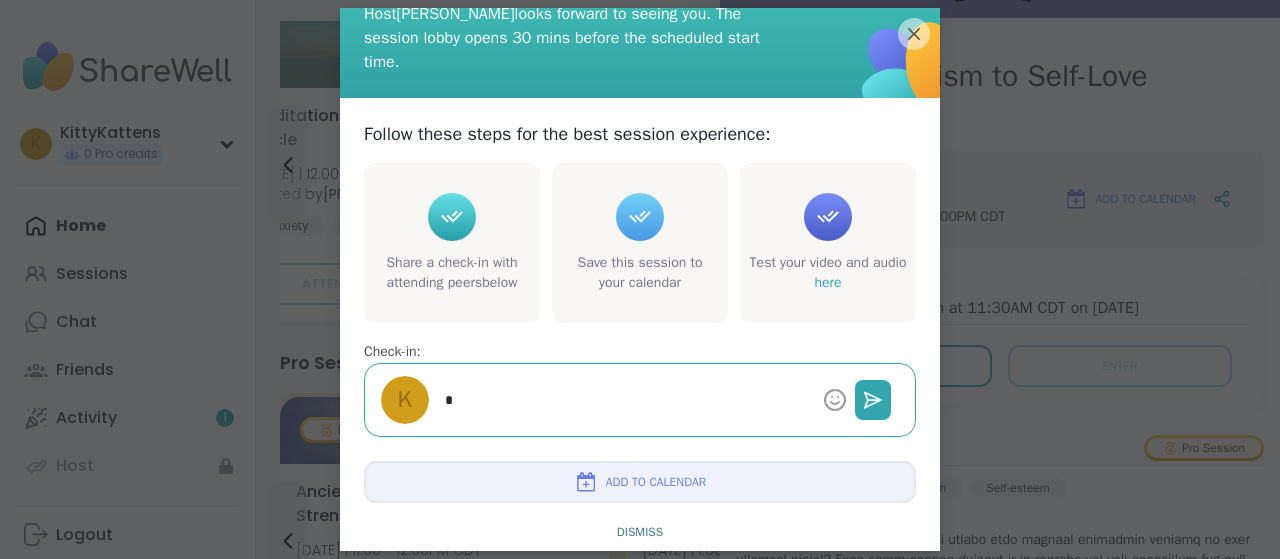 type on "*" 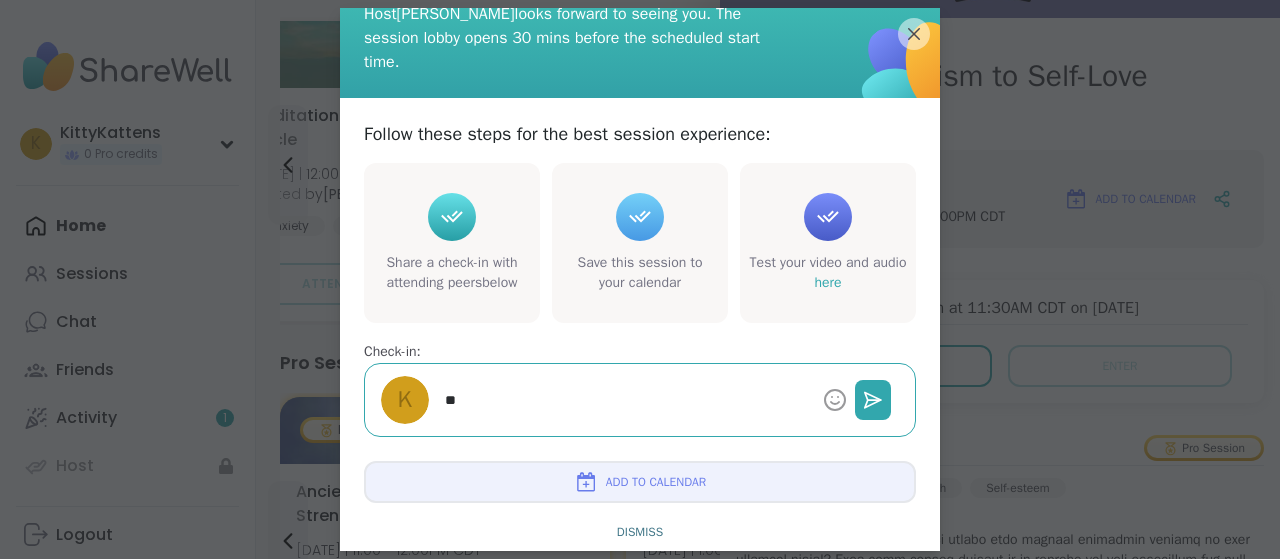 type on "*" 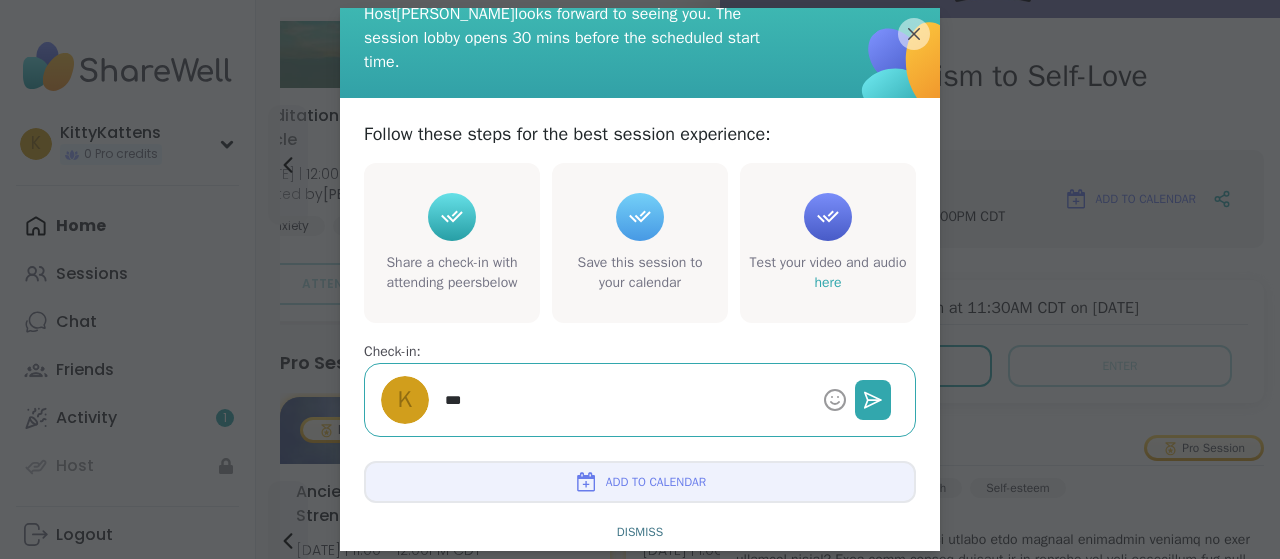 type on "*" 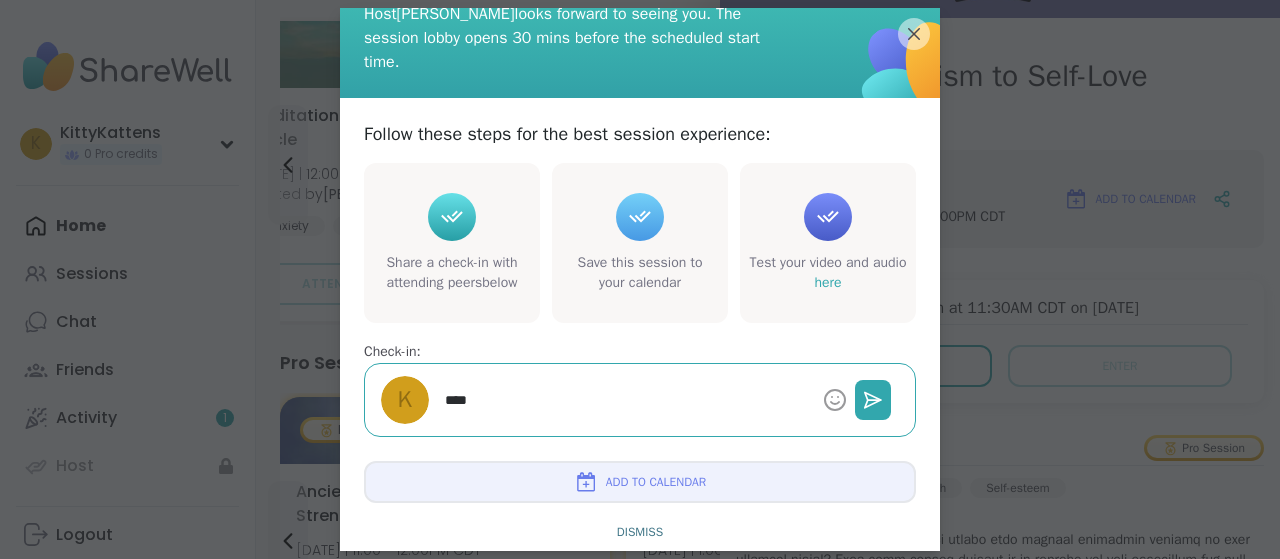 type on "*" 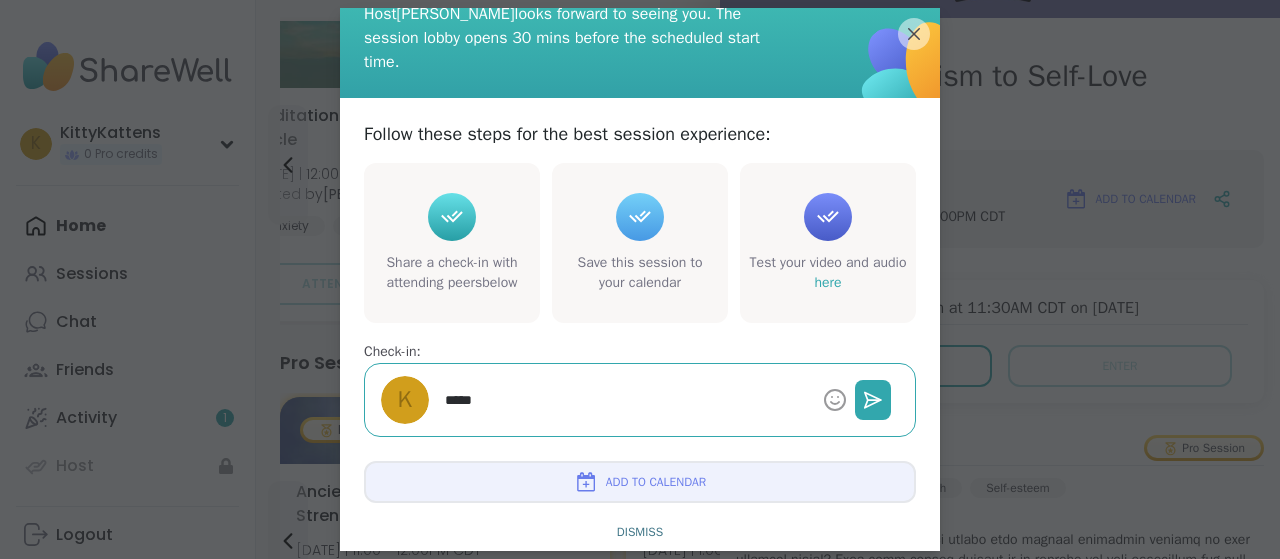 type on "*" 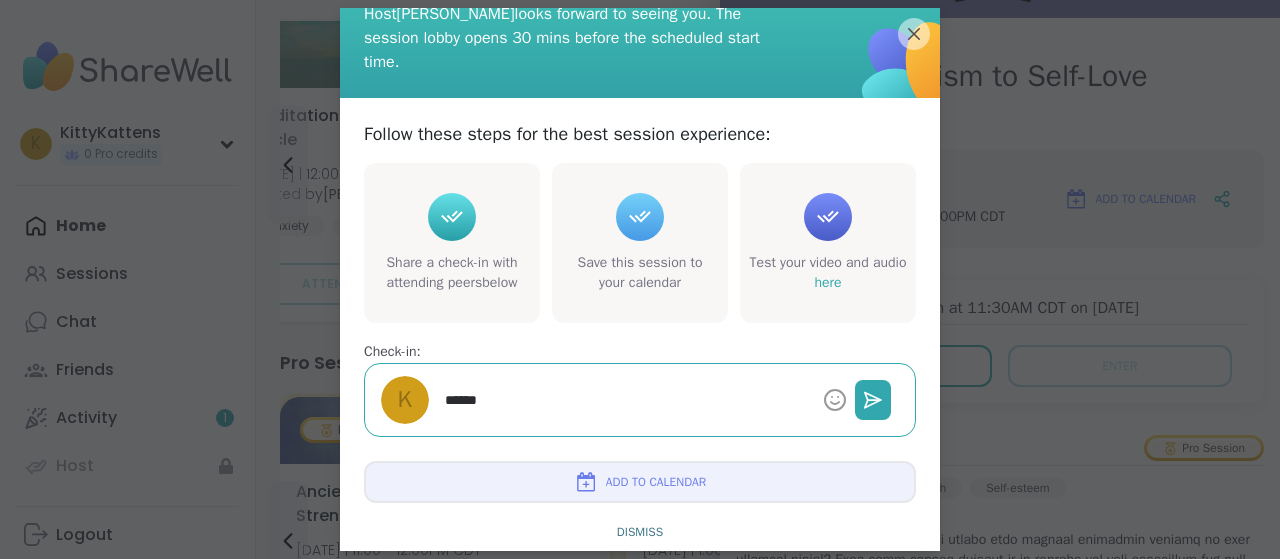 type on "*" 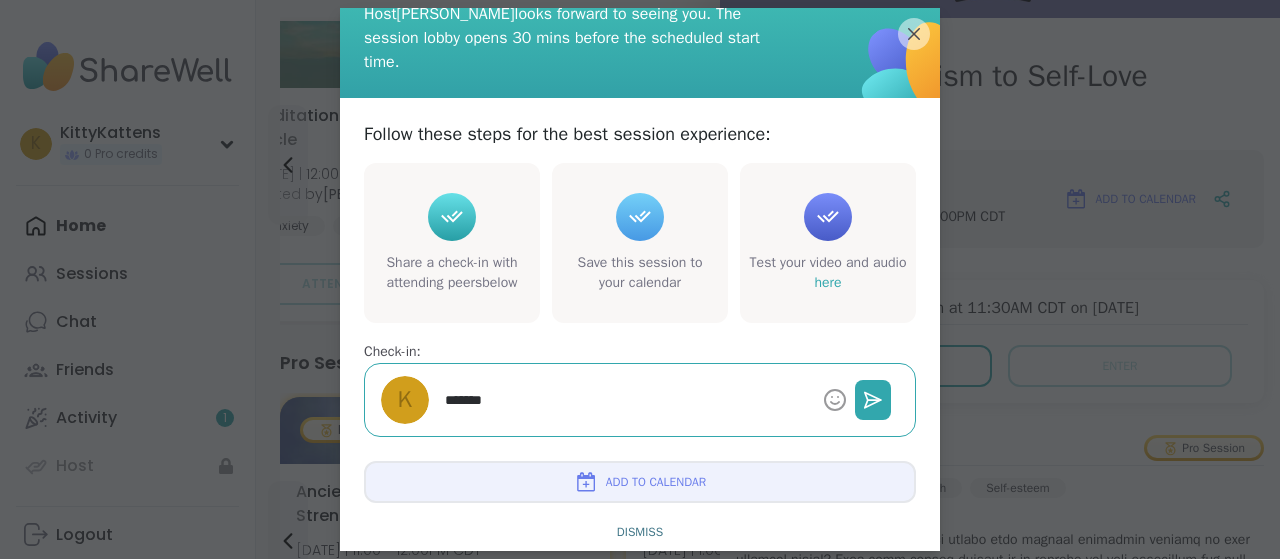 type on "*" 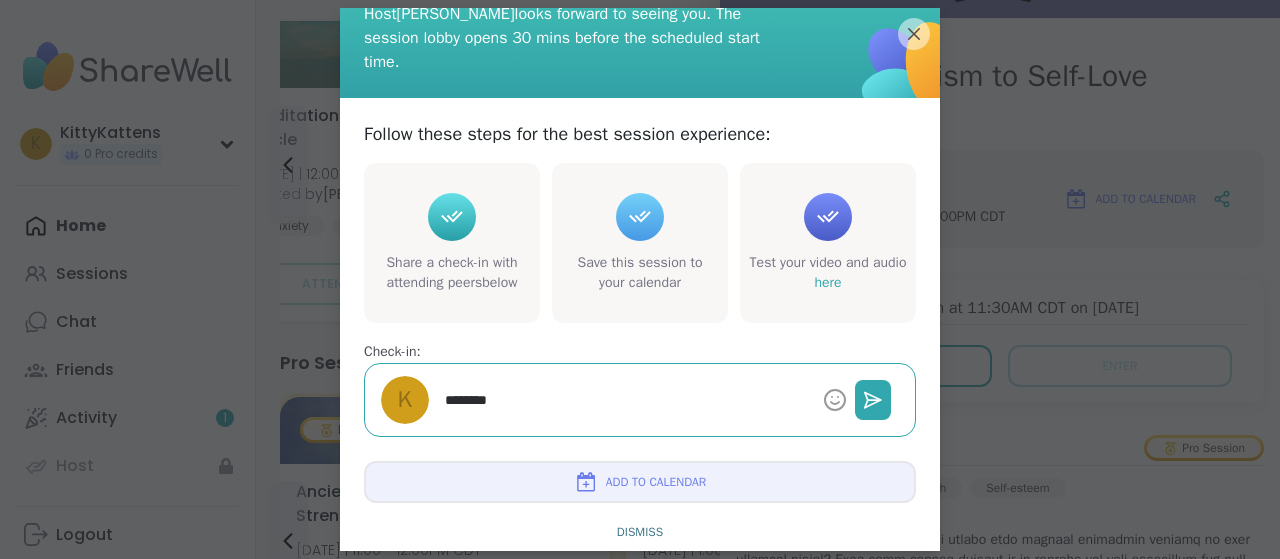 type on "*" 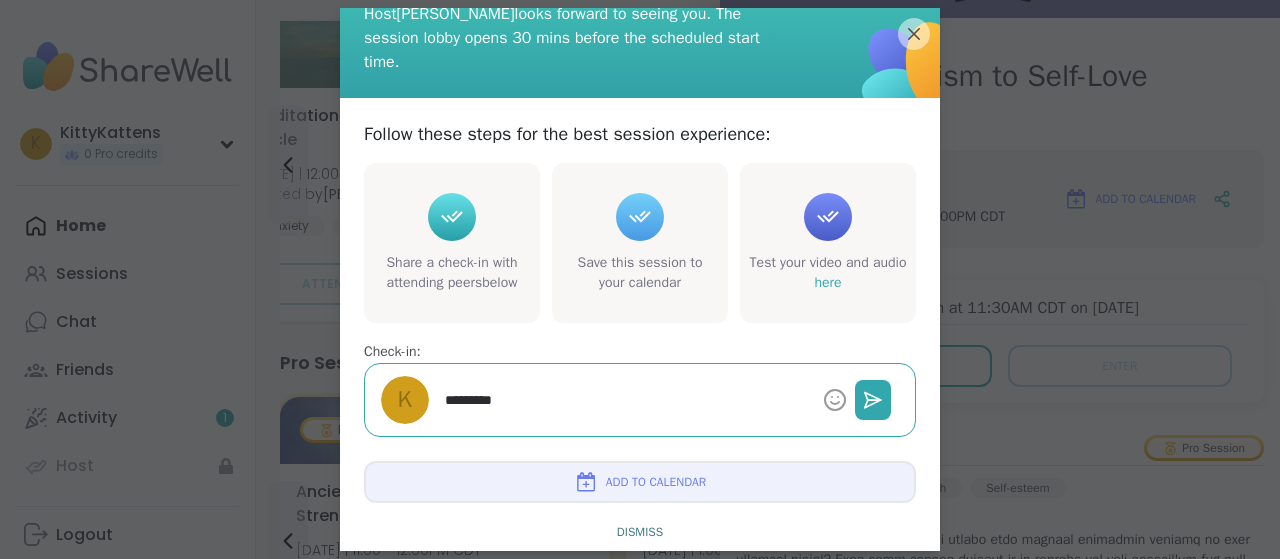type on "*" 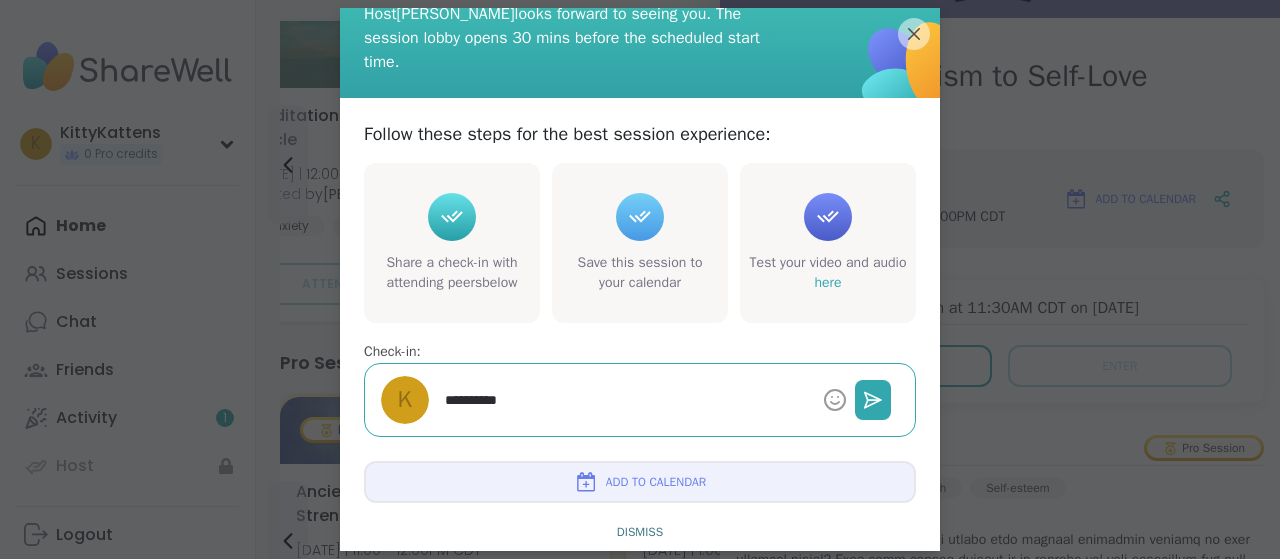 type on "*" 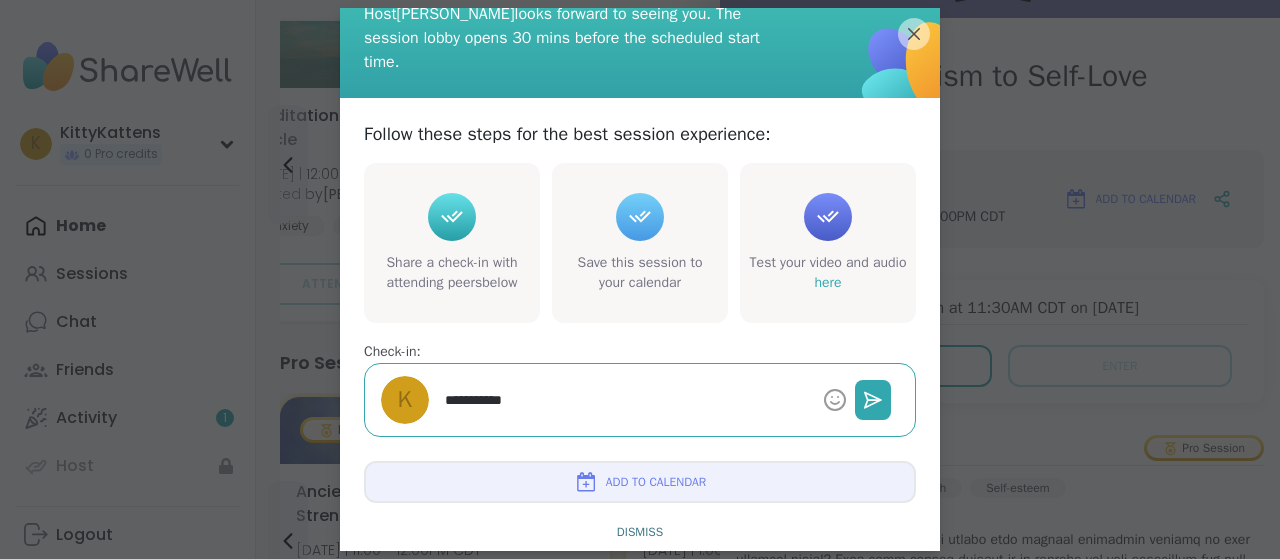 type on "*" 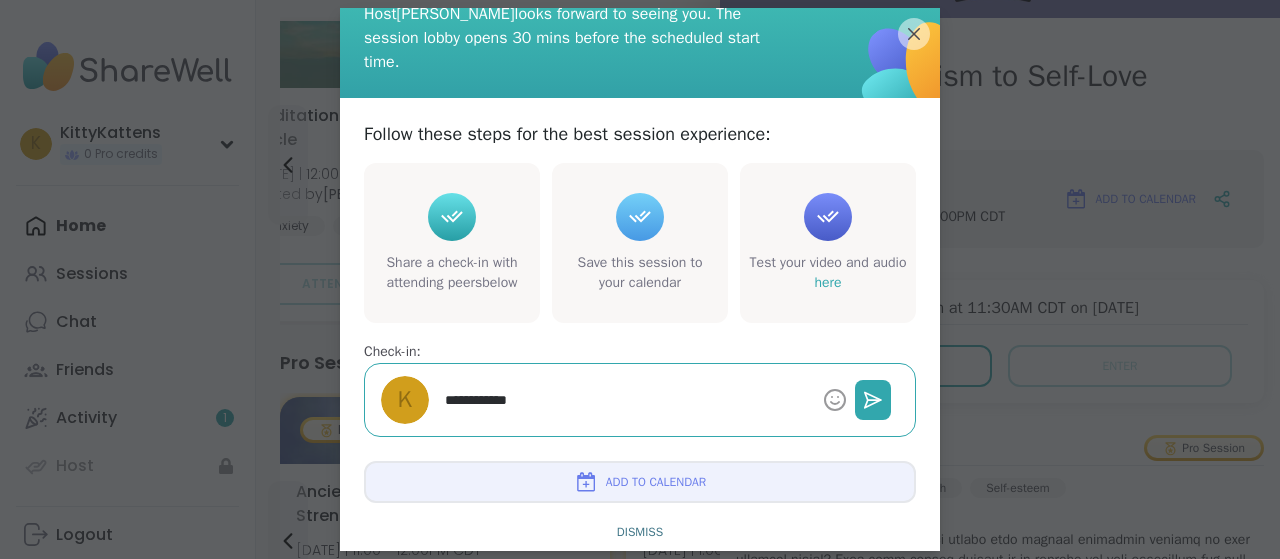 type on "*" 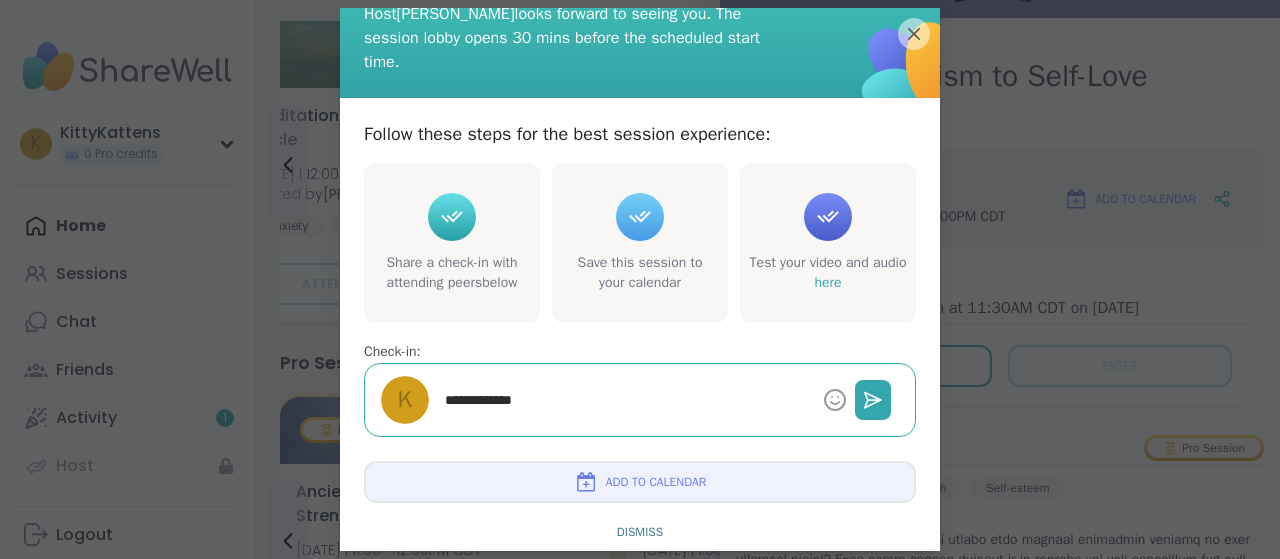 type on "*" 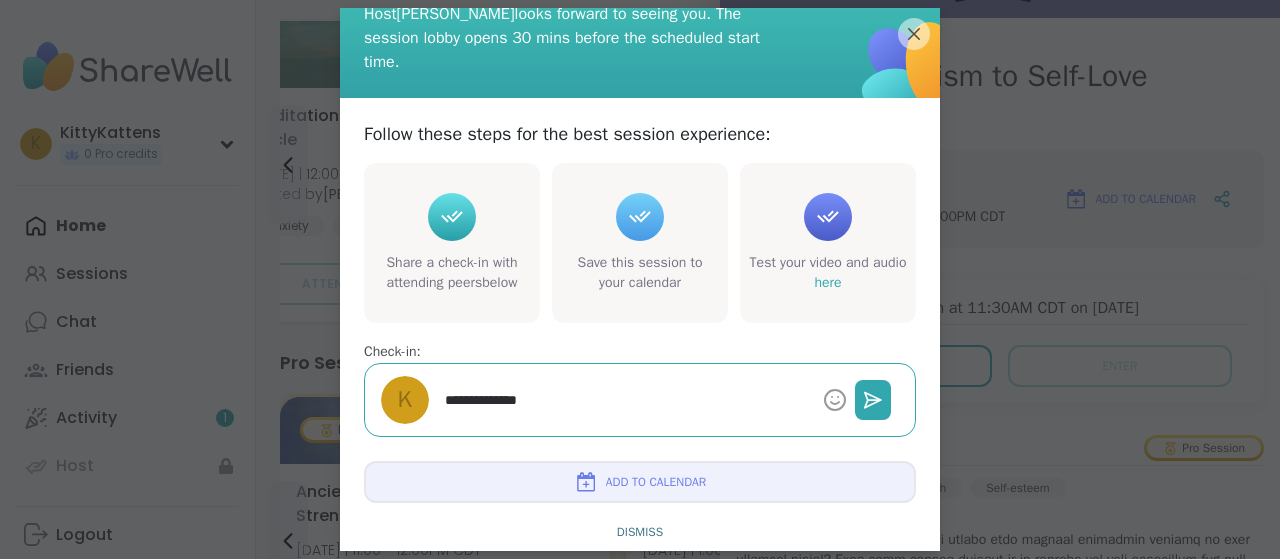 type on "*" 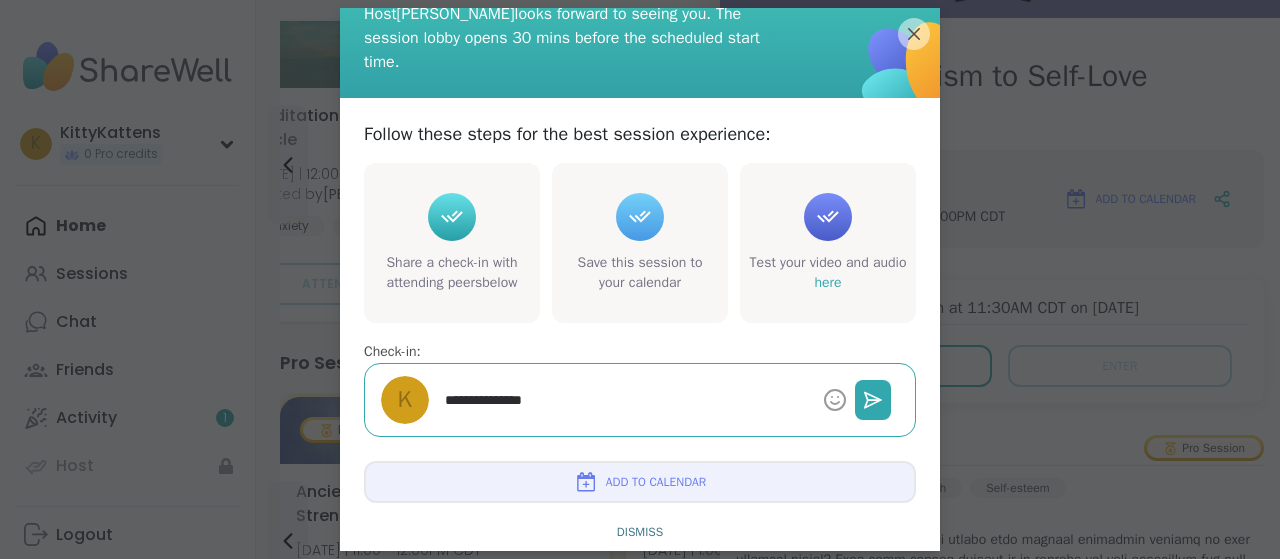 type on "*" 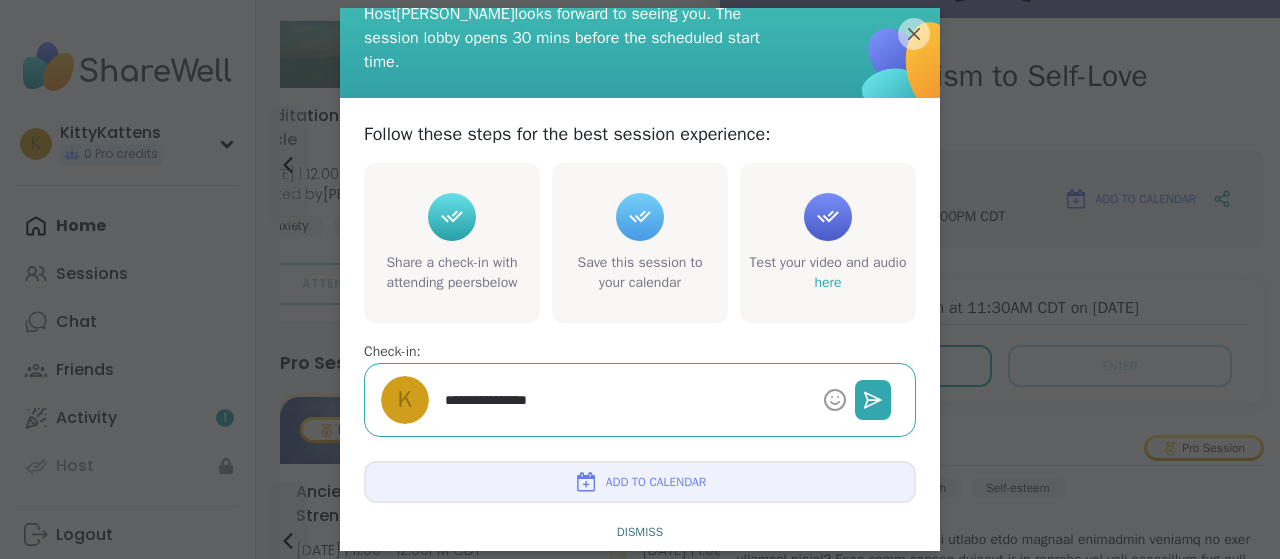 type on "*" 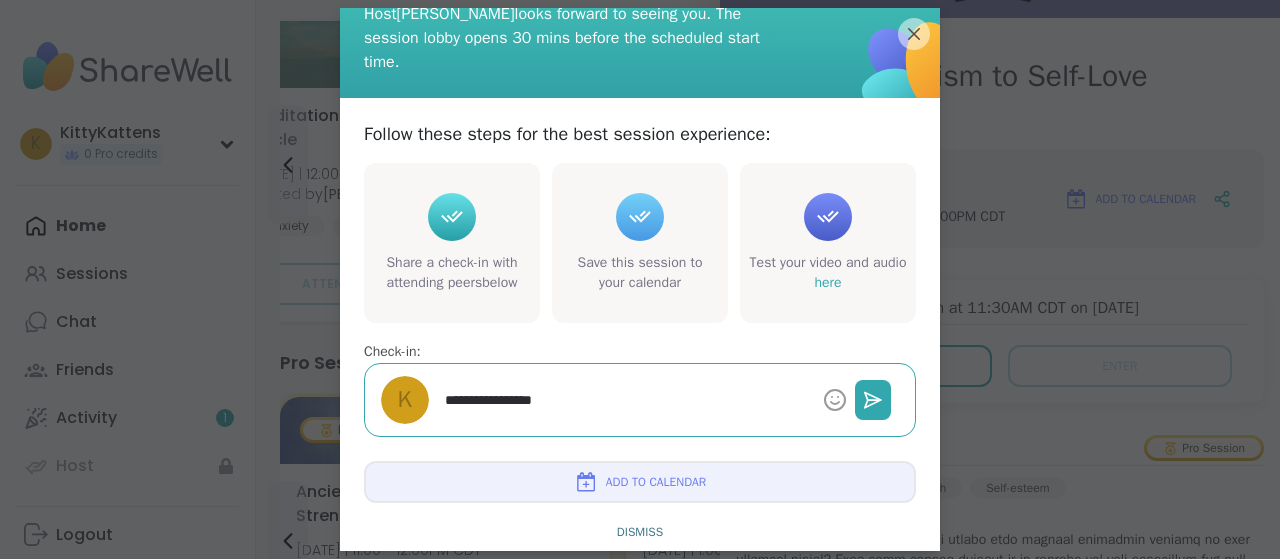 type on "*" 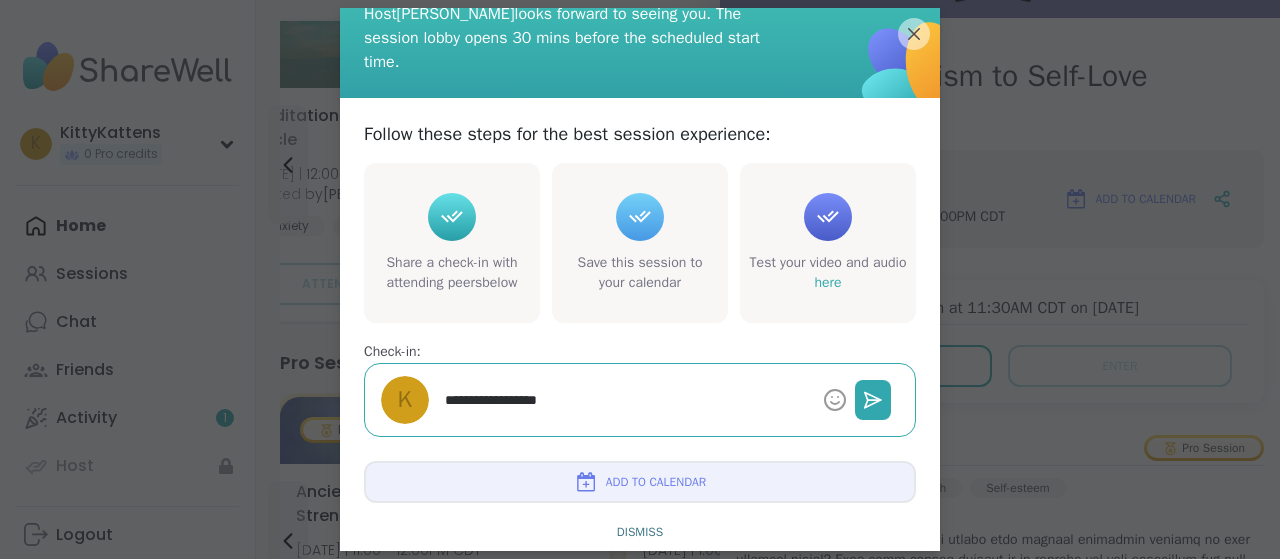 type on "*" 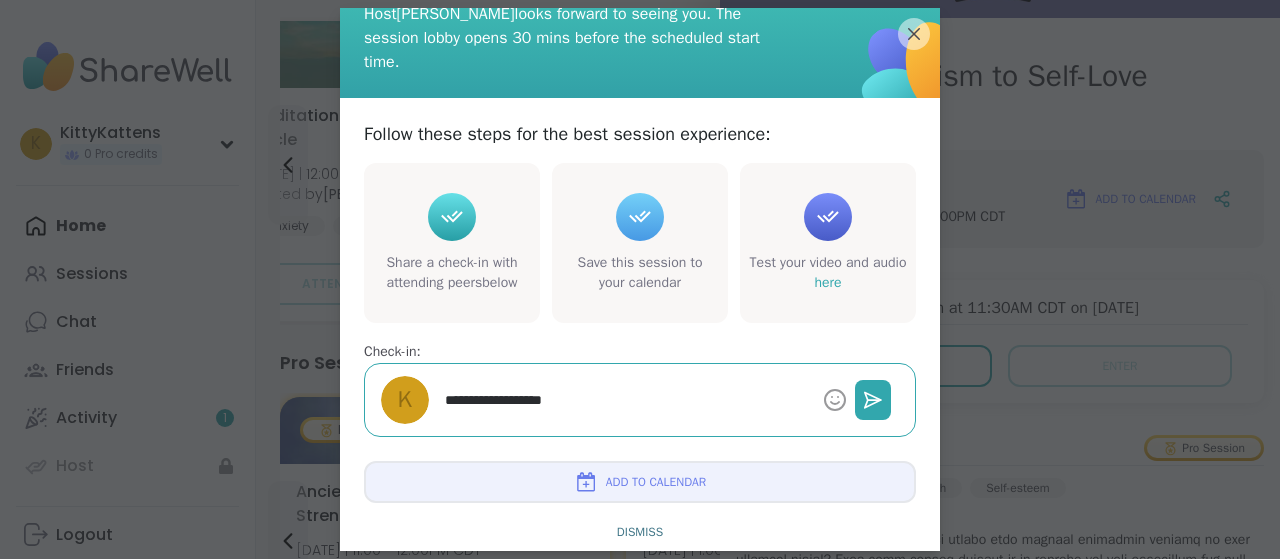 type on "*" 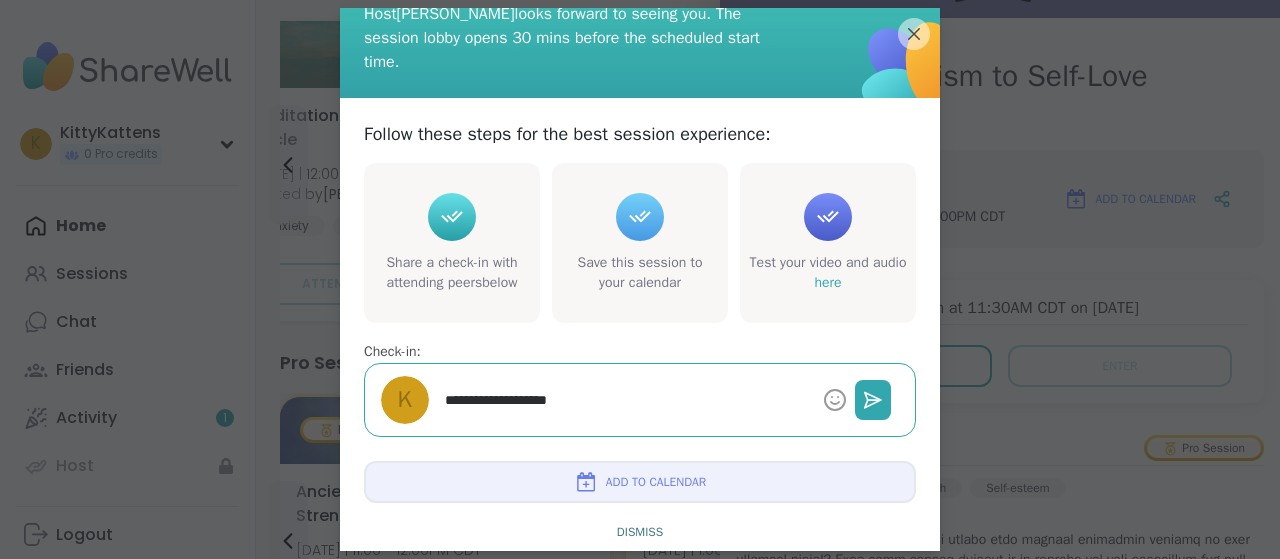 type on "*" 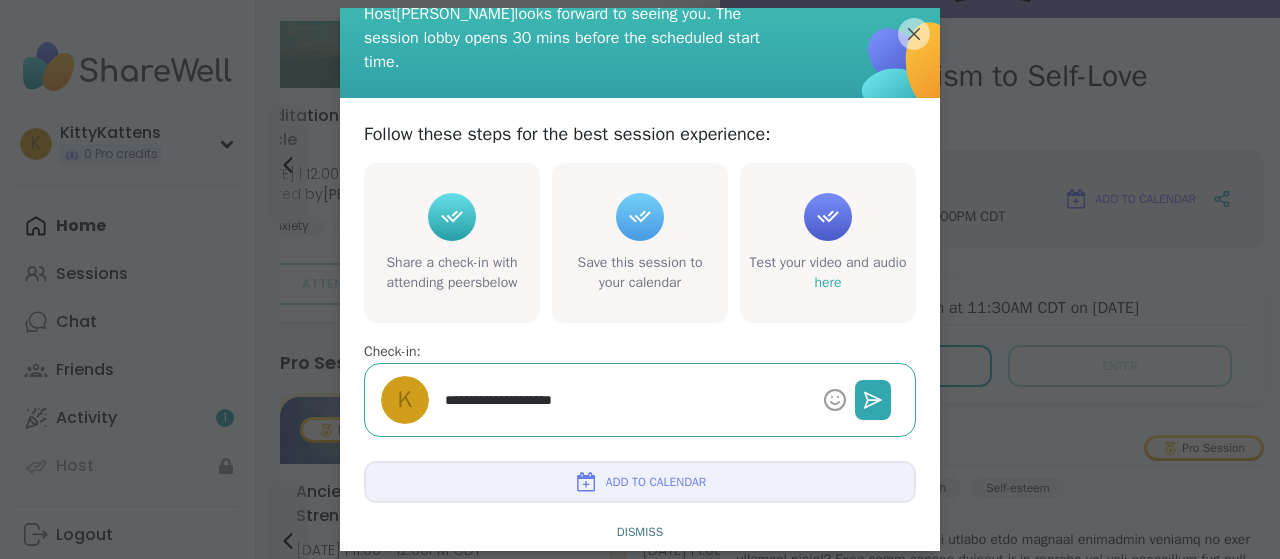 type on "*" 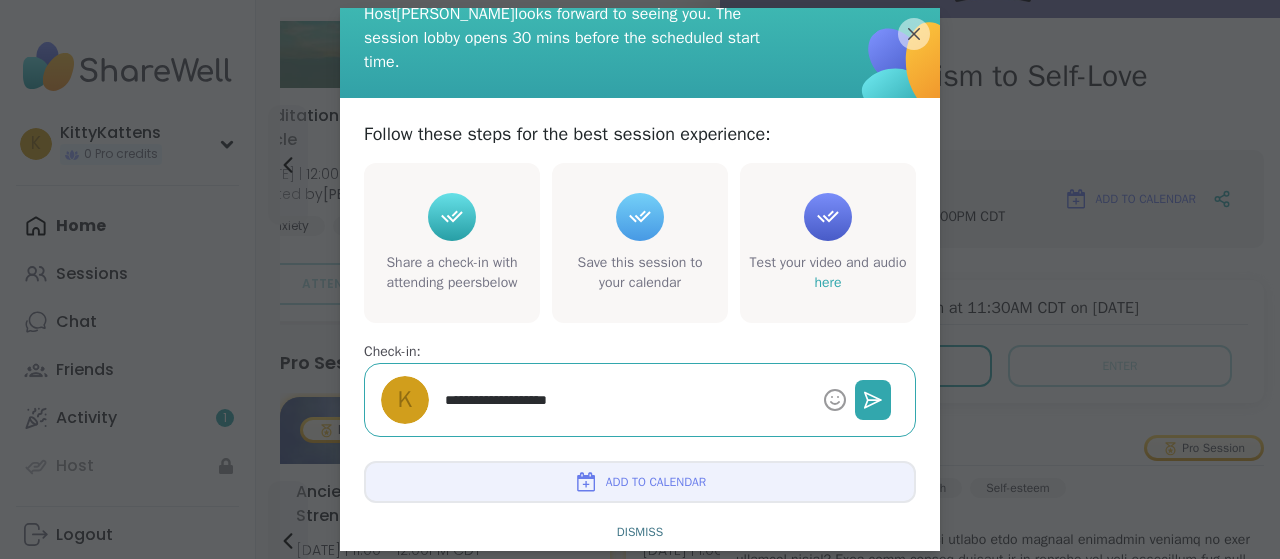 type on "*" 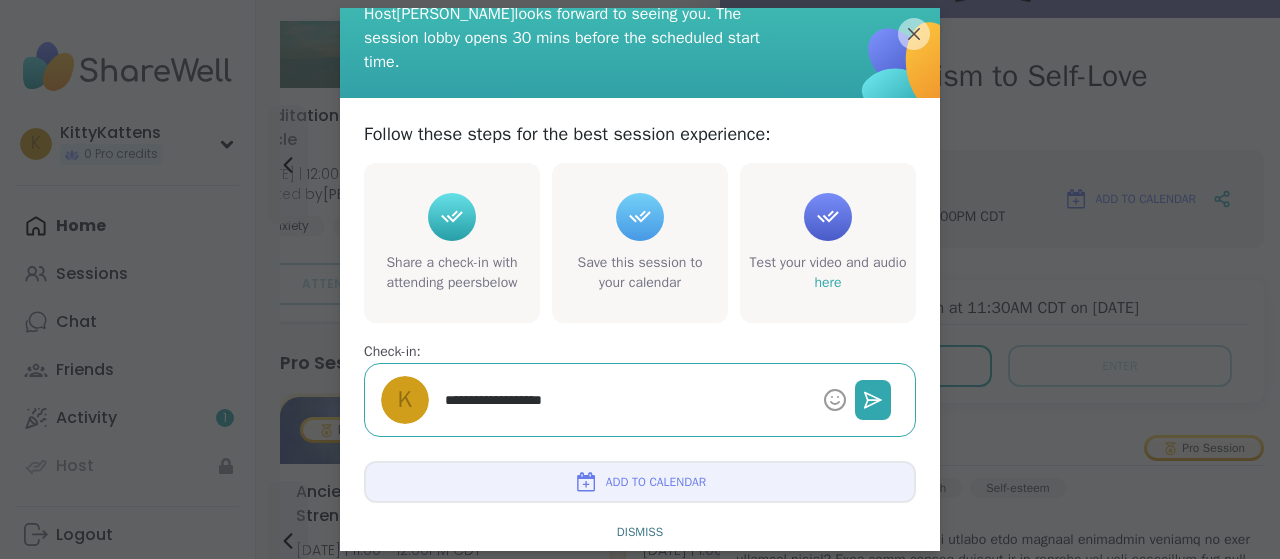 type on "*" 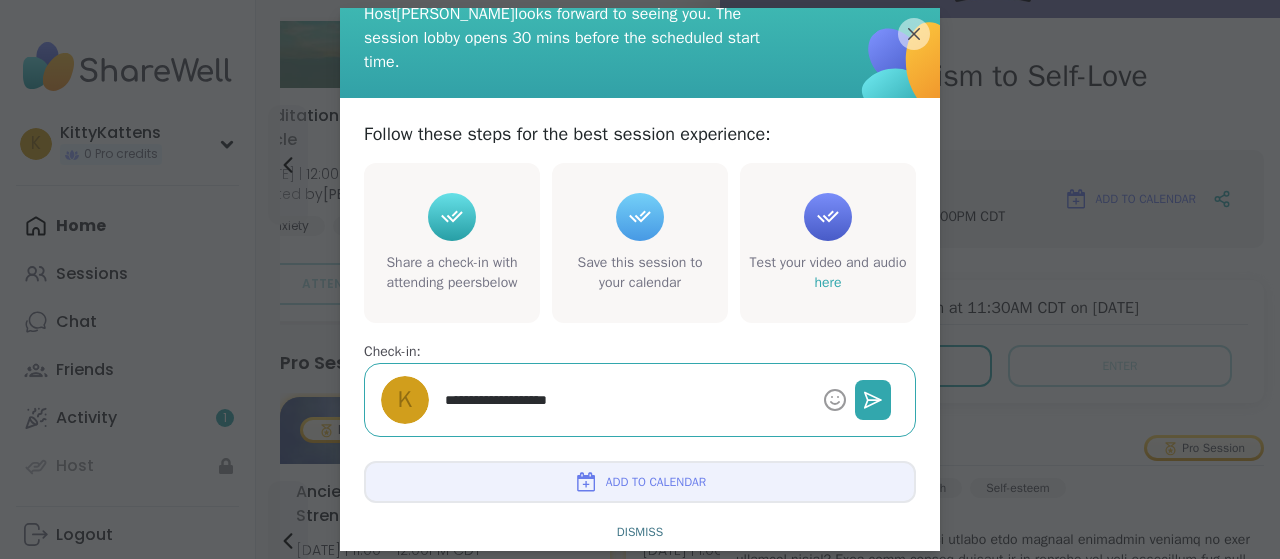 type on "*" 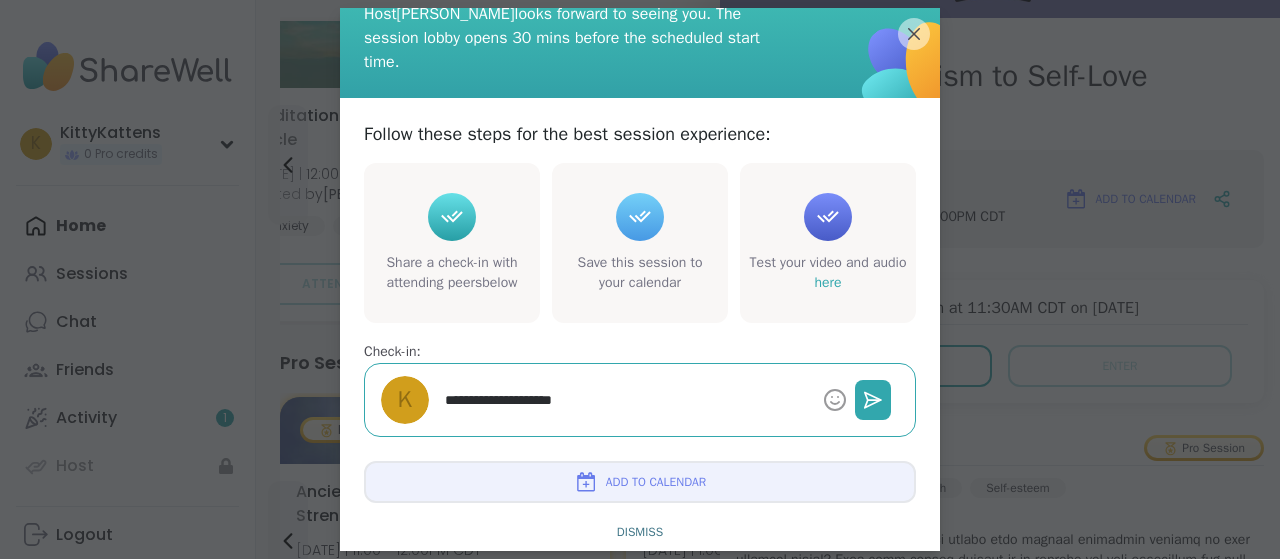 type on "*" 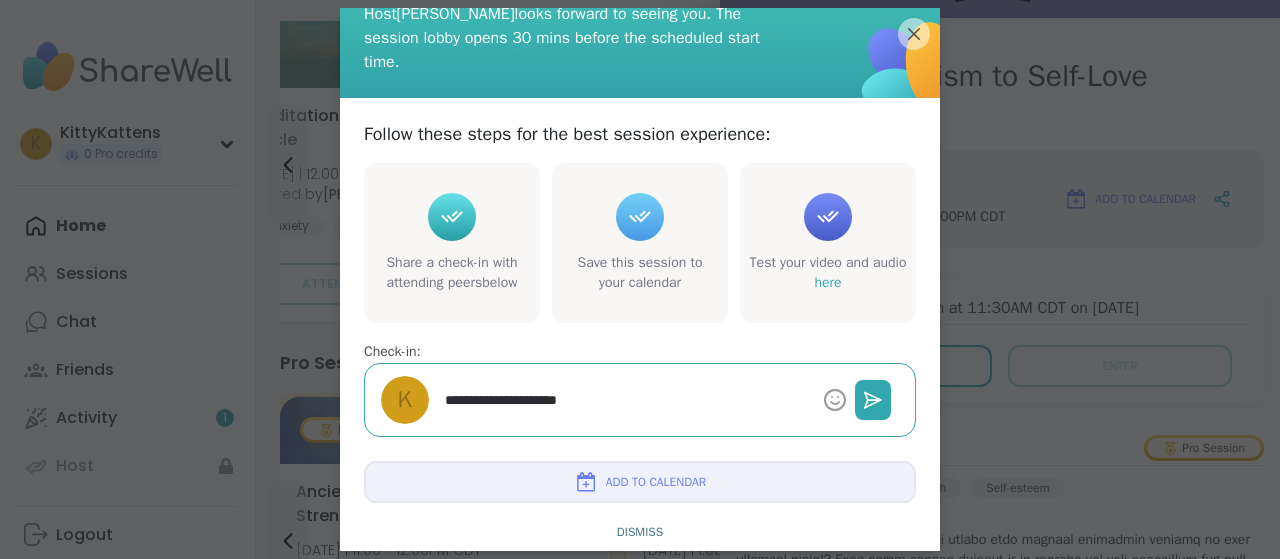 type on "*" 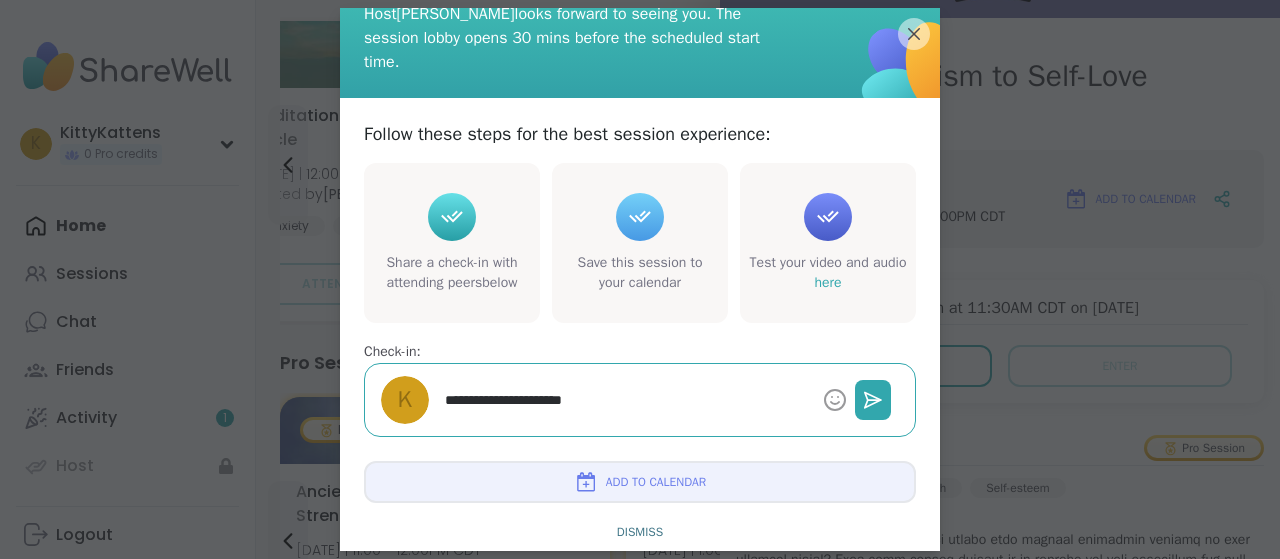 type on "*" 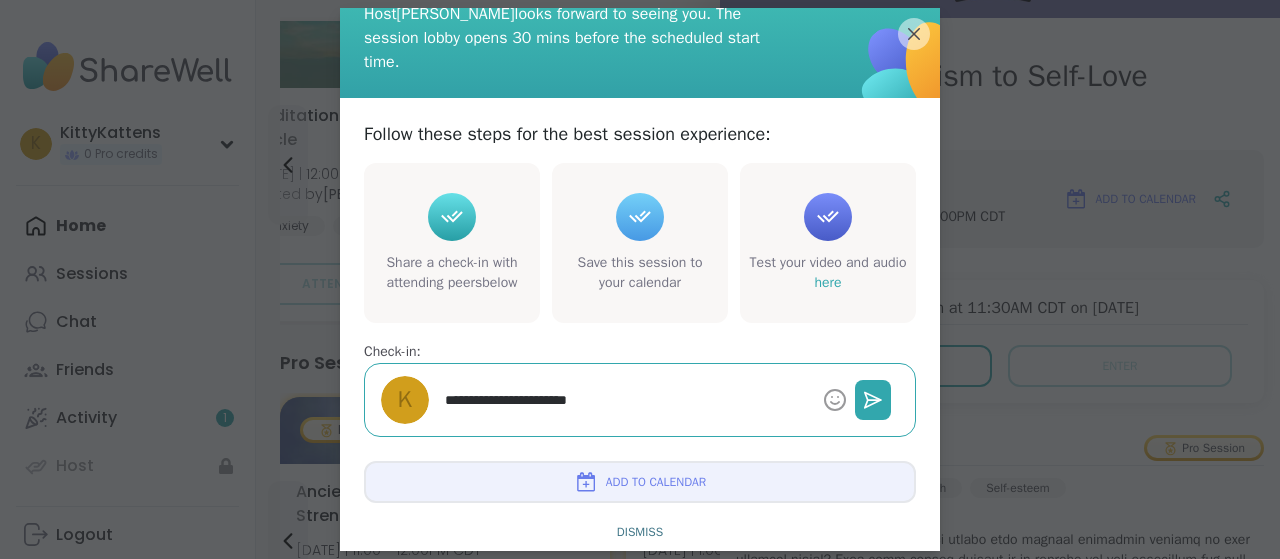 type on "*" 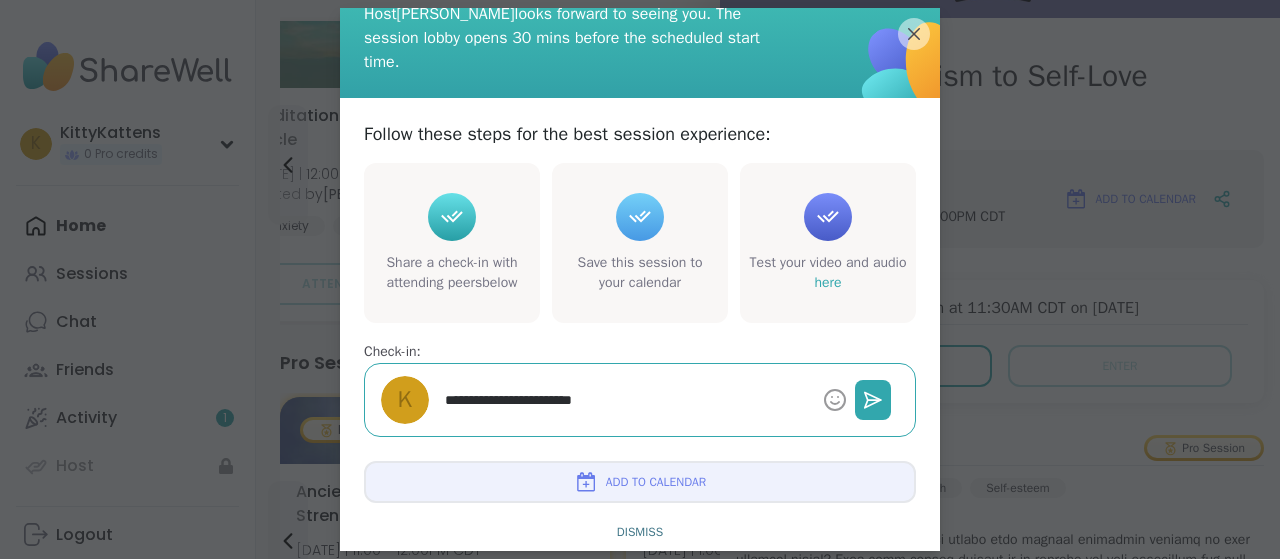 type on "*" 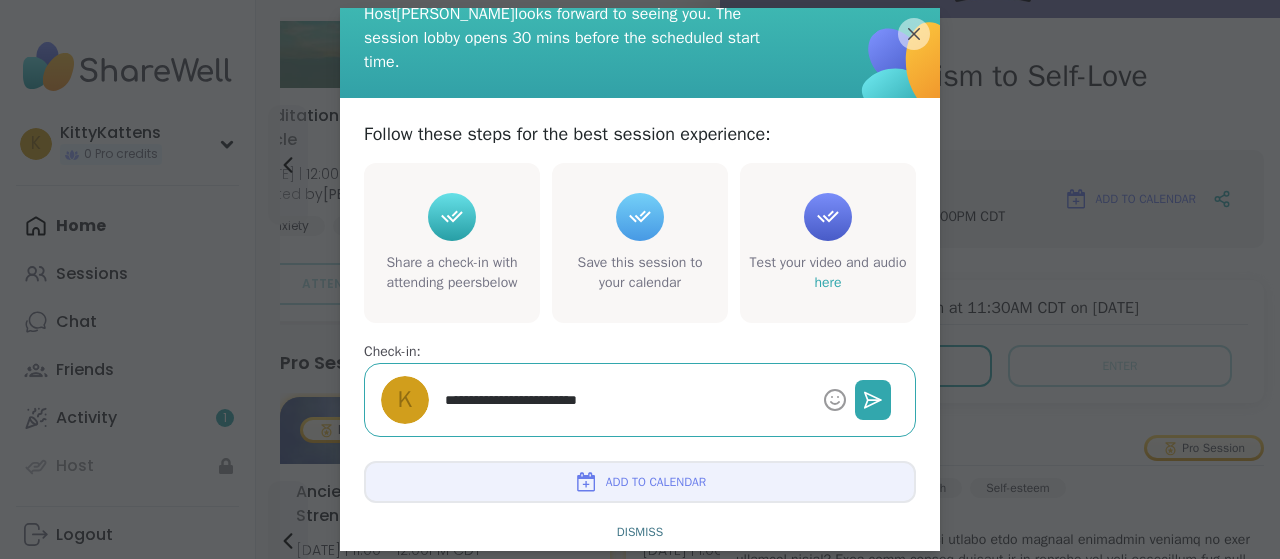 type on "*" 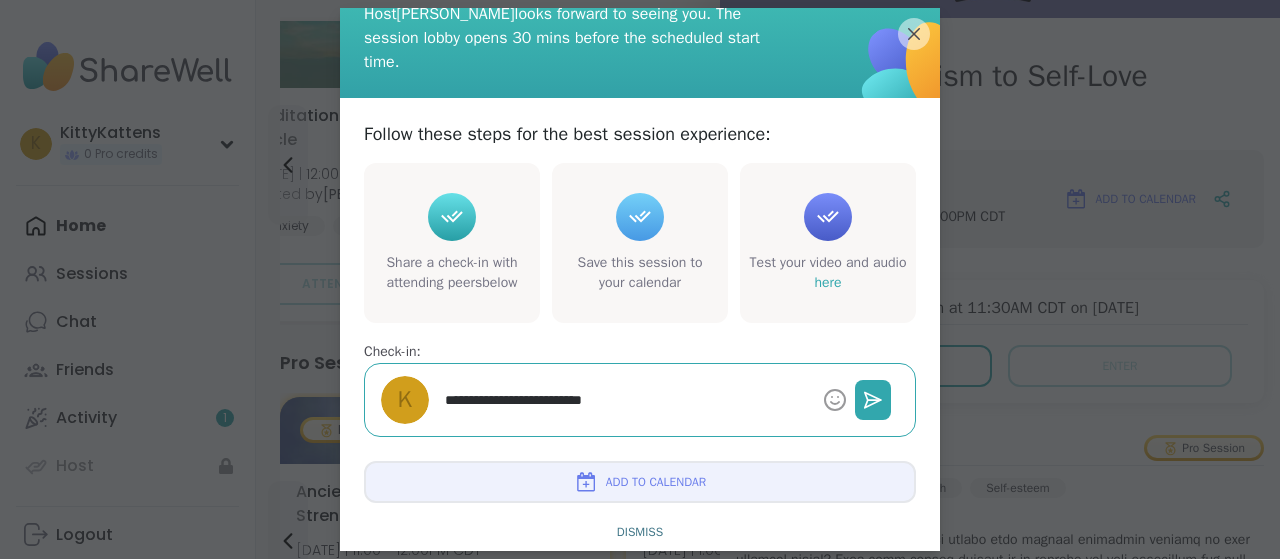 type on "*" 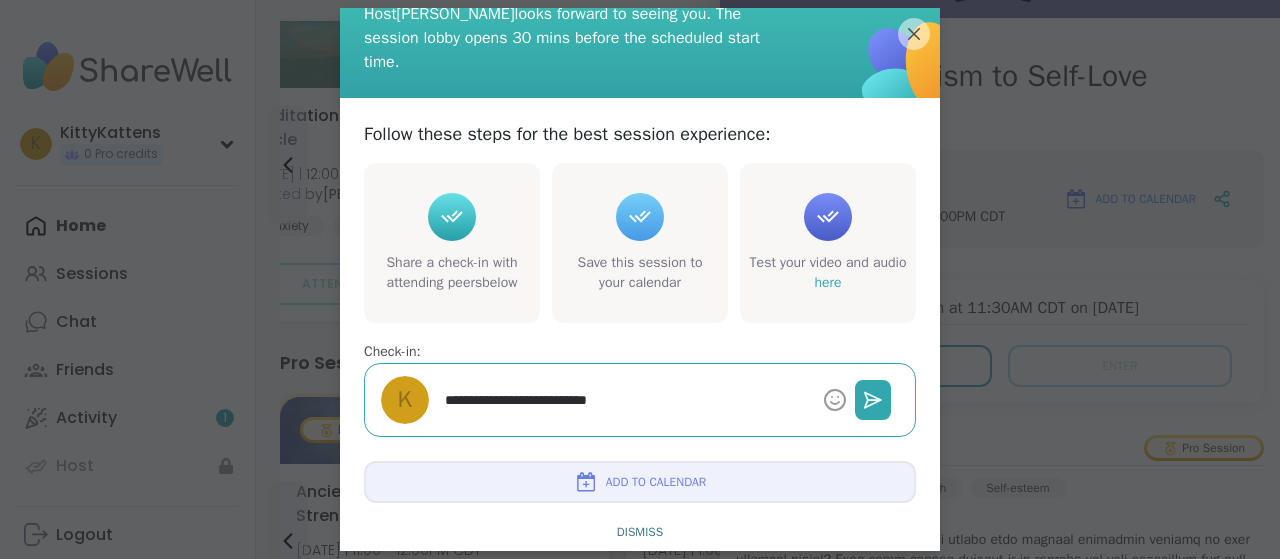 type on "*" 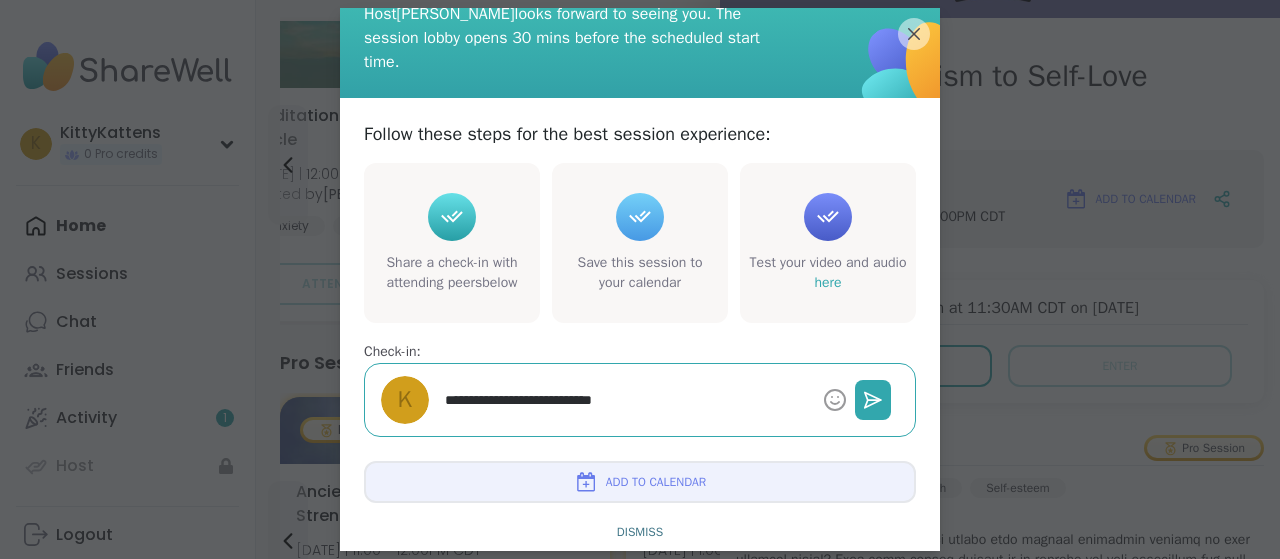type on "*" 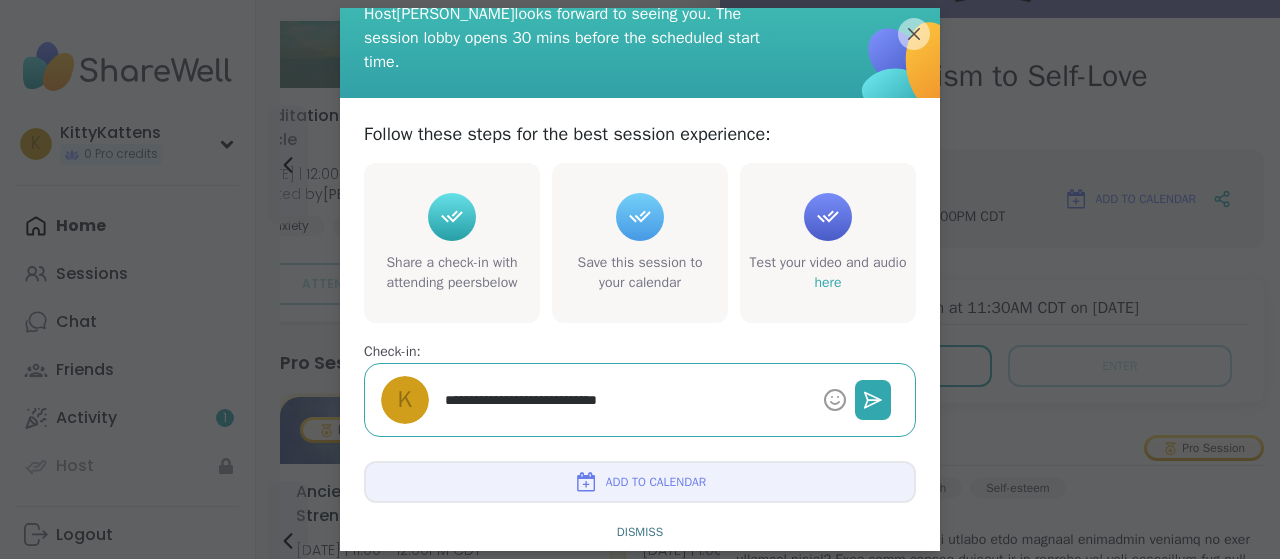 type on "*" 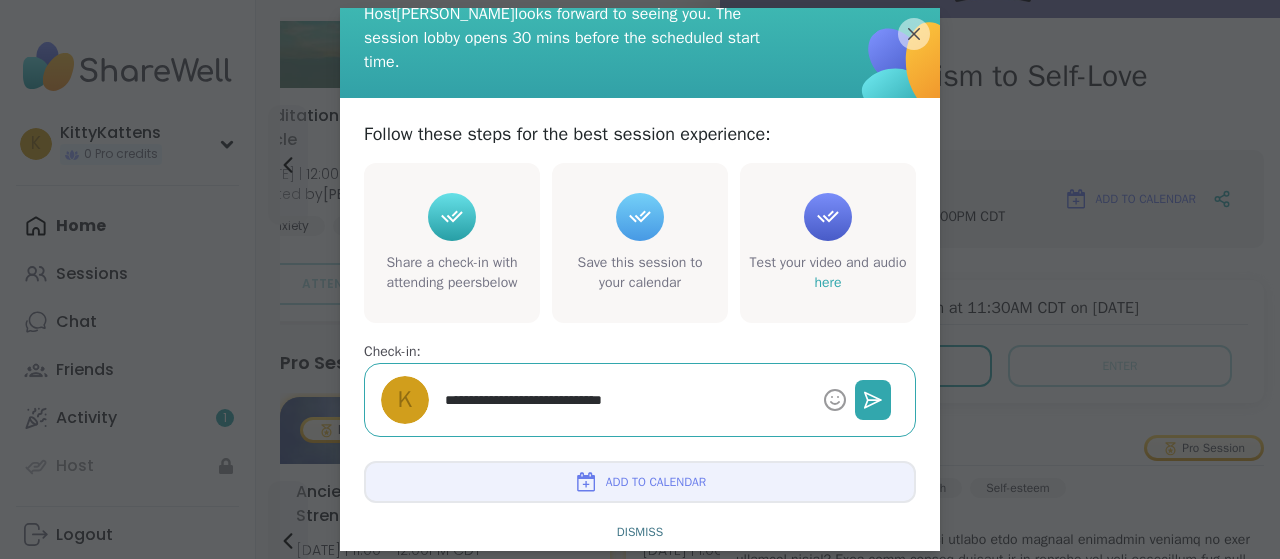 type on "*" 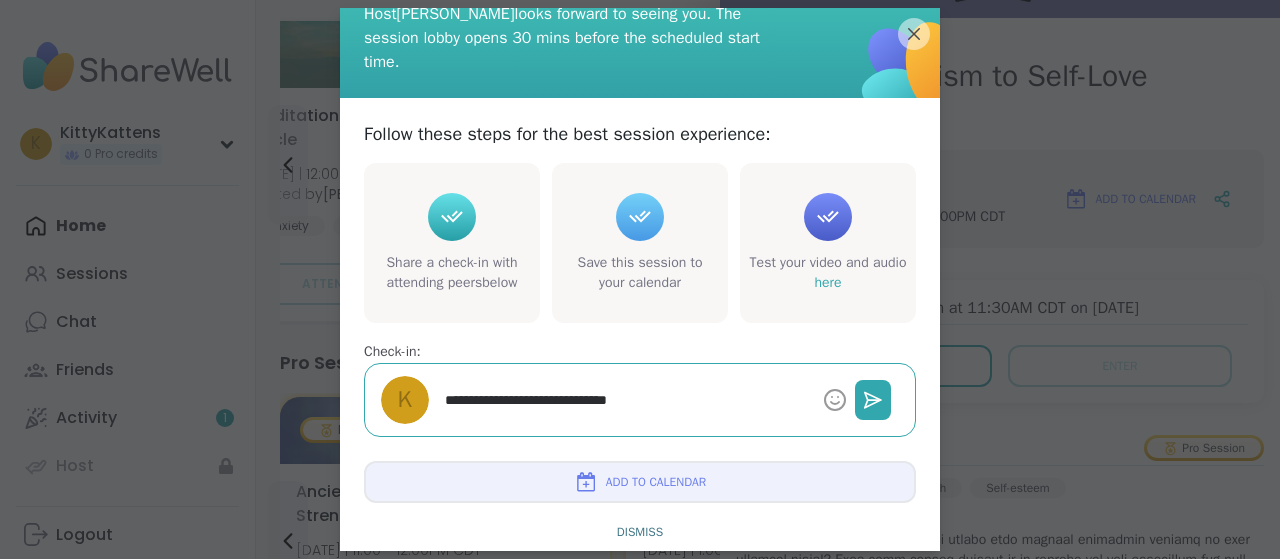type on "*" 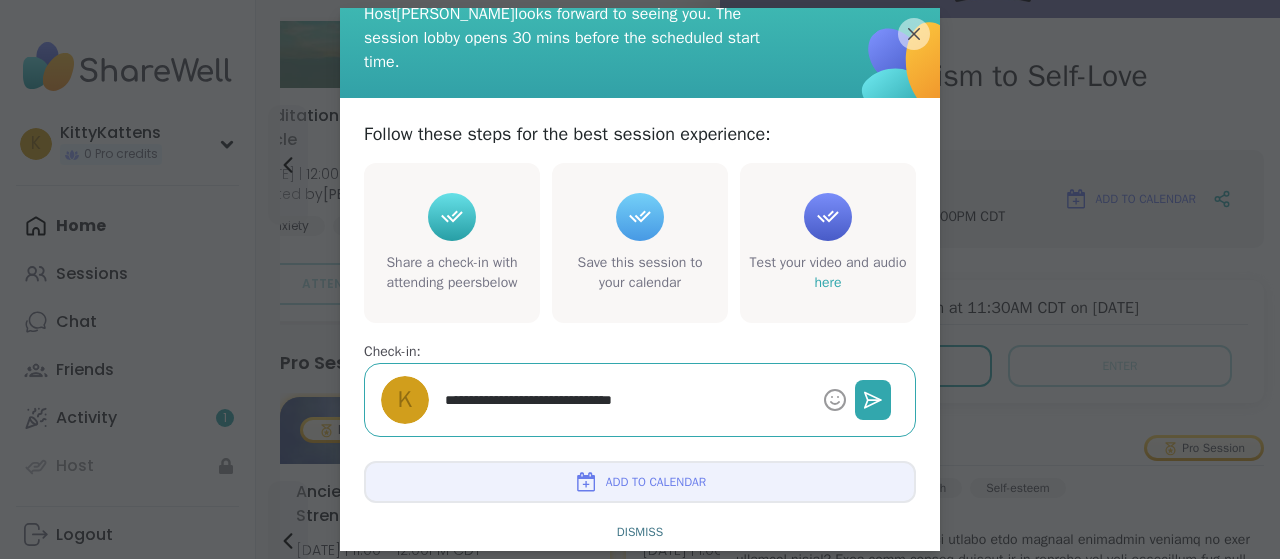 type on "*" 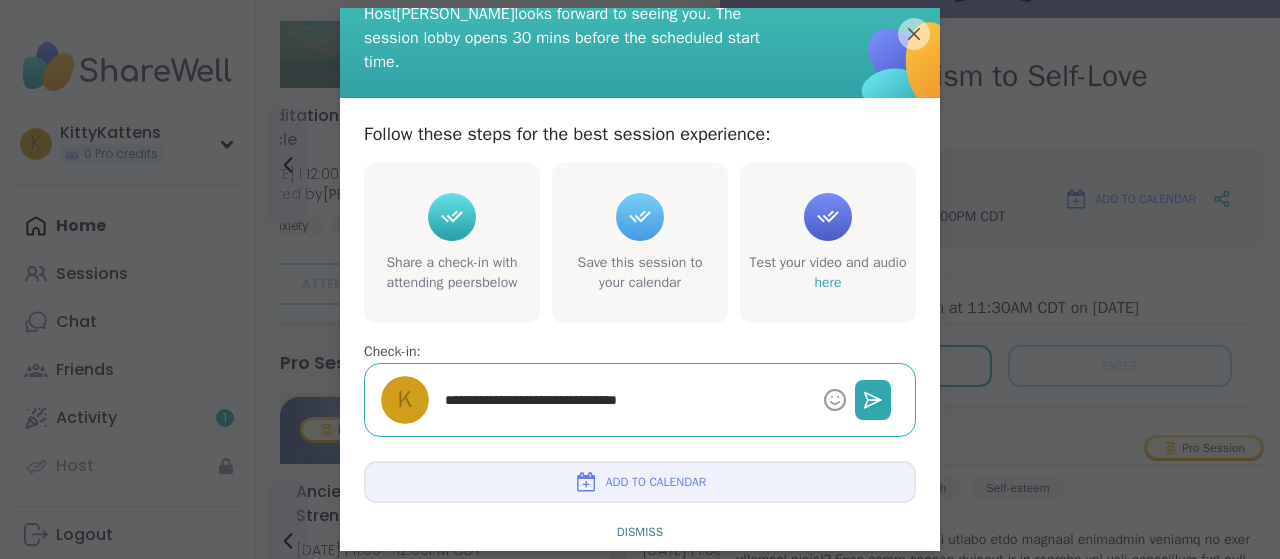 type on "*" 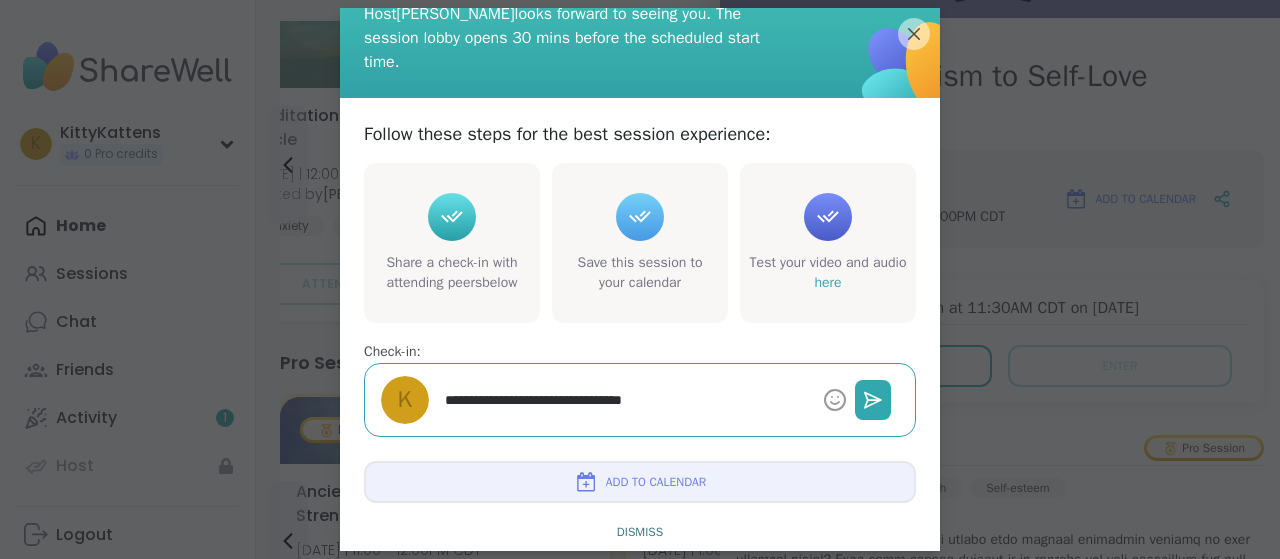 type on "*" 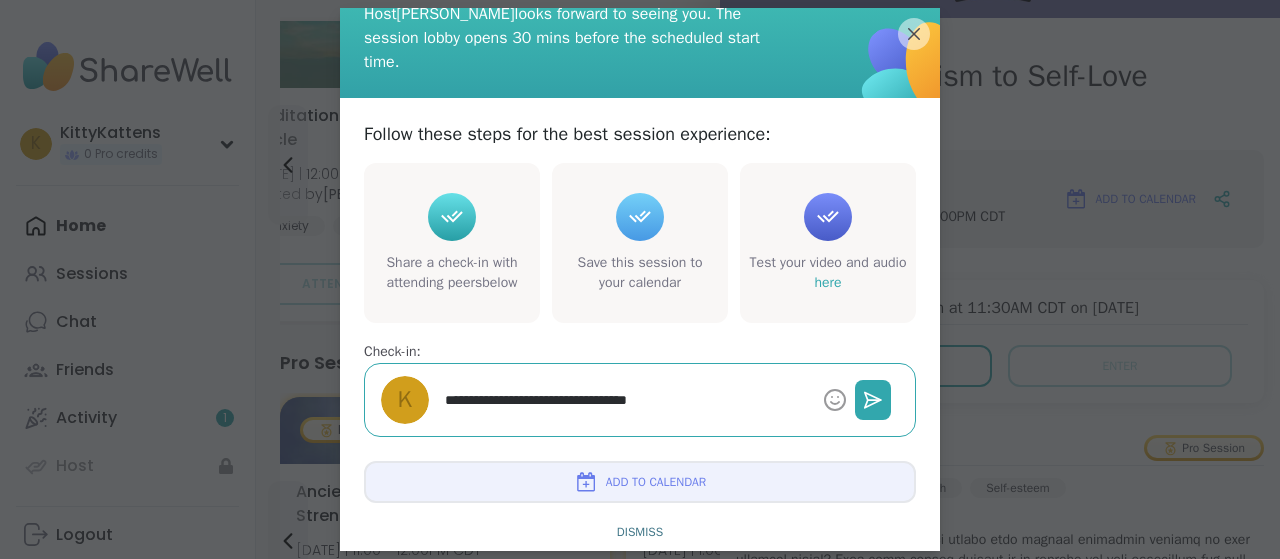 type on "*" 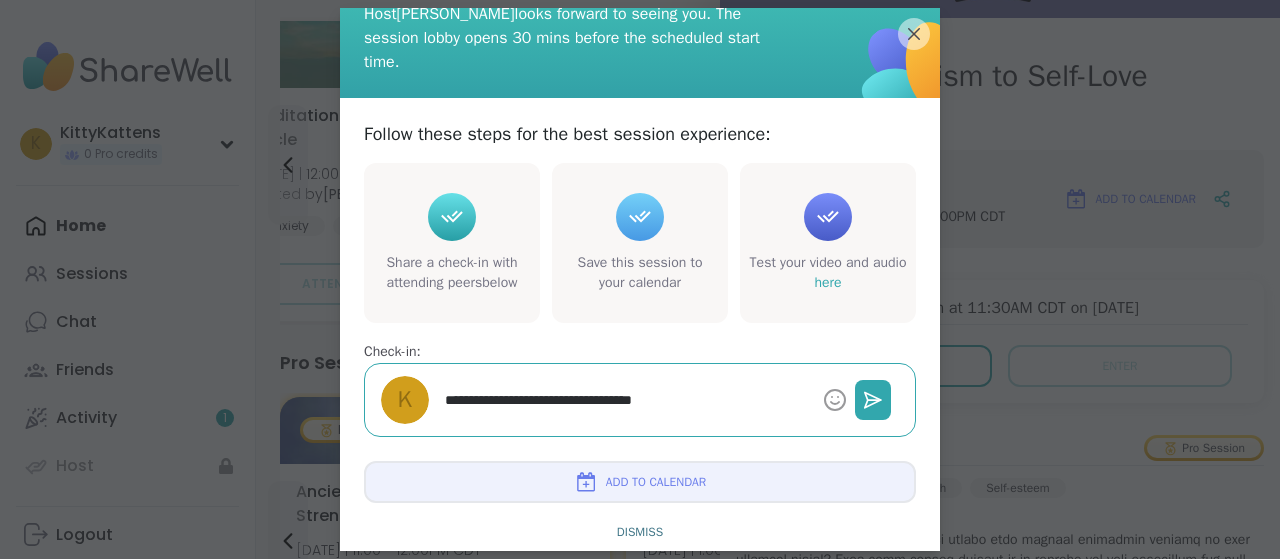 type on "*" 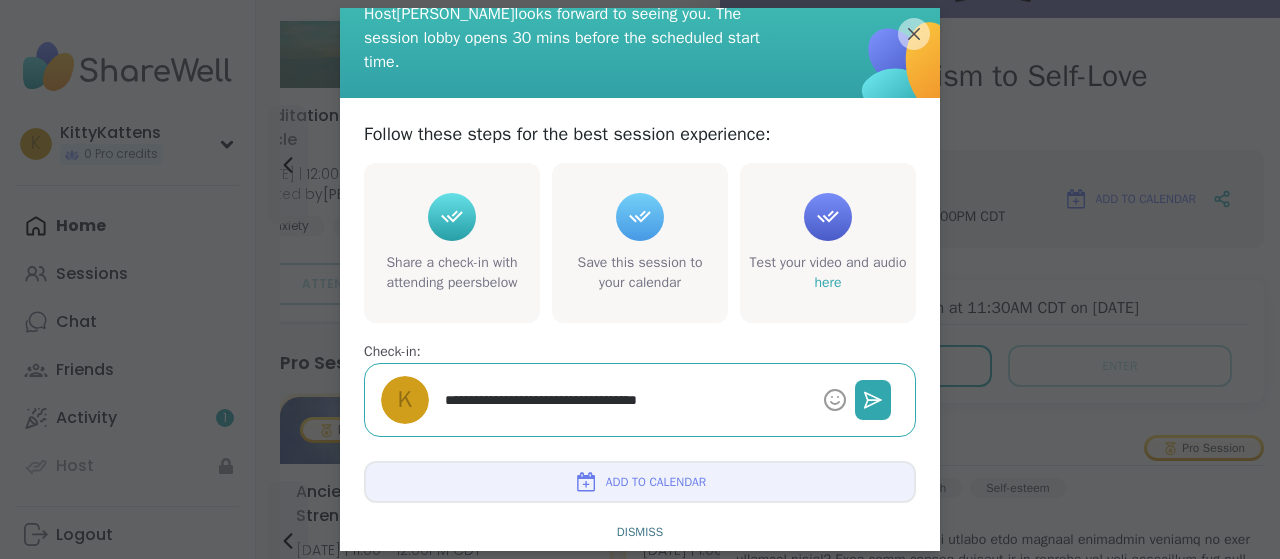 type on "*" 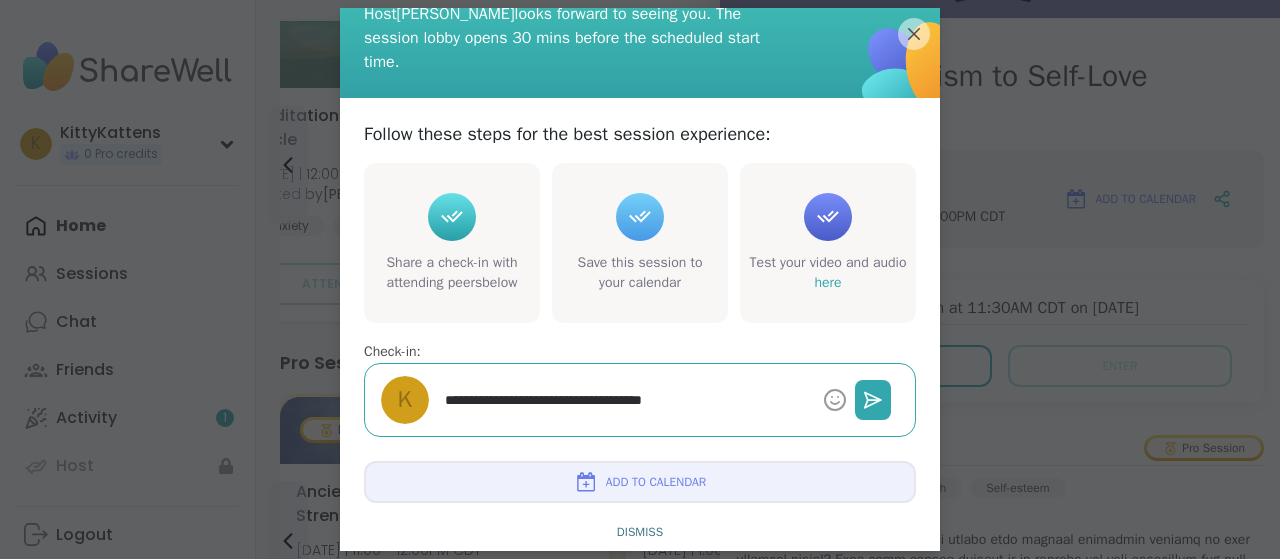 type on "*" 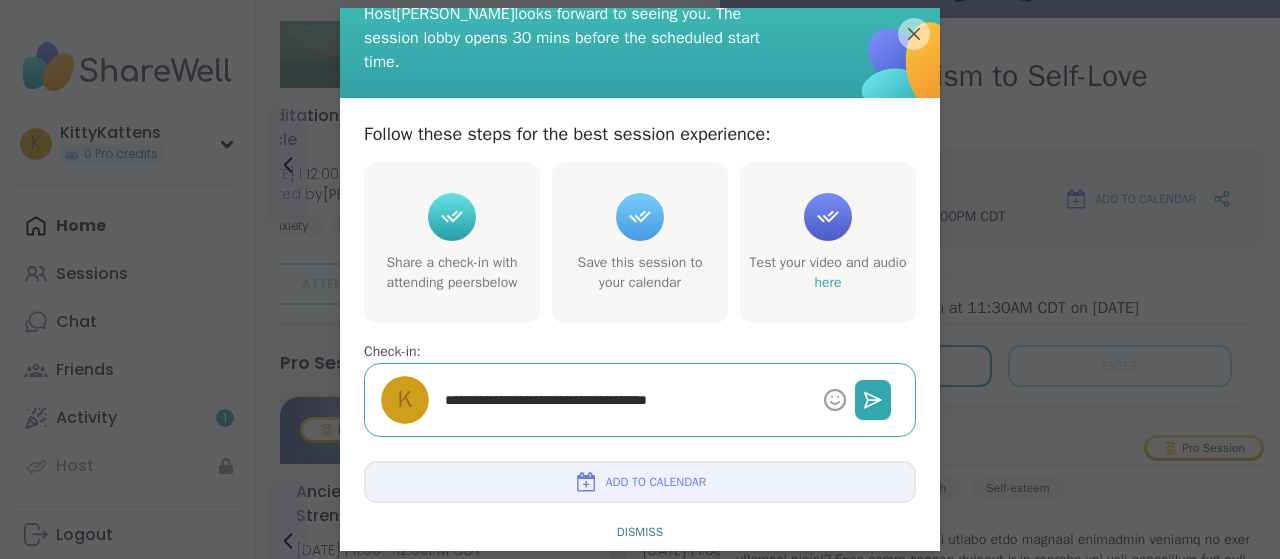 type on "*" 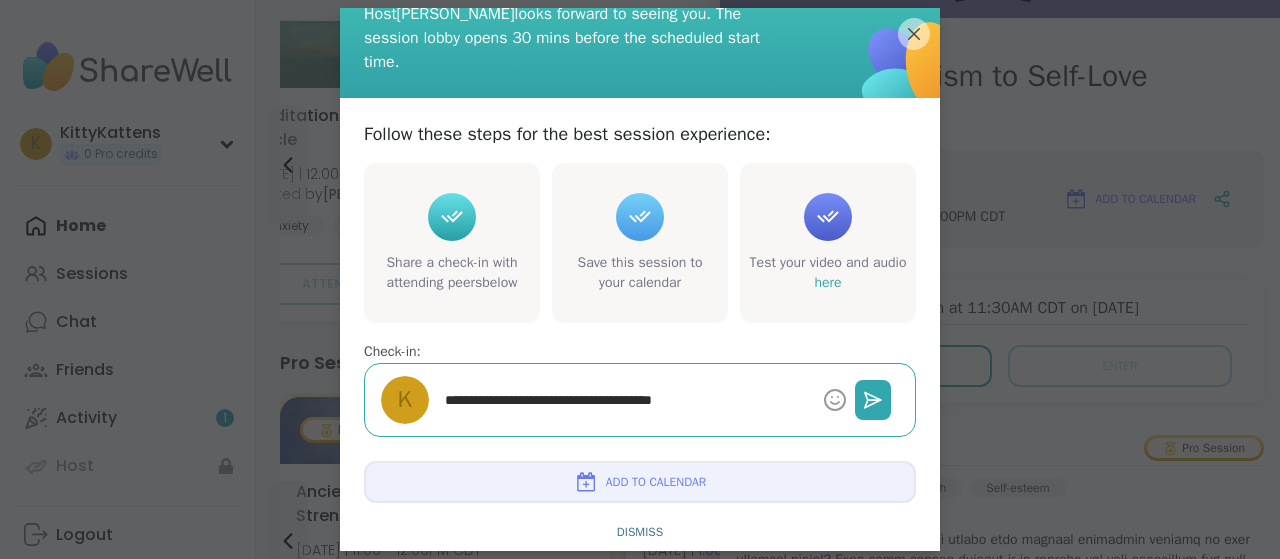 type on "*" 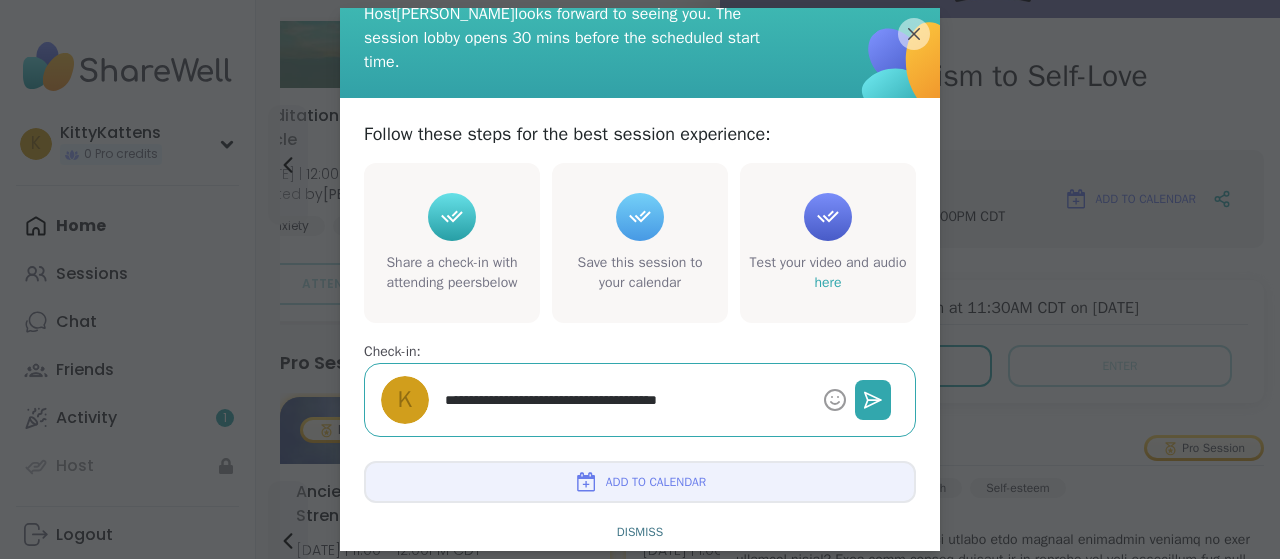 type on "*" 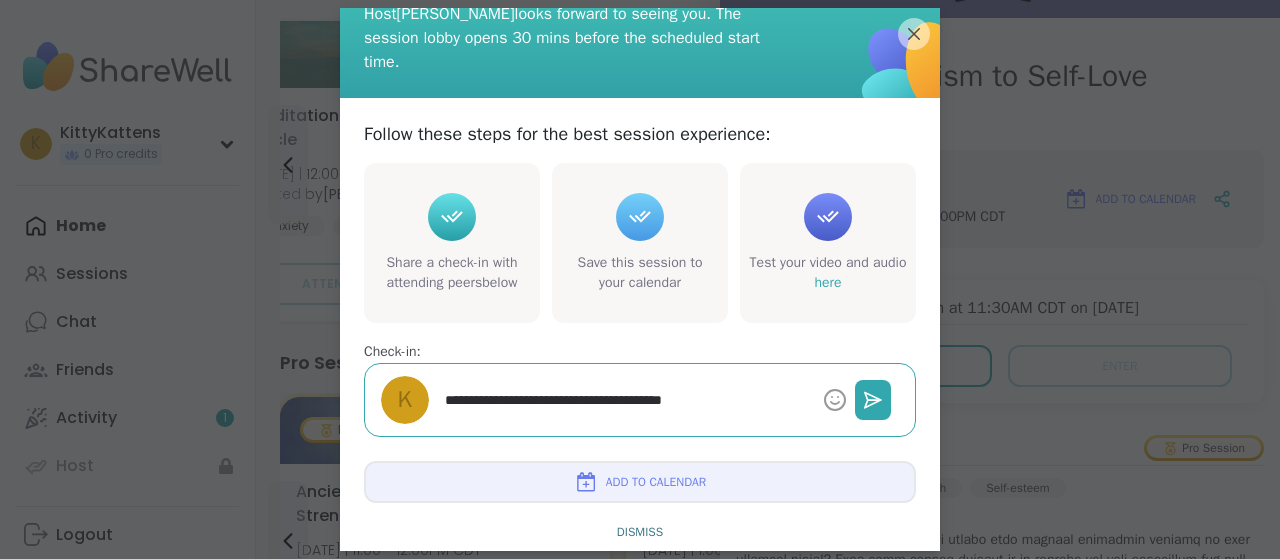 type on "*" 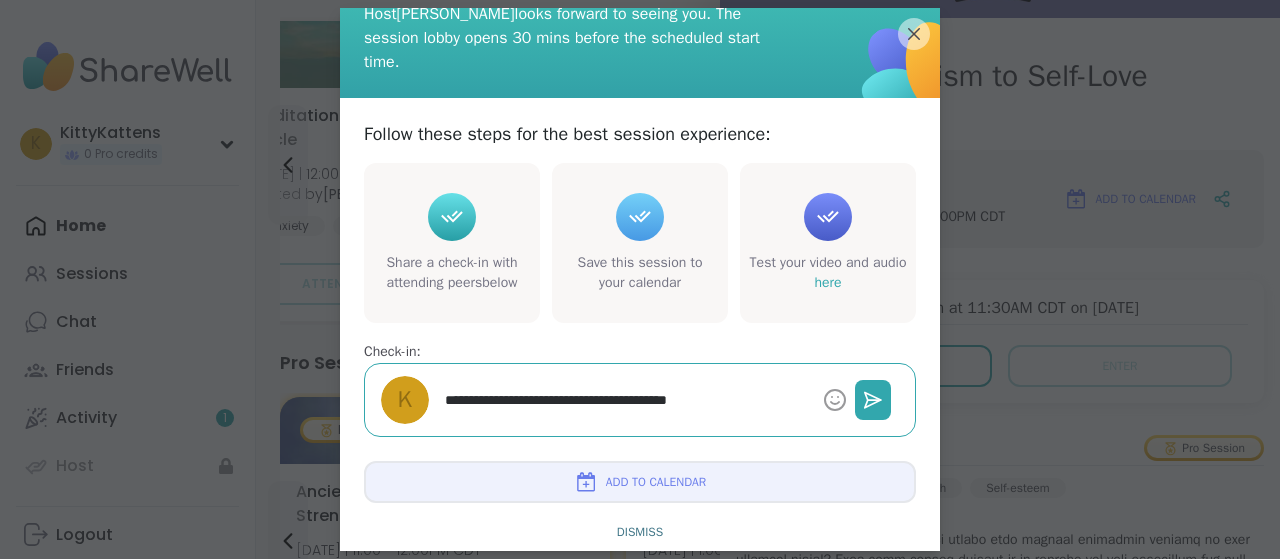 type on "*" 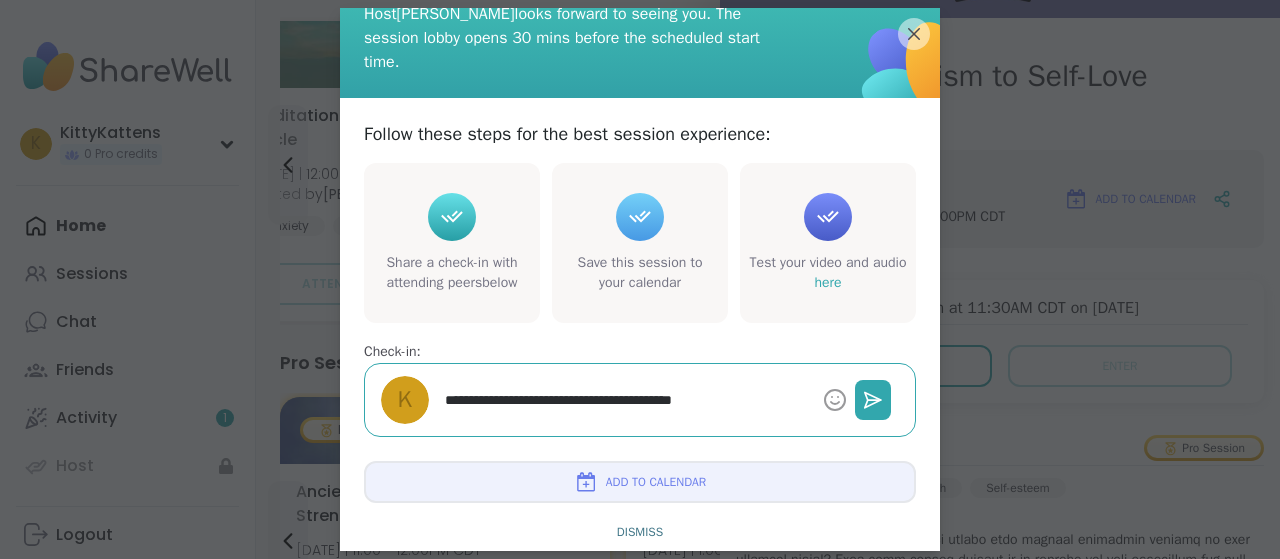 type on "**********" 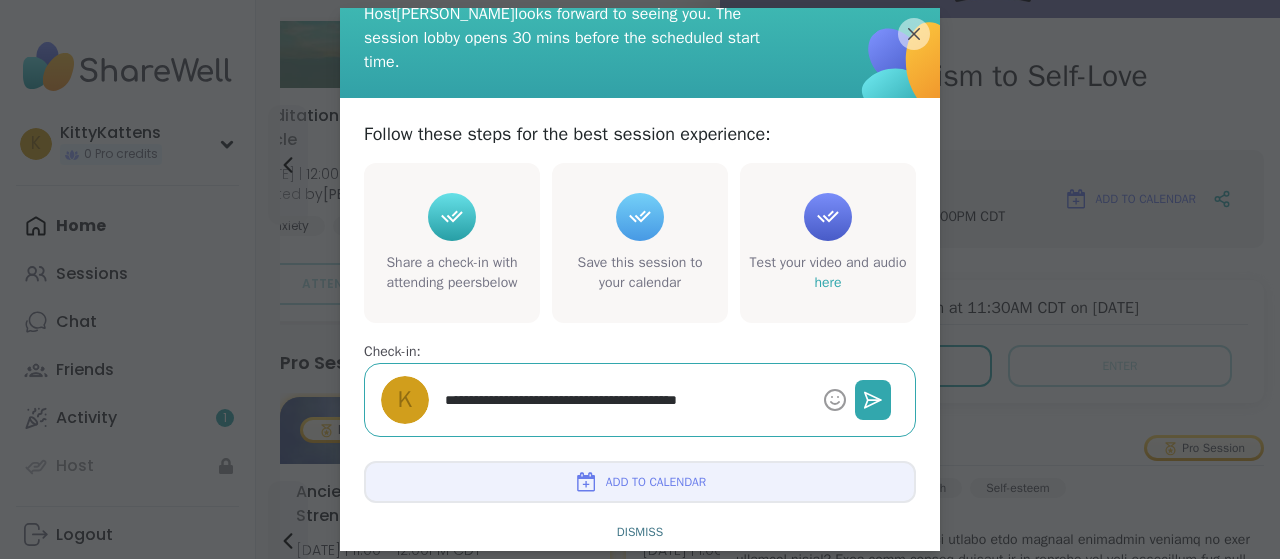type on "*" 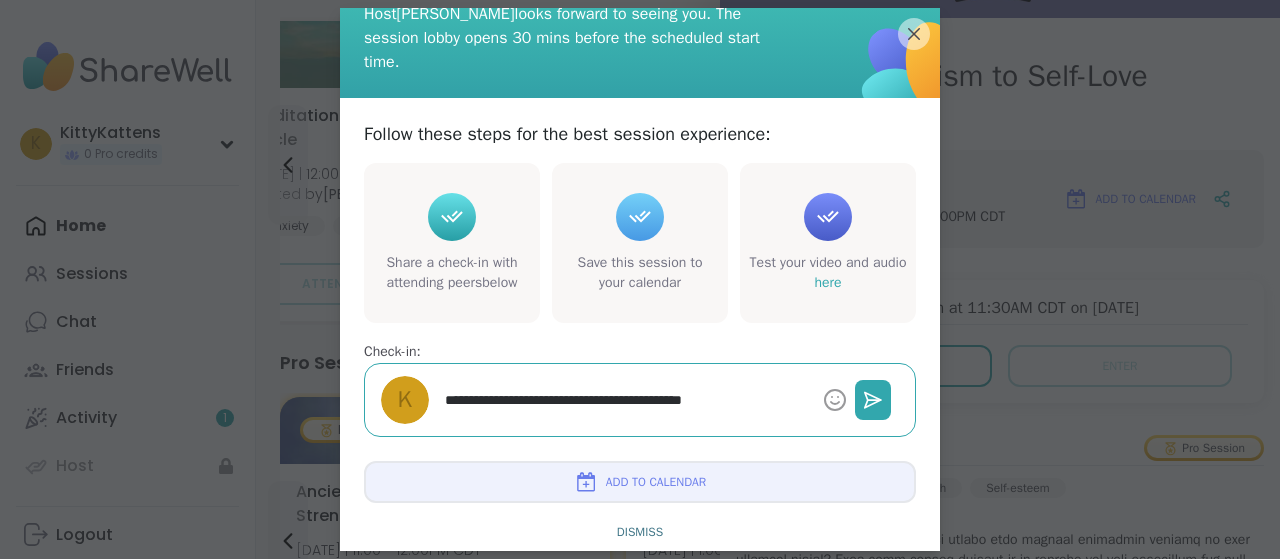 type on "*" 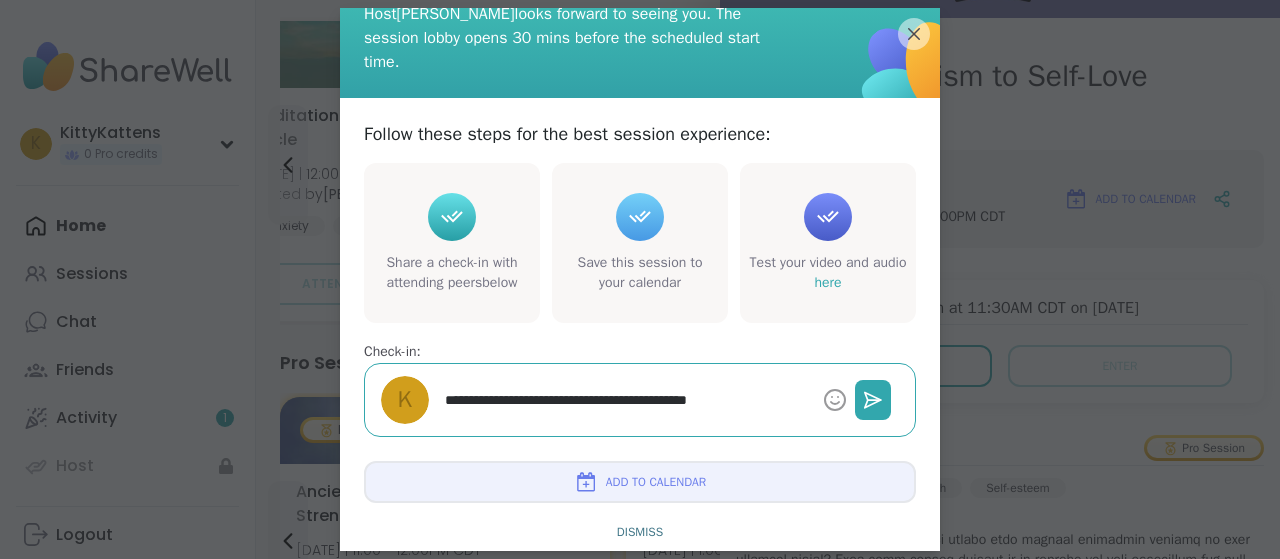 type on "*" 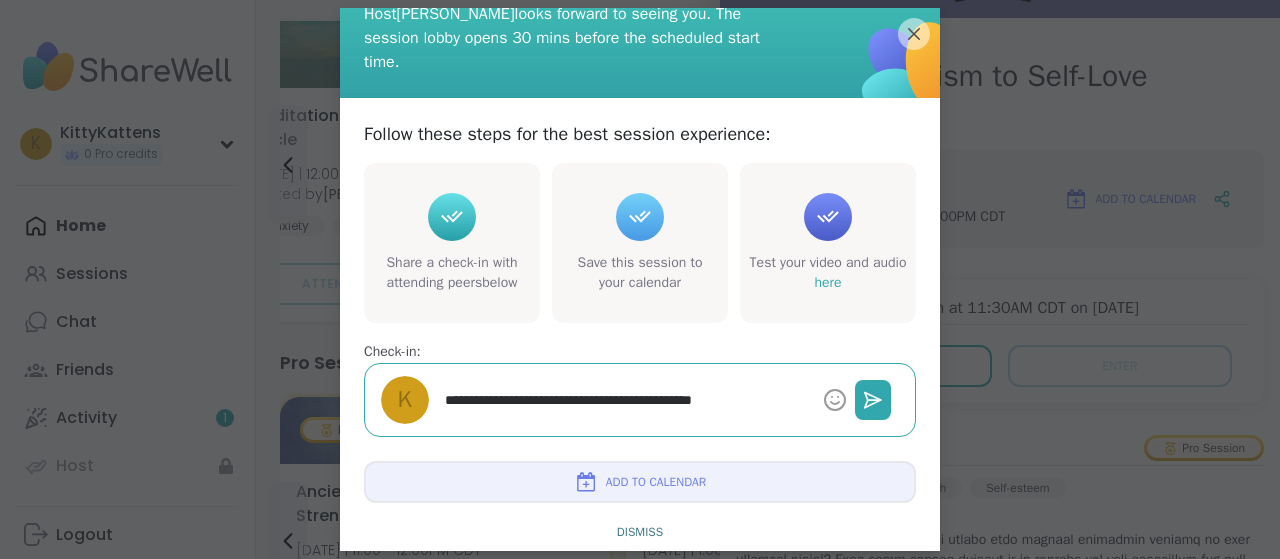 type on "*" 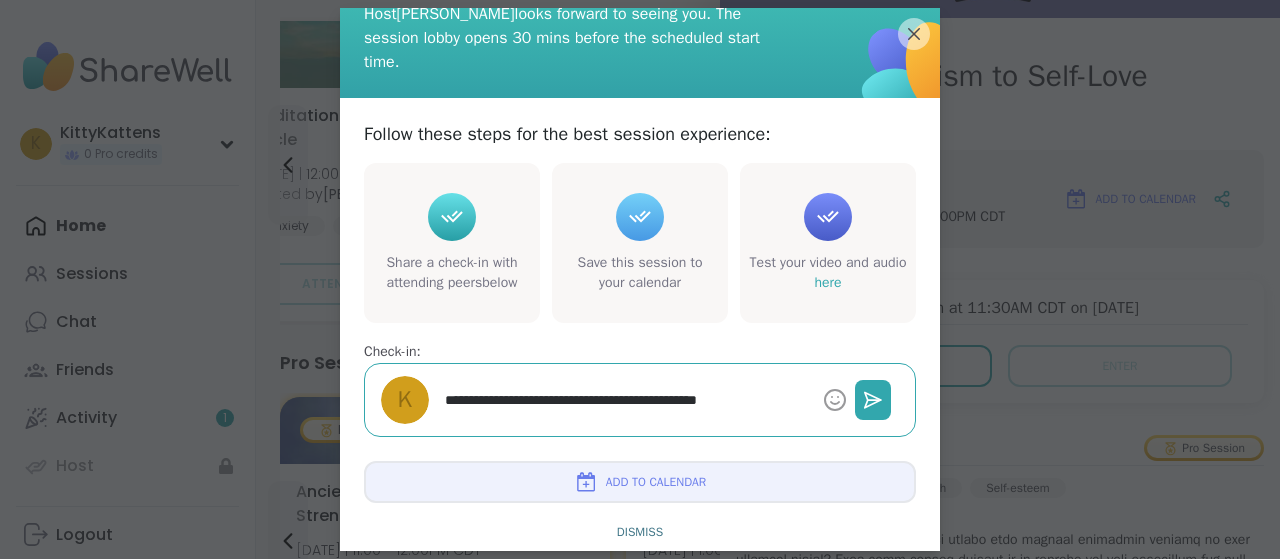 type on "*" 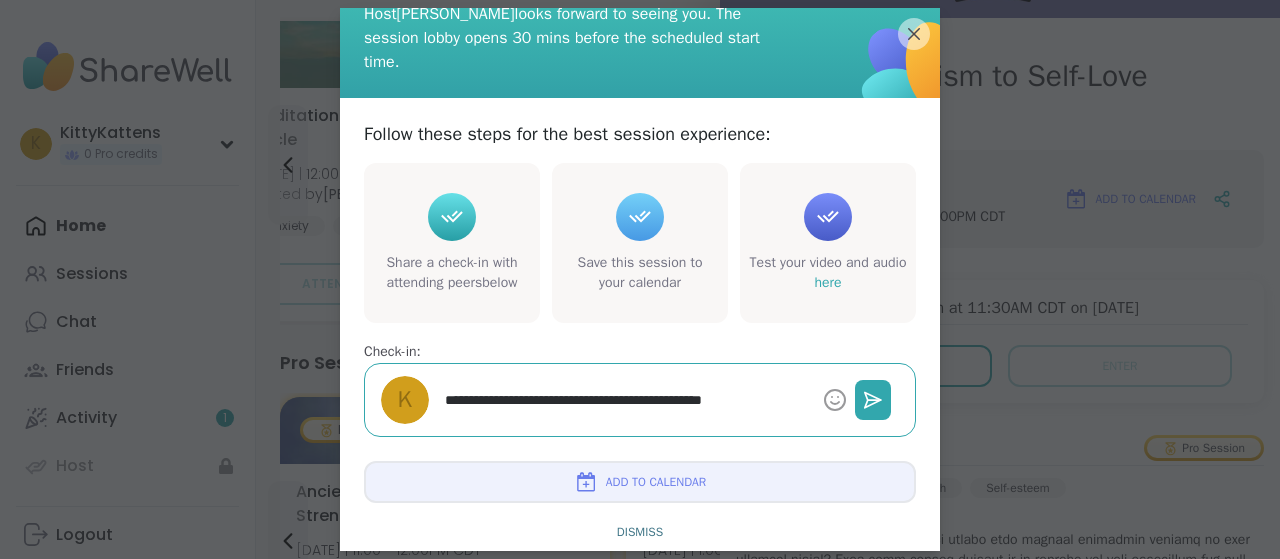 type on "*" 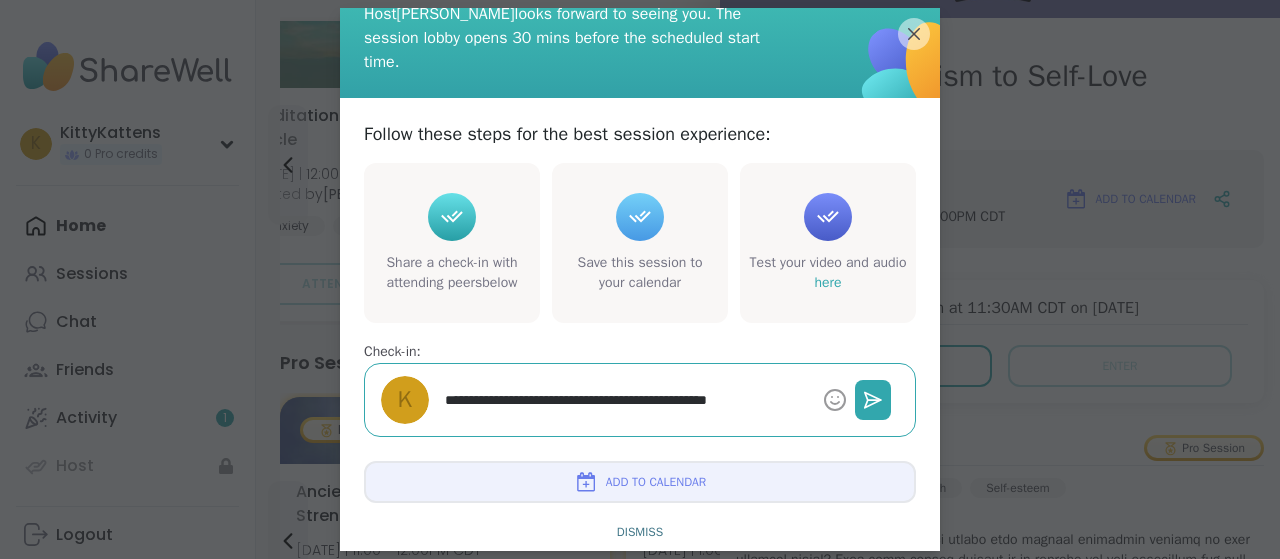 type on "*" 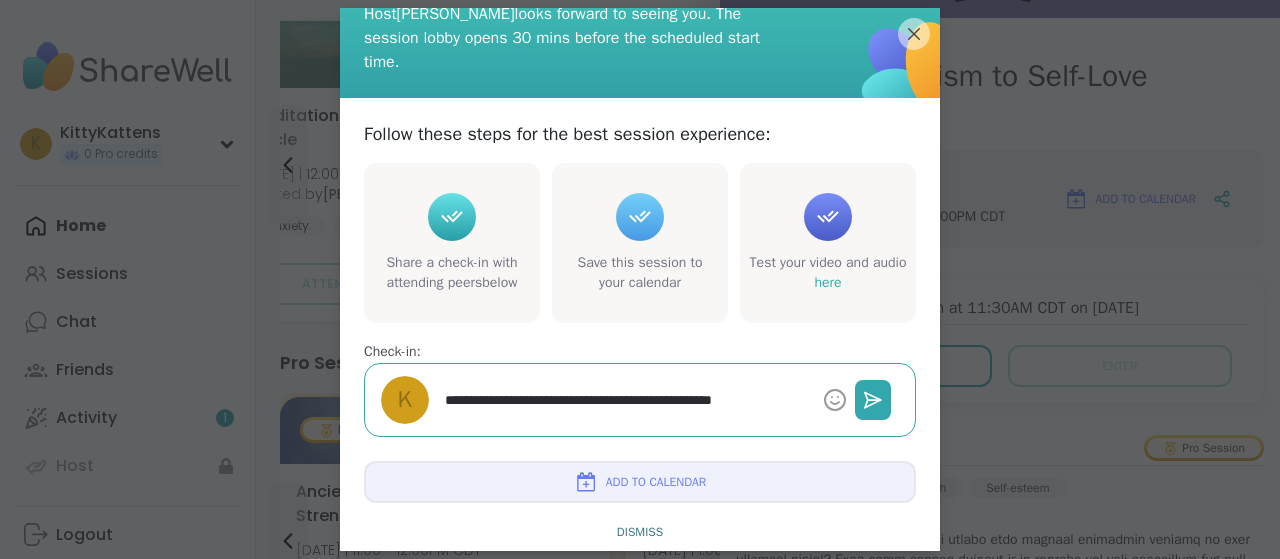 type on "*" 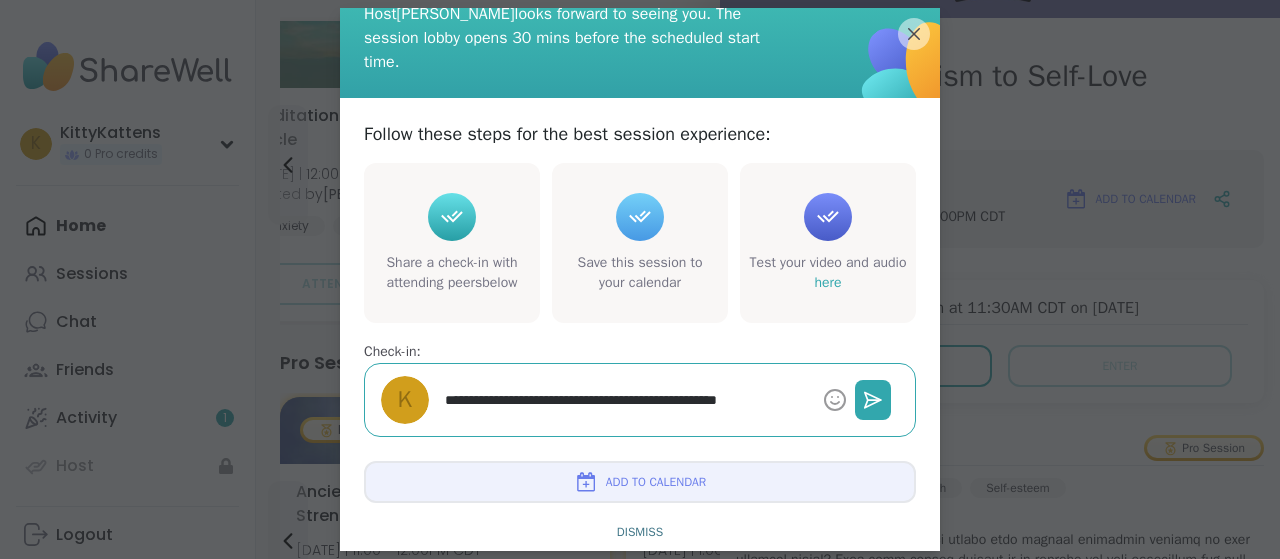type on "*" 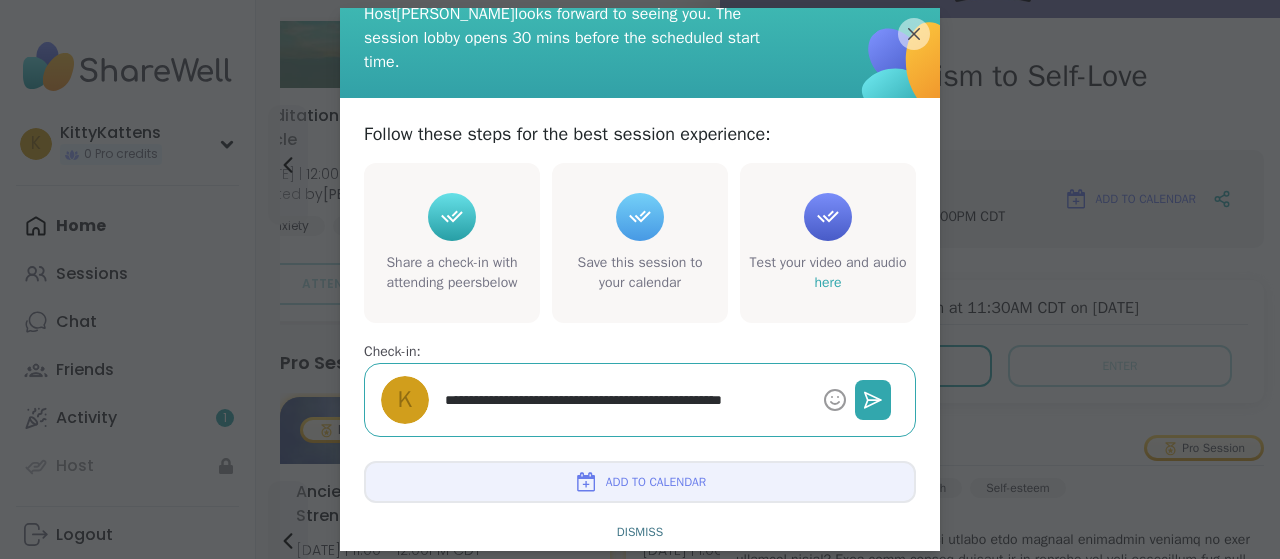 type on "*" 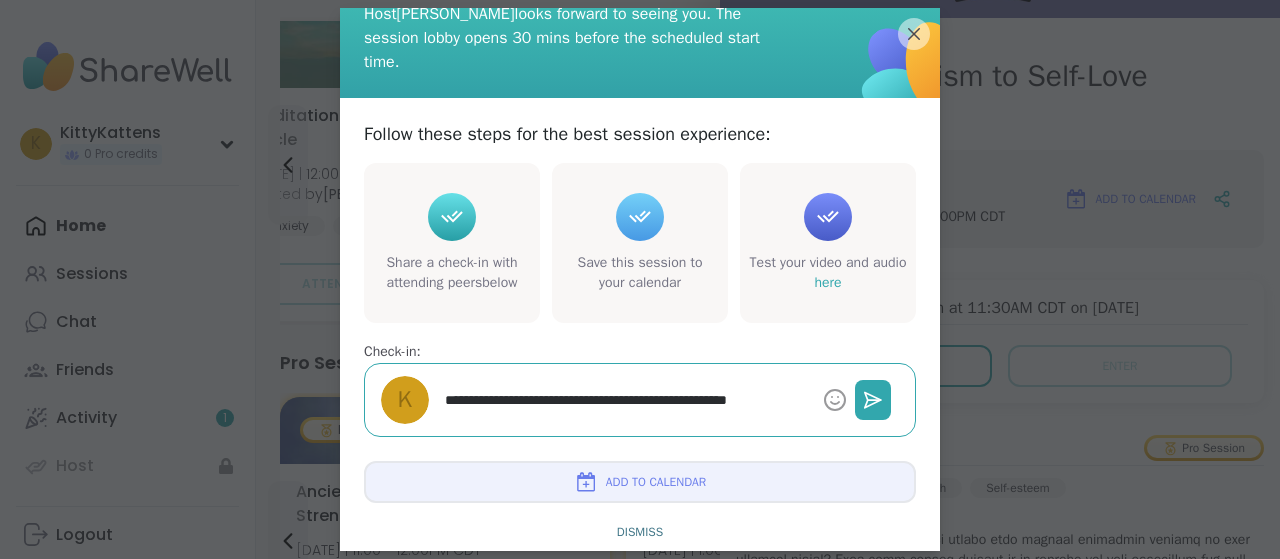 type on "*" 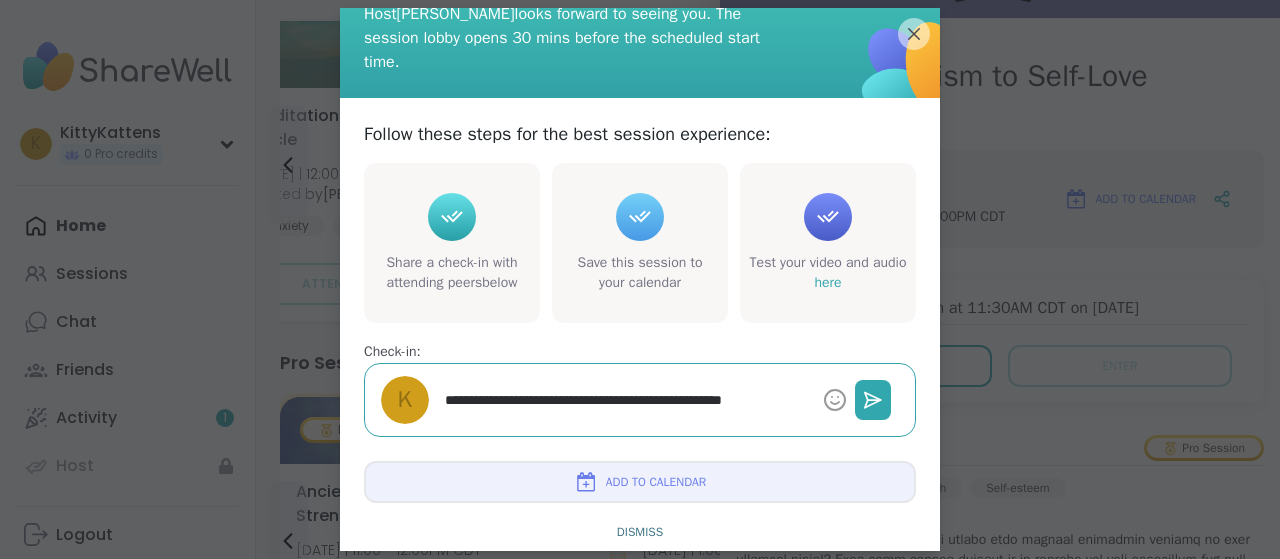 type on "*" 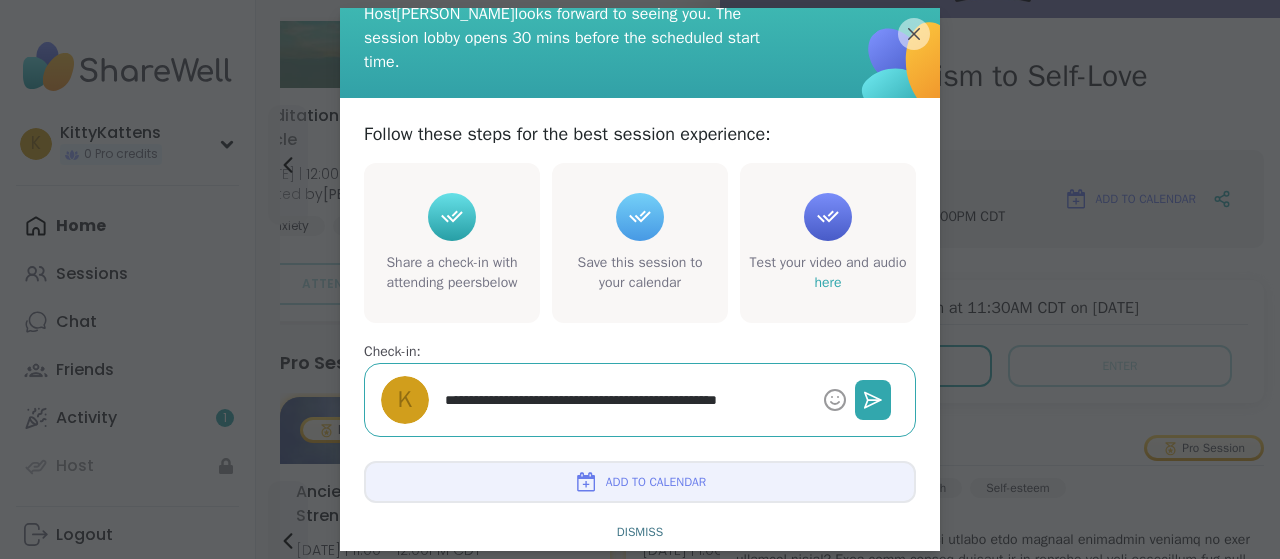 type on "*" 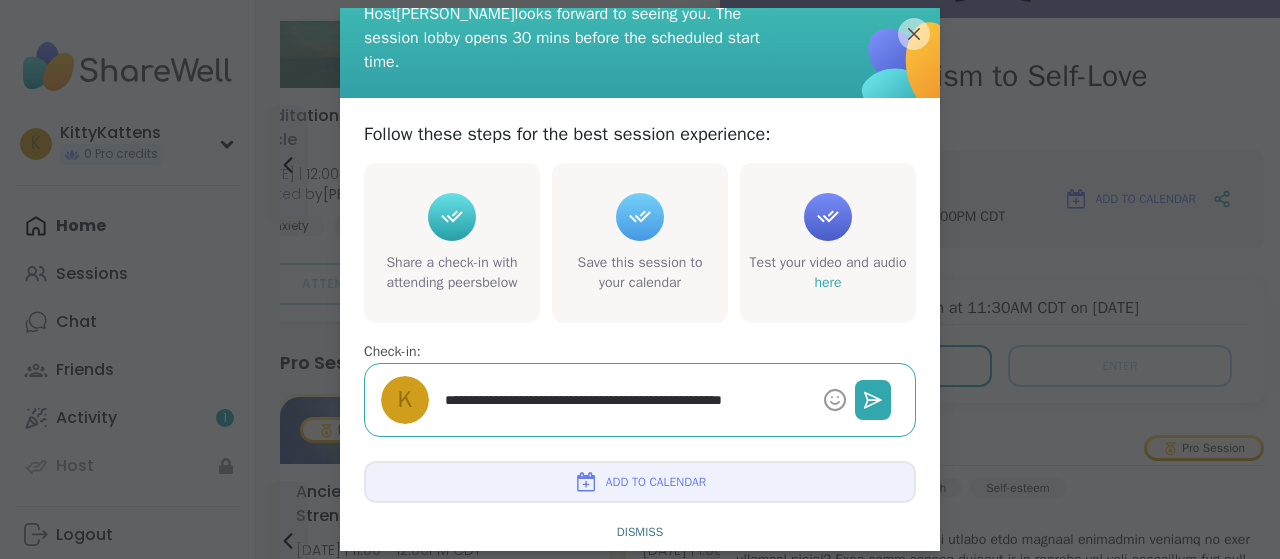type on "*" 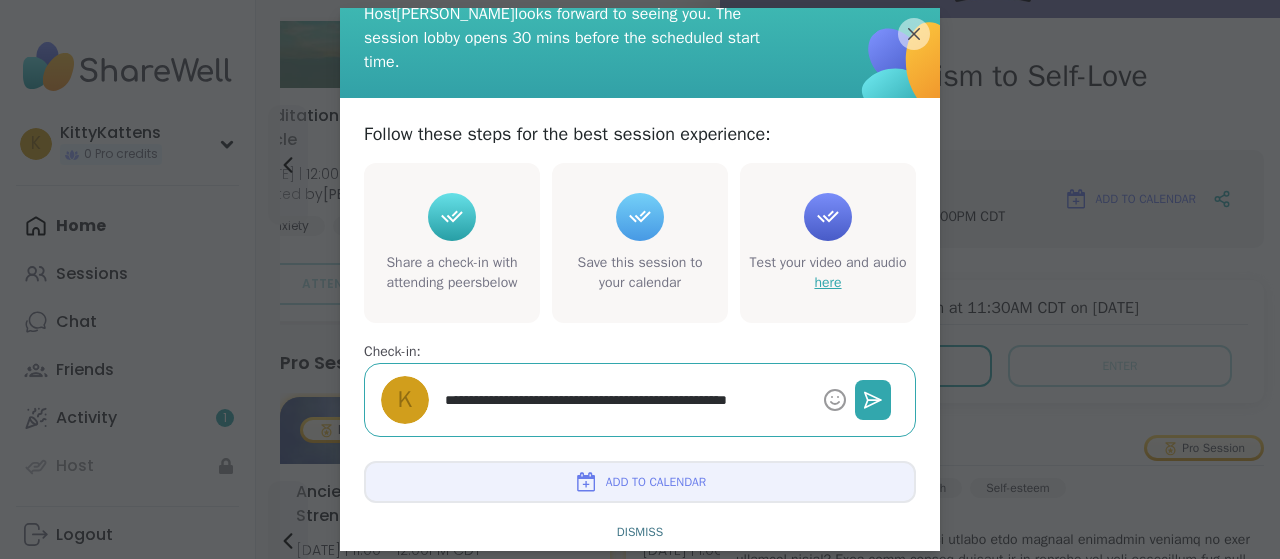 type on "**********" 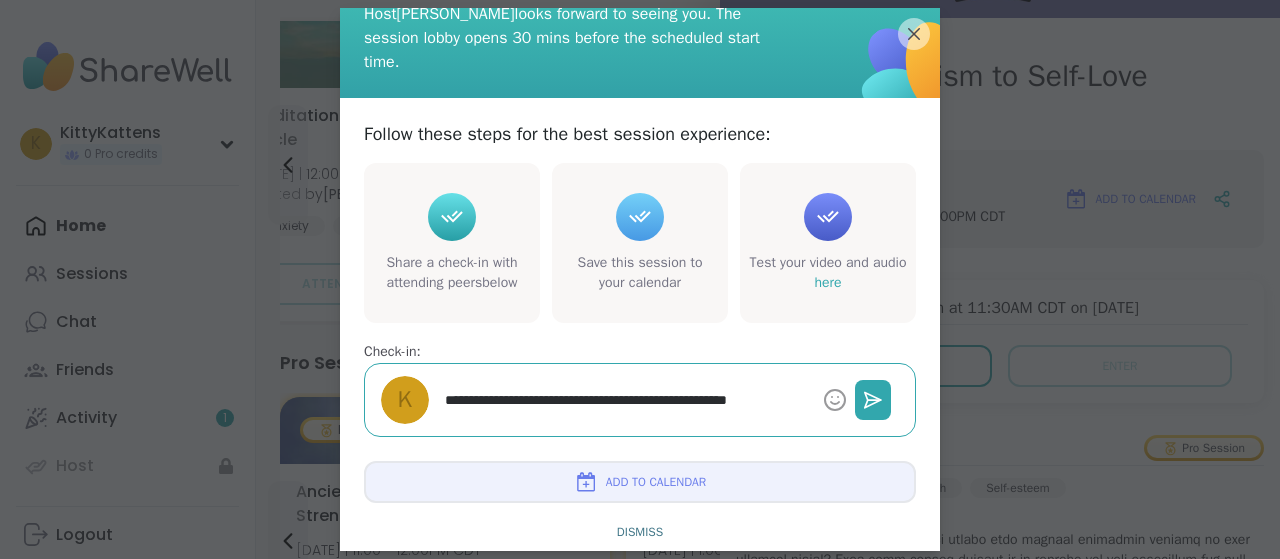 click on "Add to Calendar" at bounding box center (656, 482) 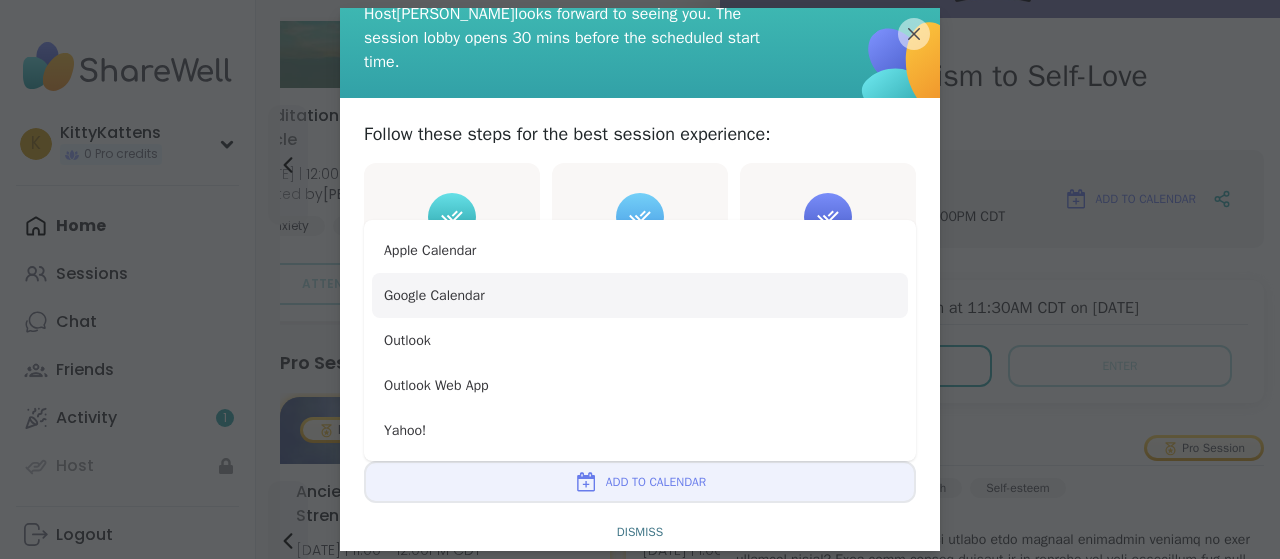 click on "Google Calendar" at bounding box center [640, 295] 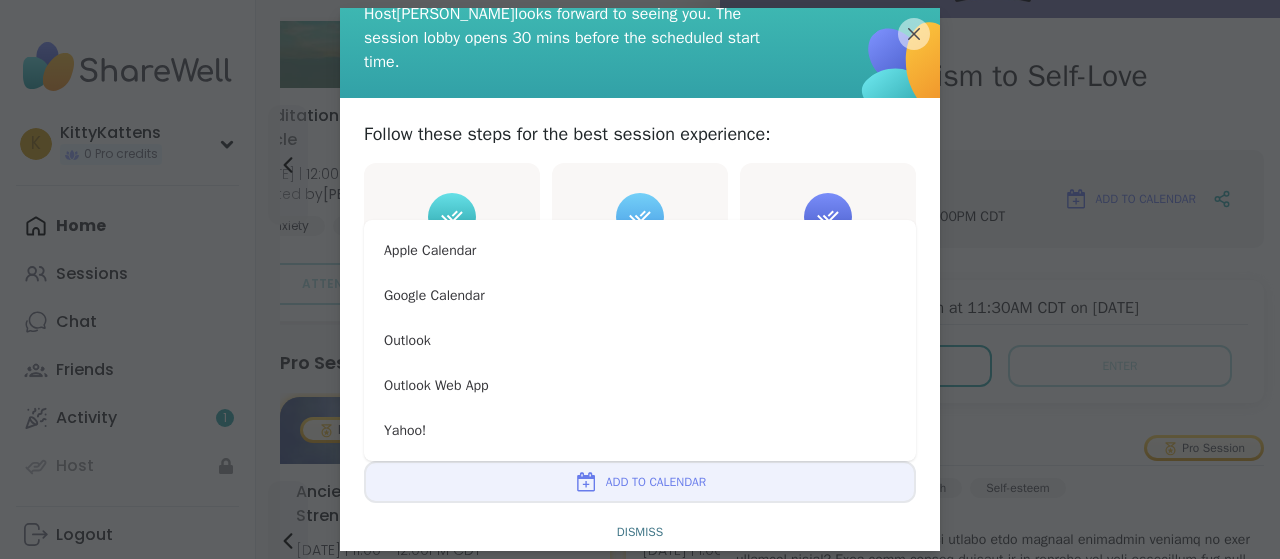 click on "Follow these steps for the best session experience:" at bounding box center [567, 134] 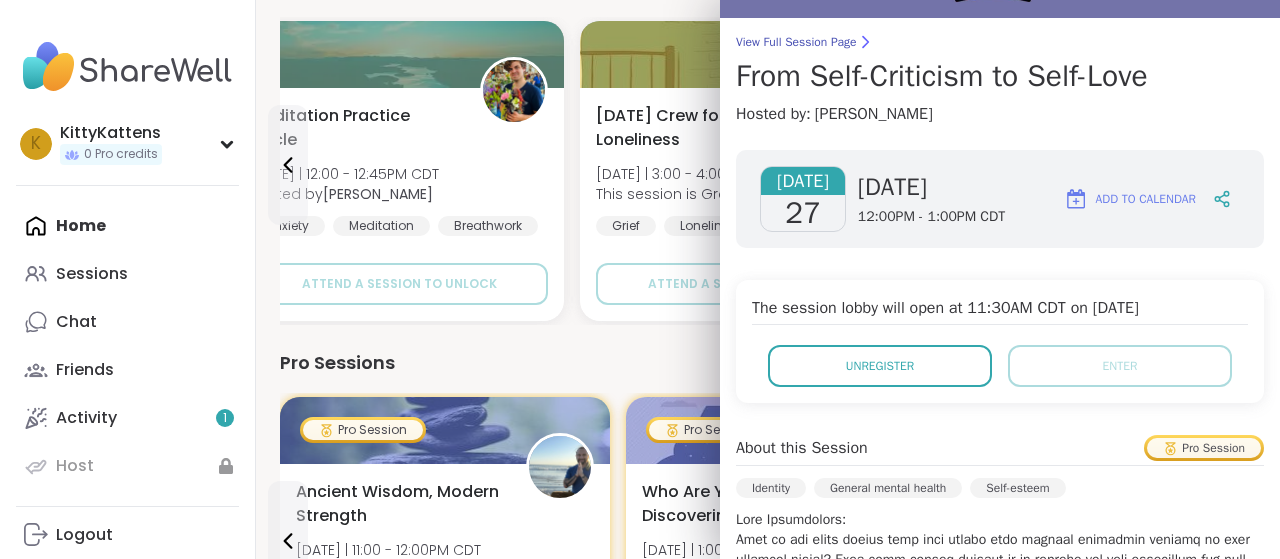 click on "View Full Session Page" at bounding box center [1000, 42] 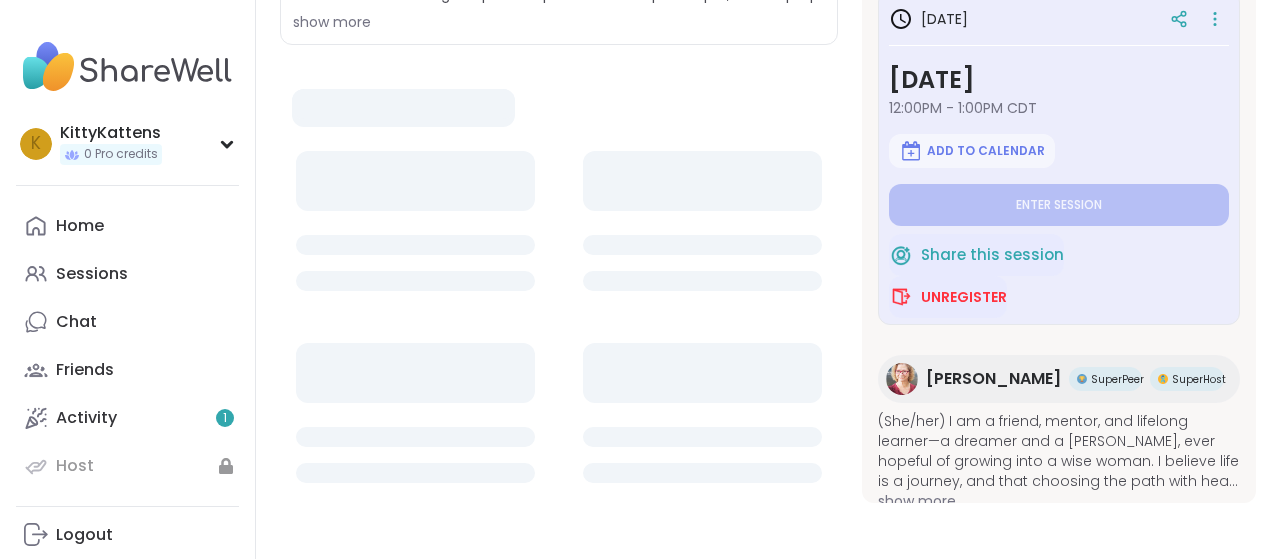 scroll, scrollTop: 0, scrollLeft: 0, axis: both 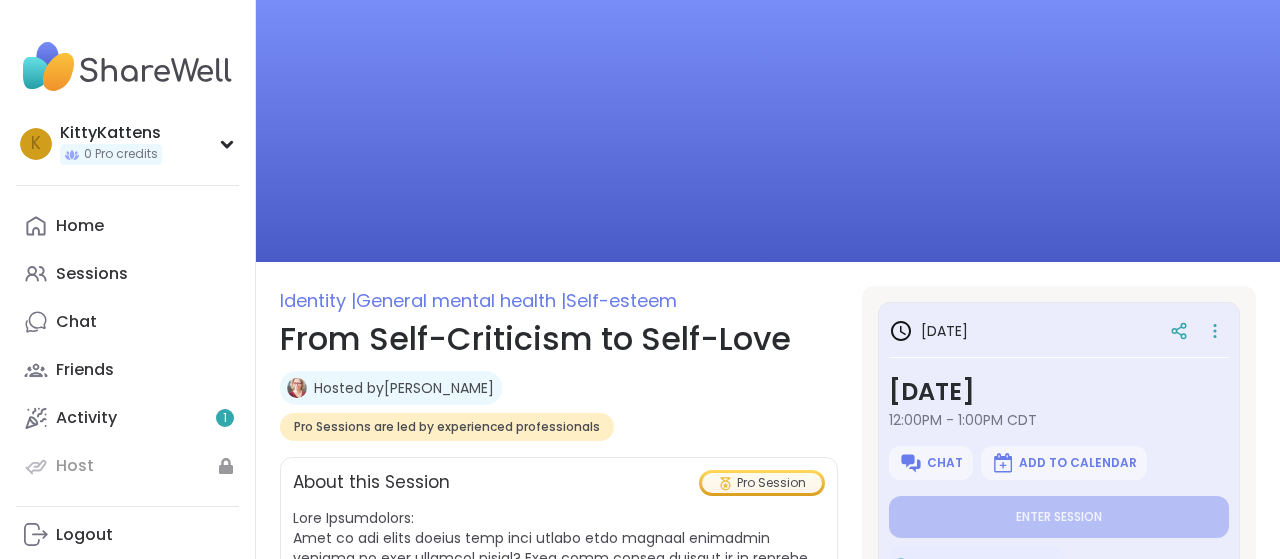 type on "*" 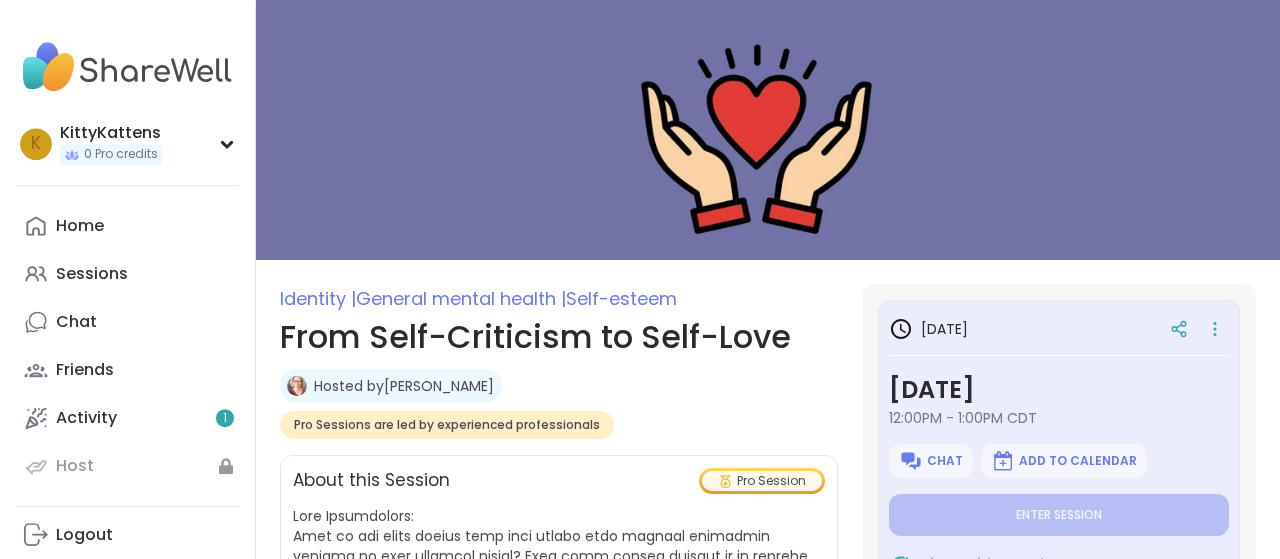 scroll, scrollTop: 0, scrollLeft: 0, axis: both 